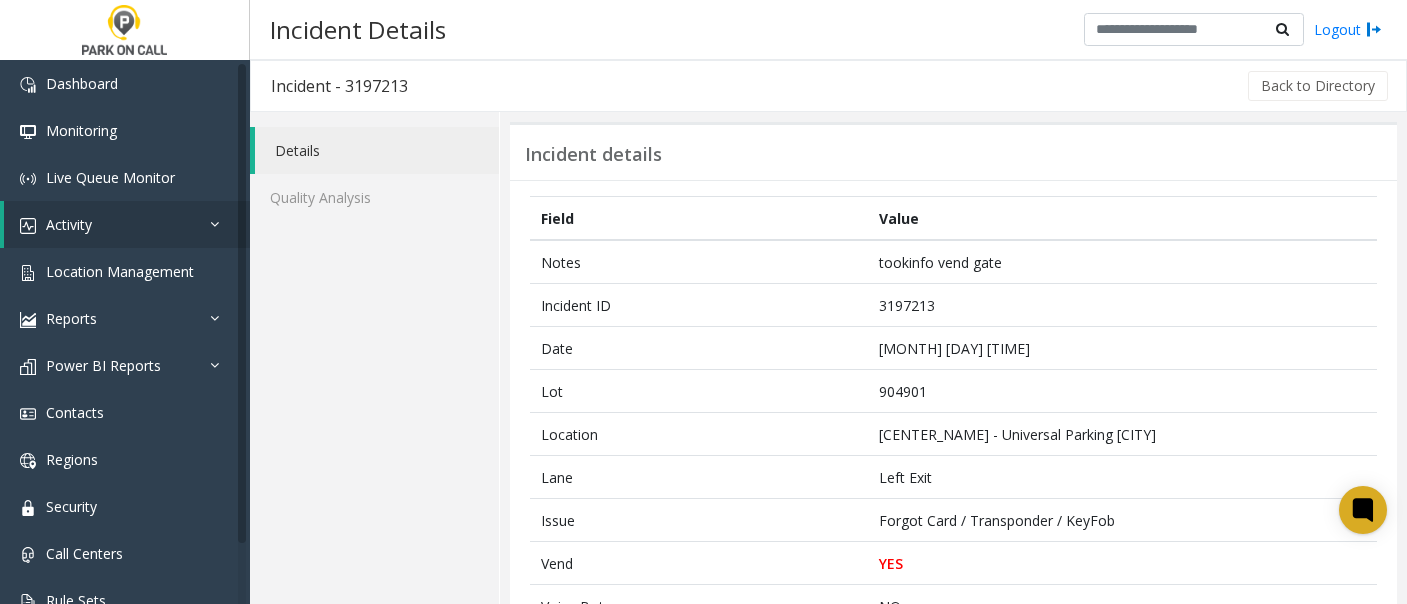scroll, scrollTop: 0, scrollLeft: 0, axis: both 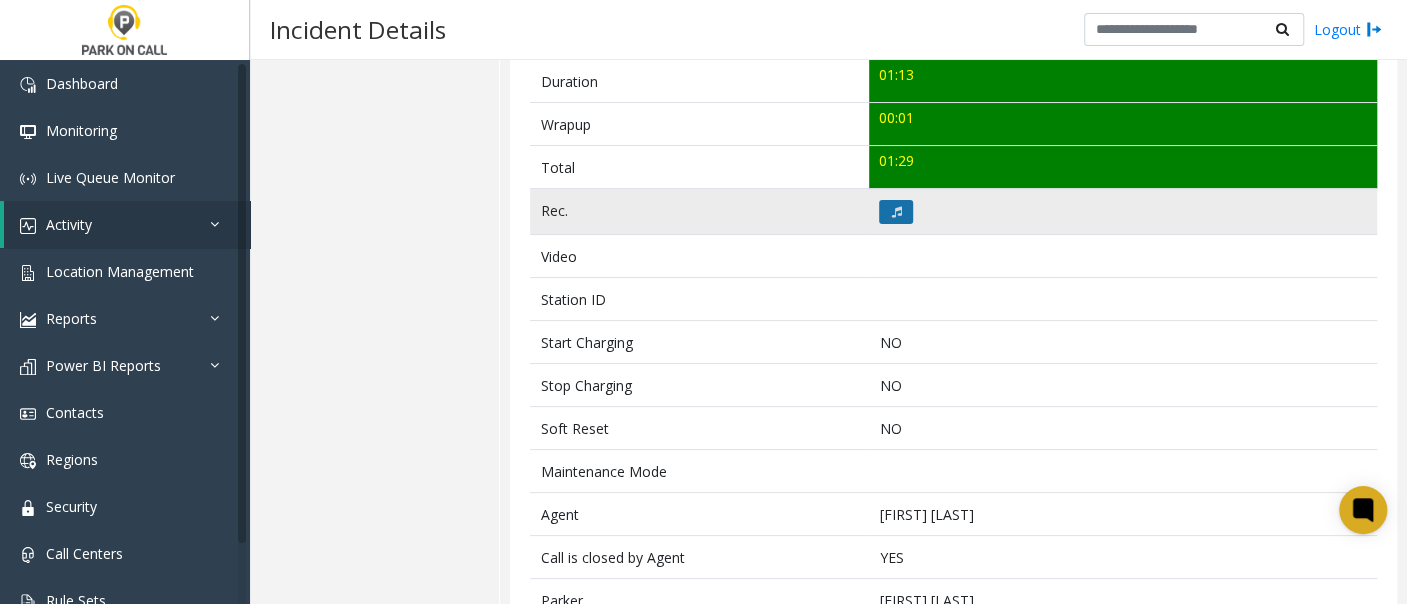 click 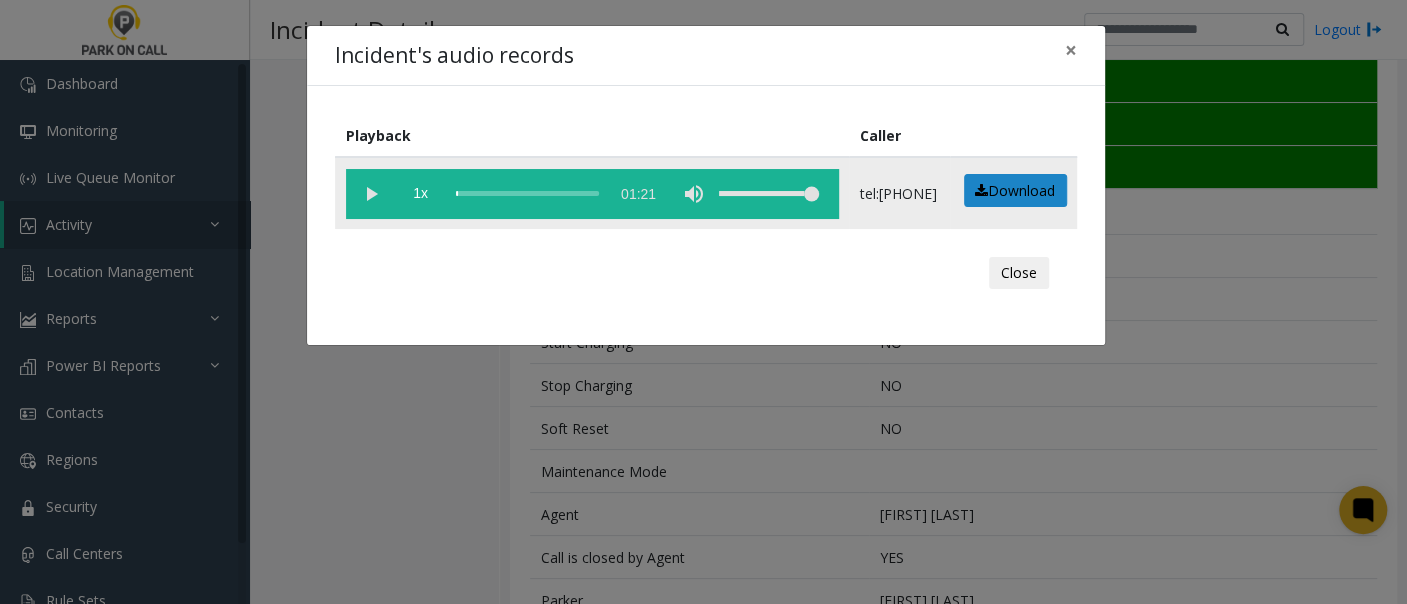 click 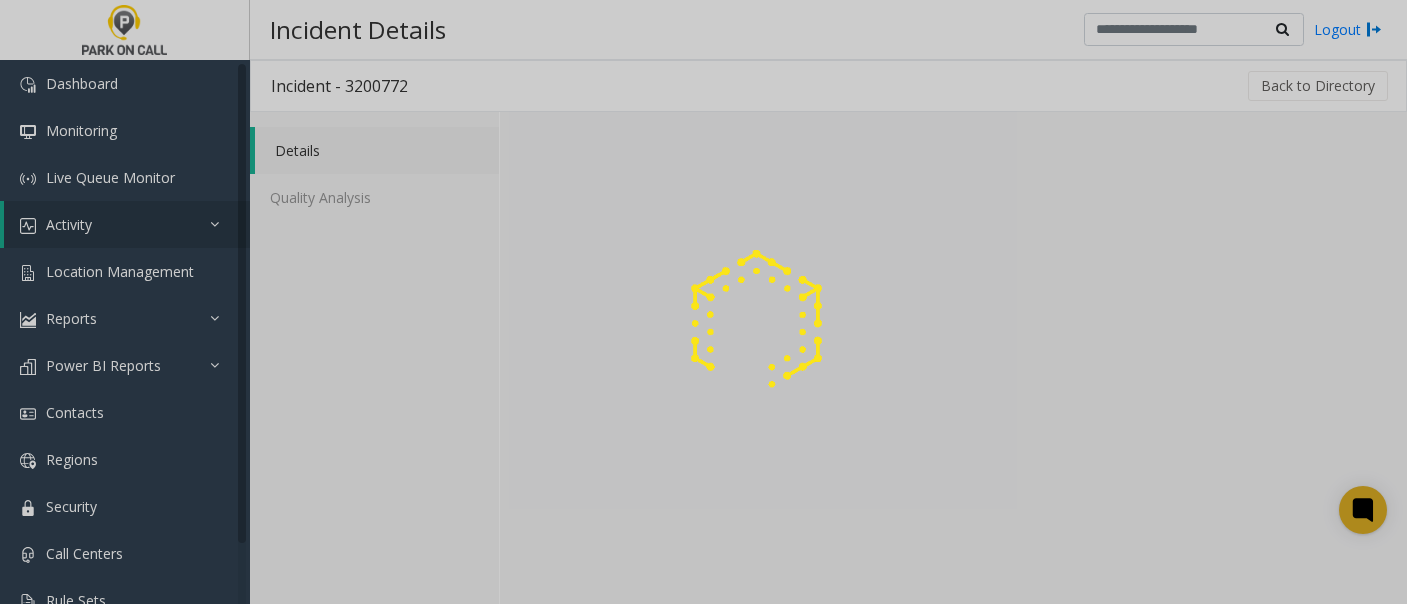 scroll, scrollTop: 0, scrollLeft: 0, axis: both 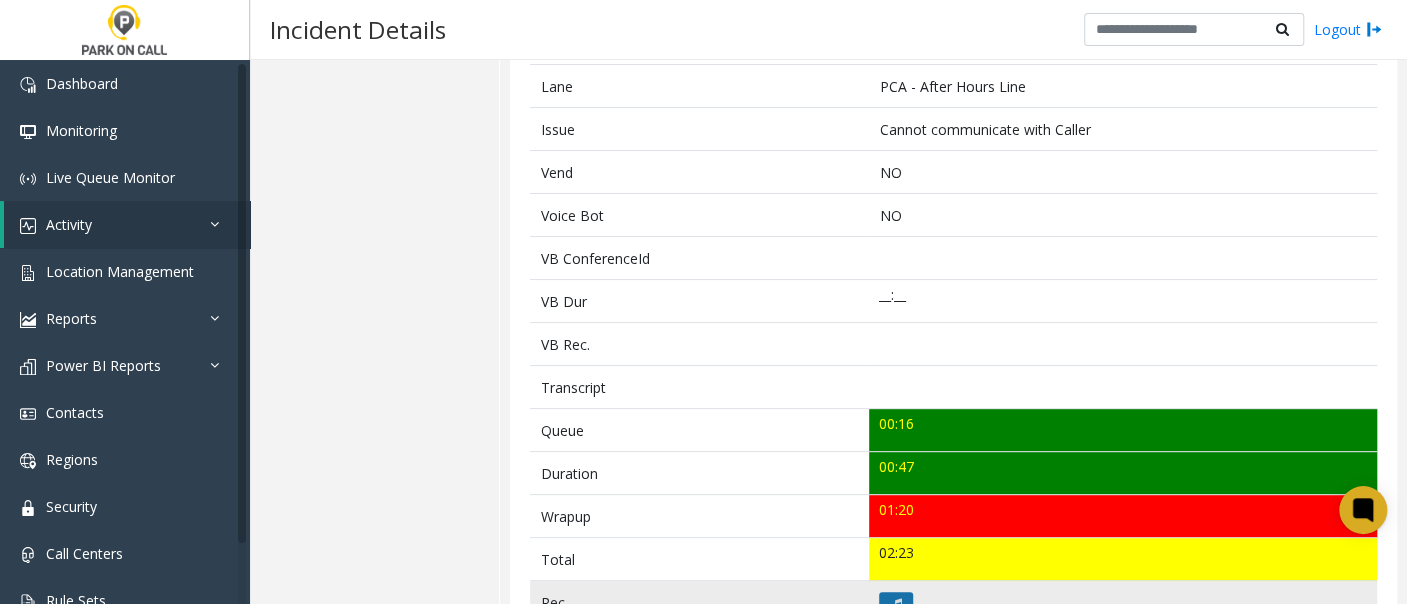 click 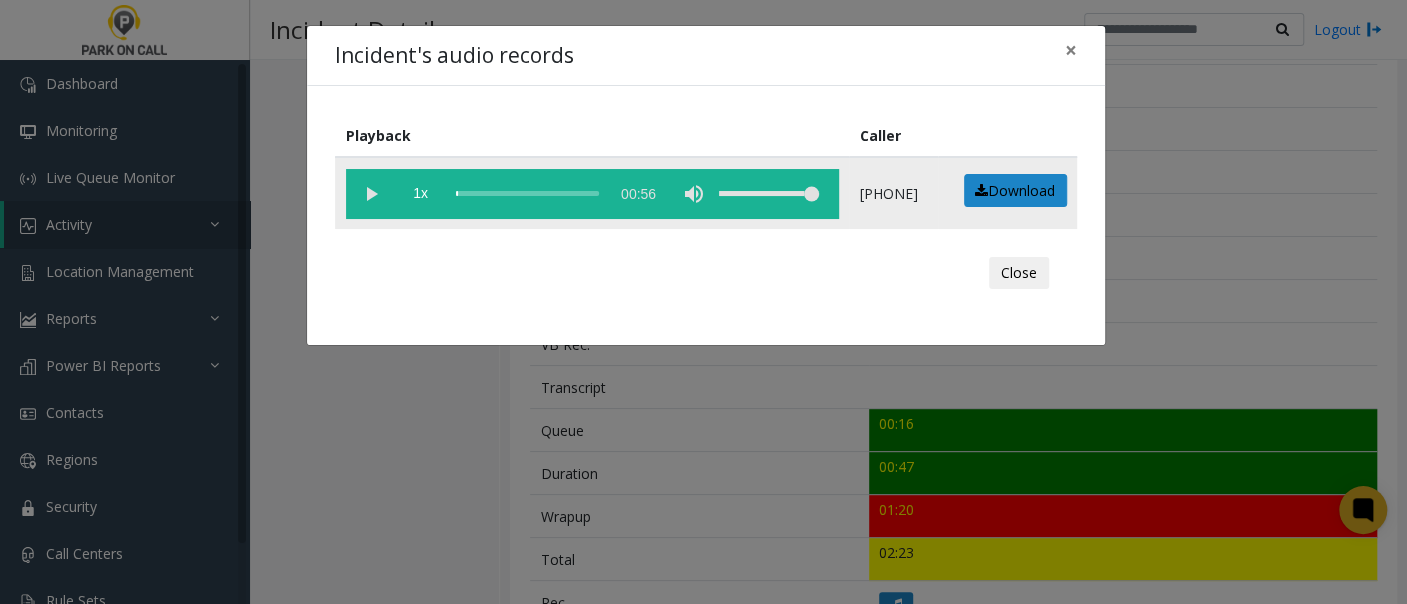 click 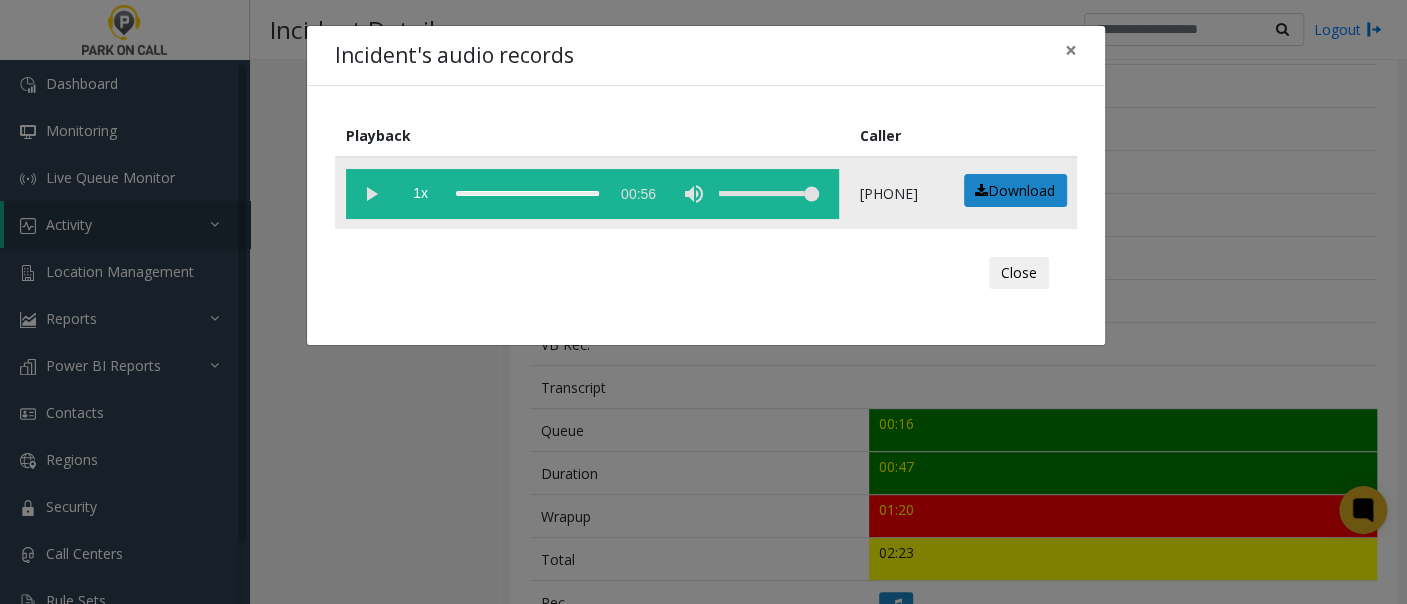click 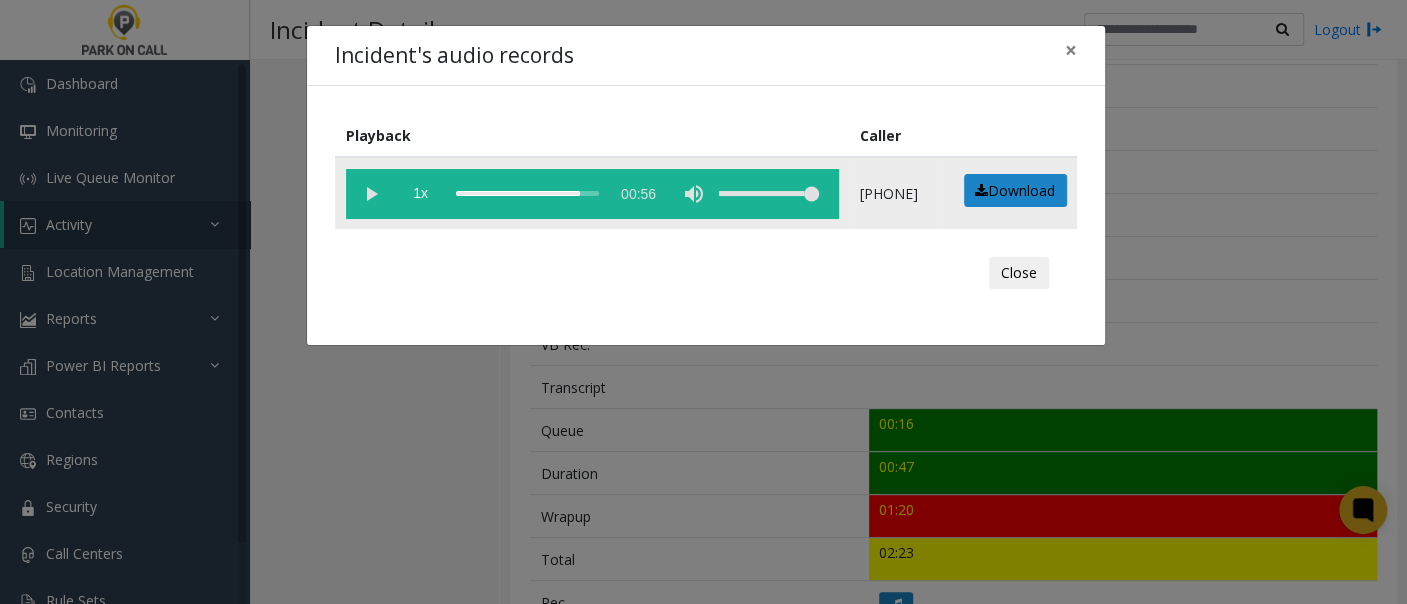 click 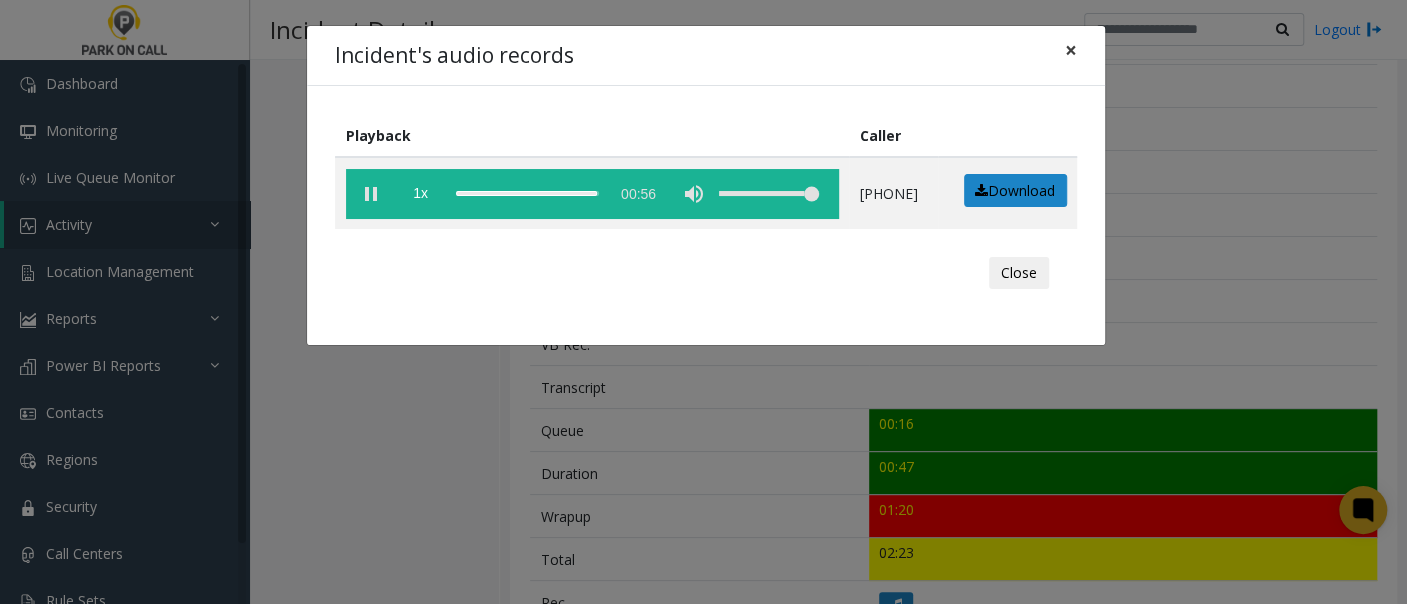 click on "×" 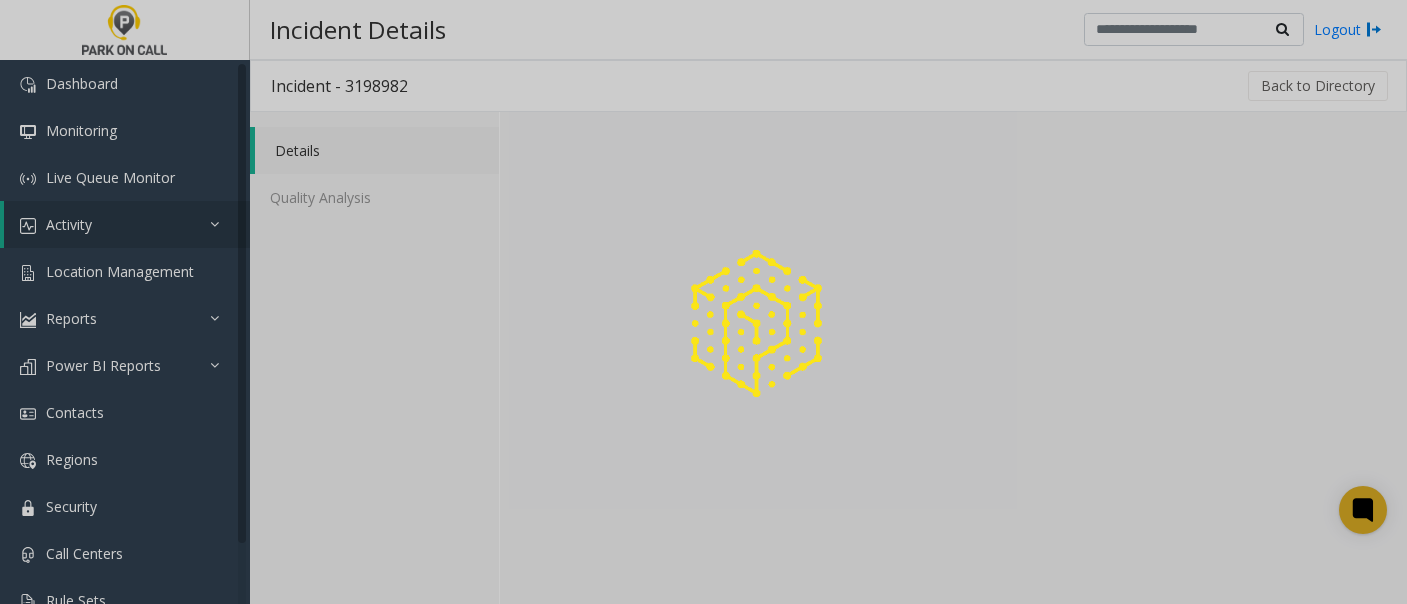 scroll, scrollTop: 0, scrollLeft: 0, axis: both 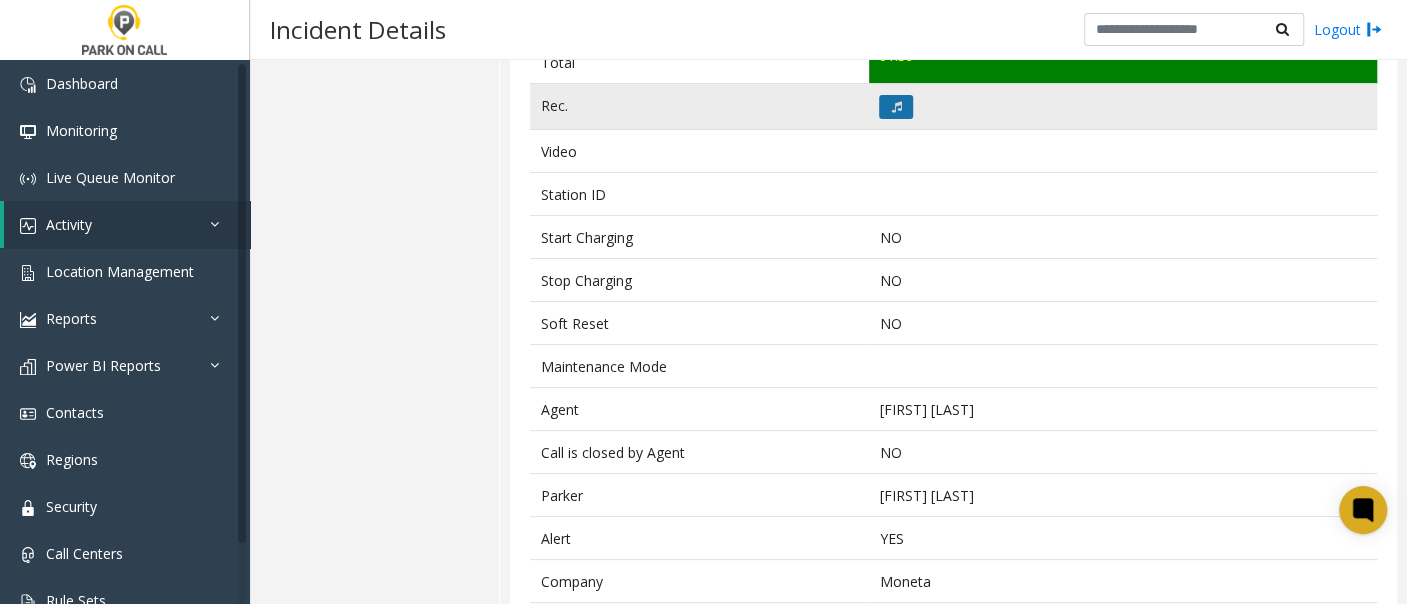 click 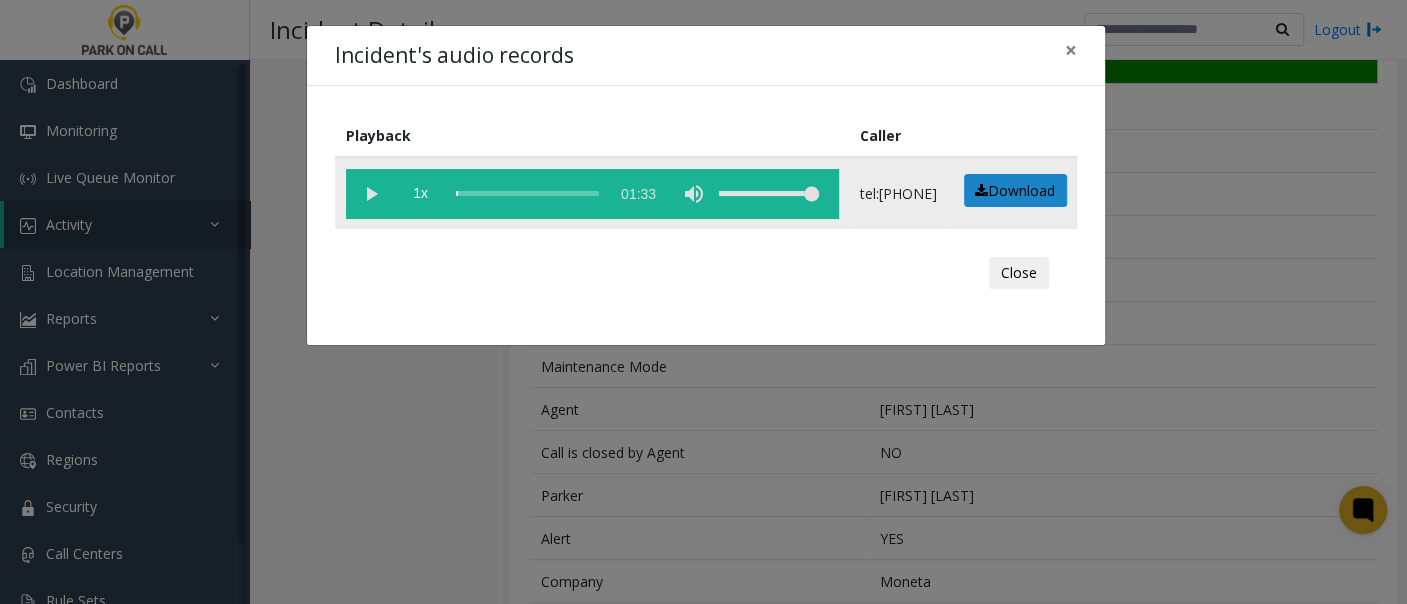 click 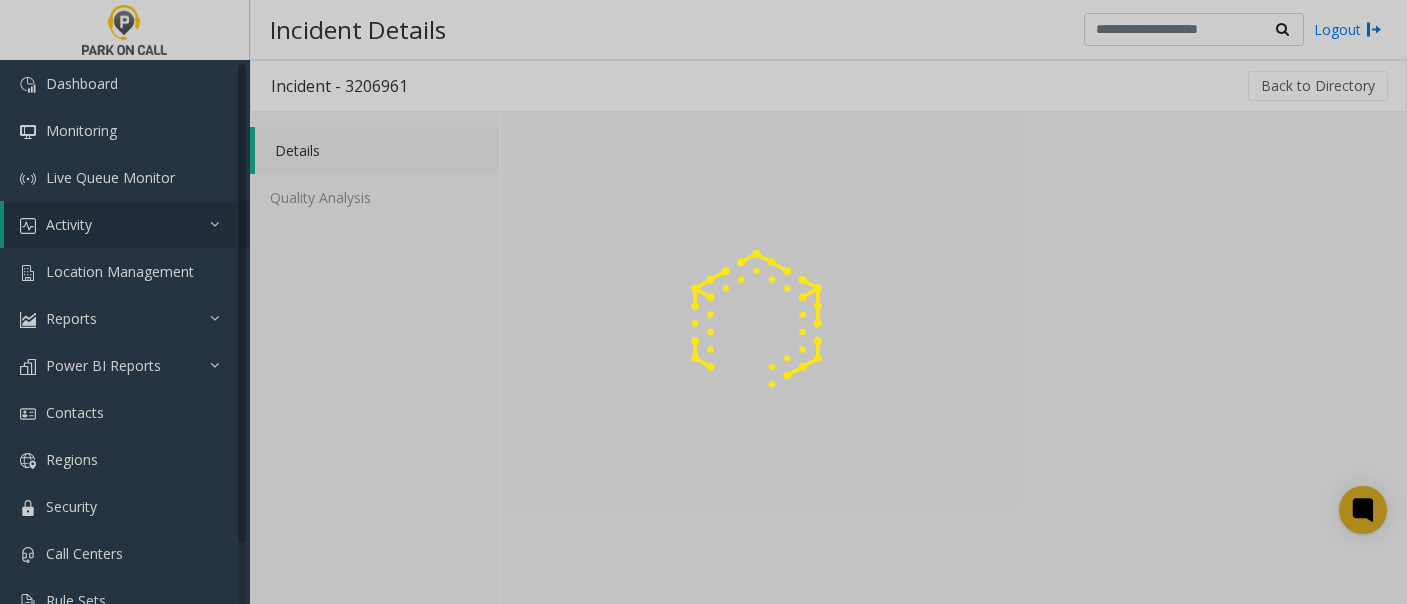 scroll, scrollTop: 0, scrollLeft: 0, axis: both 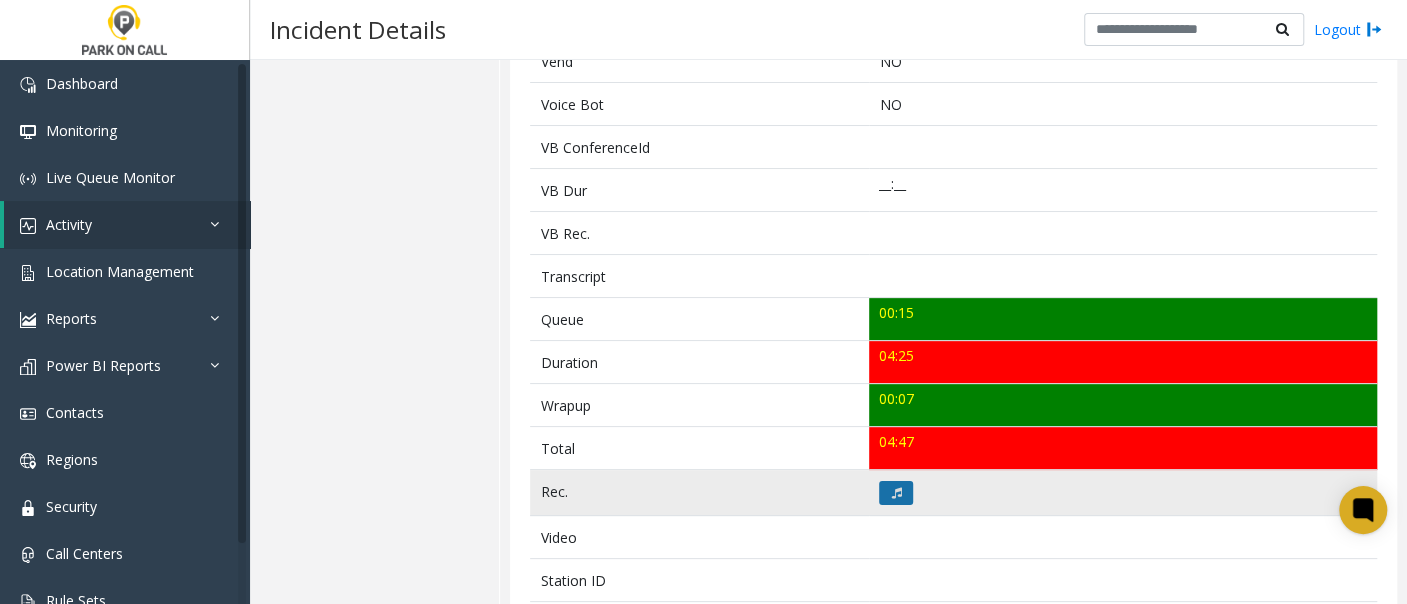 click 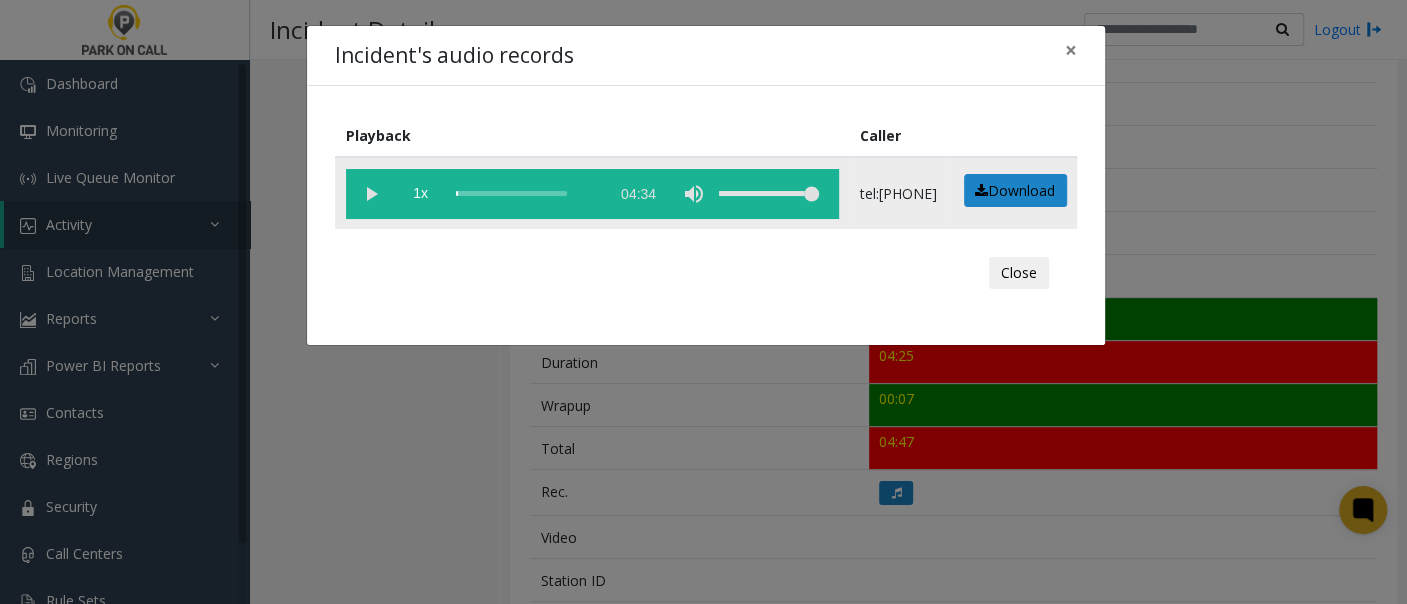 click 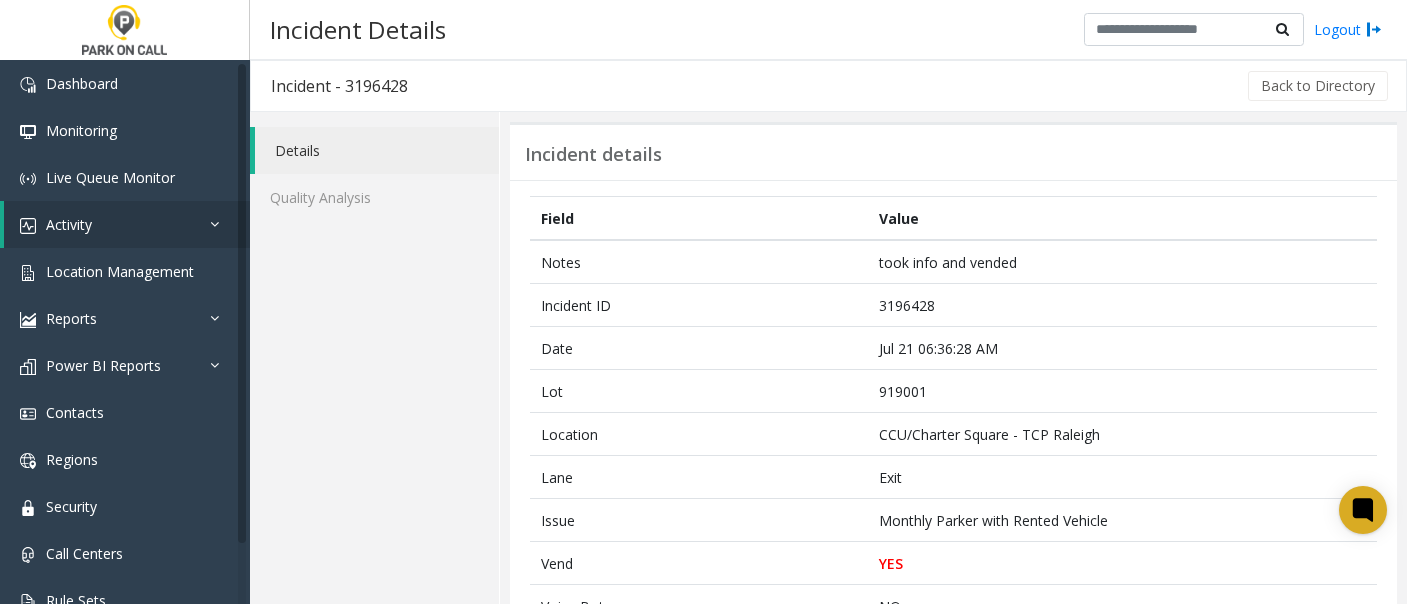 scroll, scrollTop: 0, scrollLeft: 0, axis: both 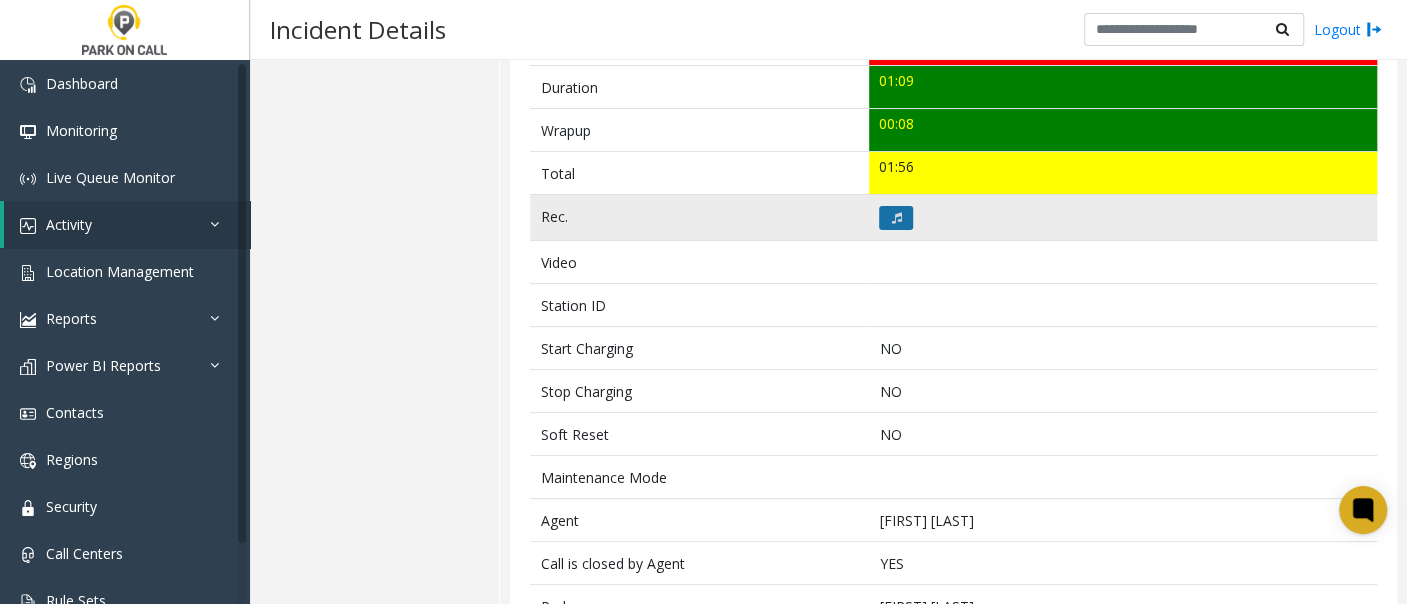 click 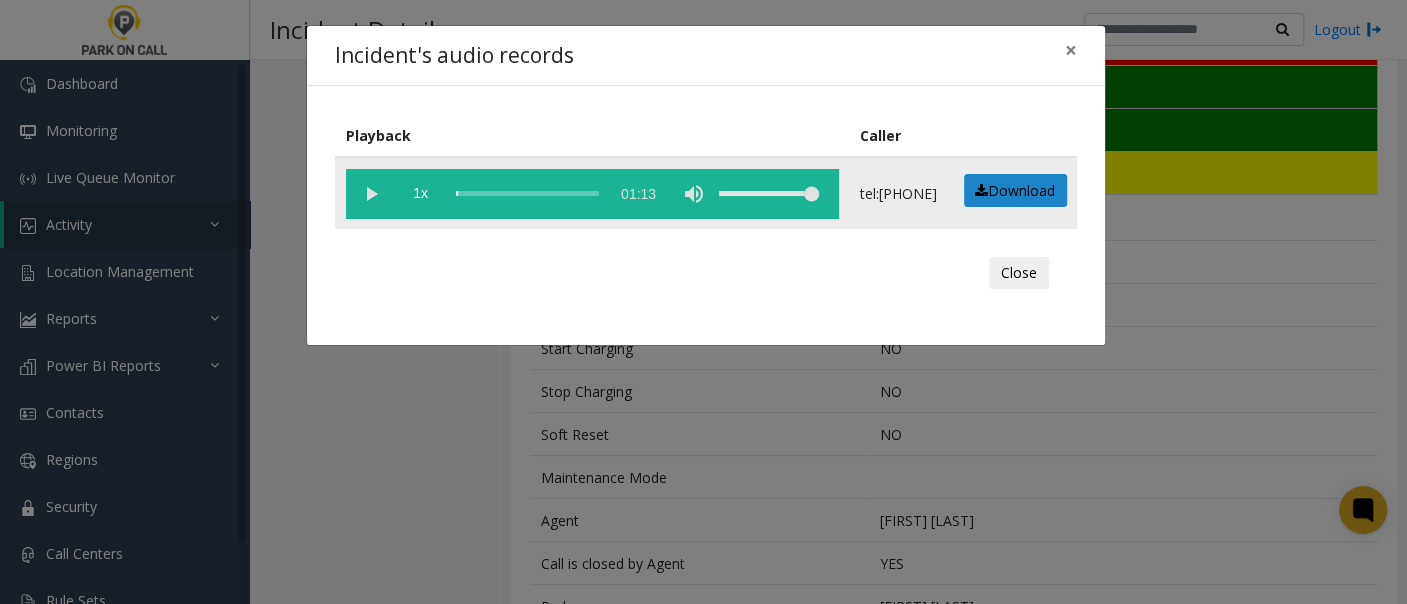 click 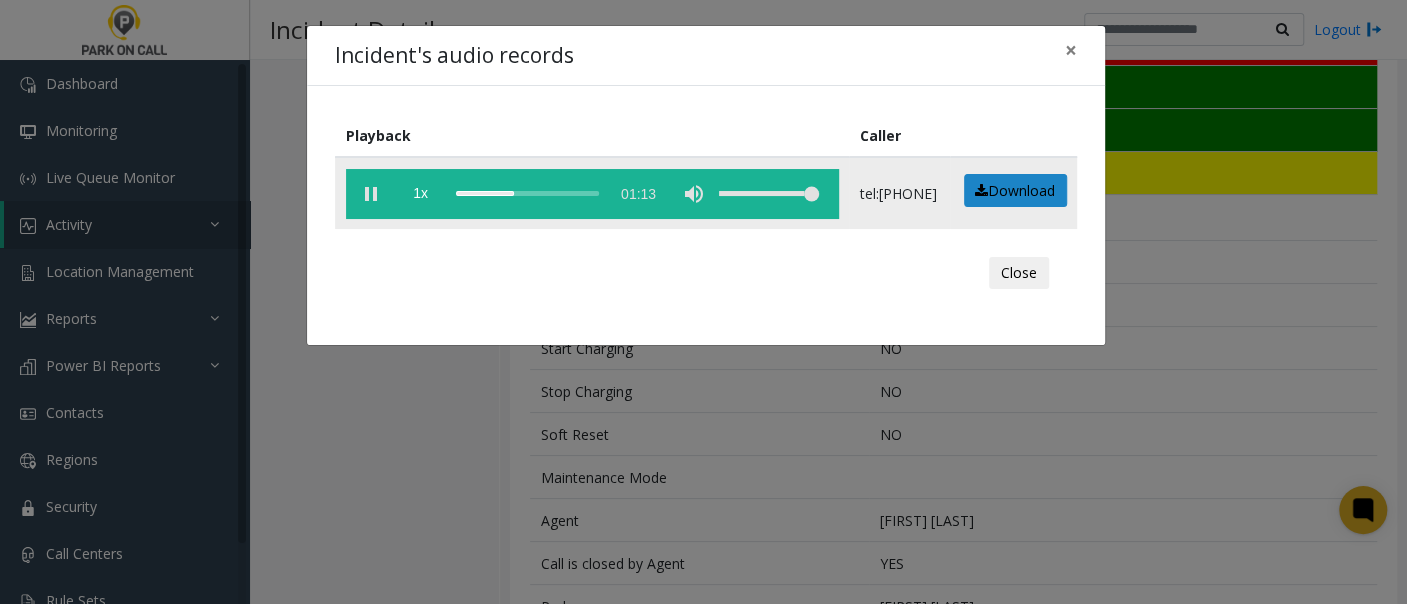 click 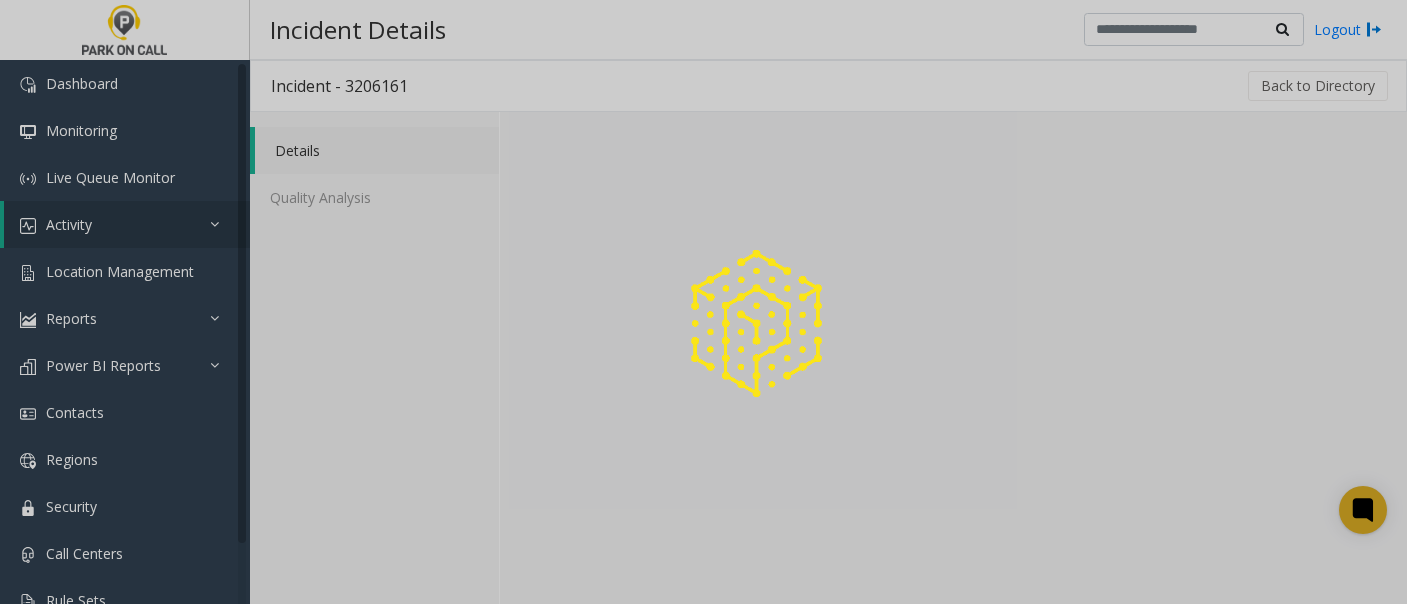 scroll, scrollTop: 0, scrollLeft: 0, axis: both 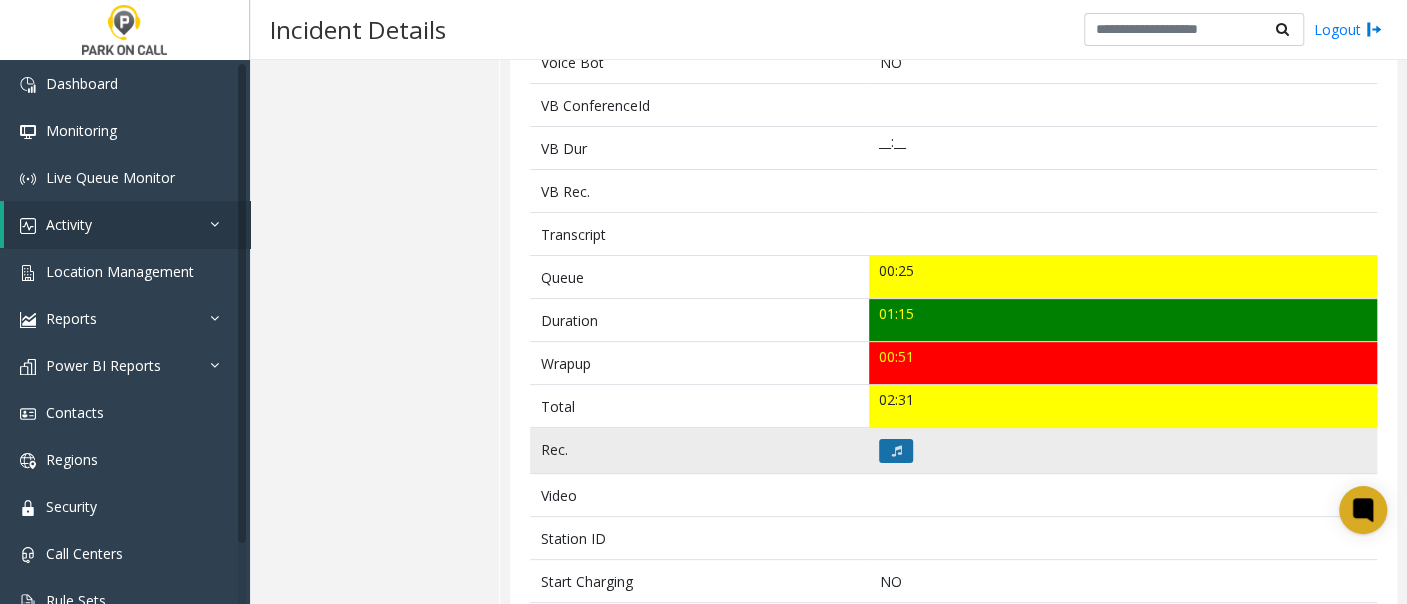 click 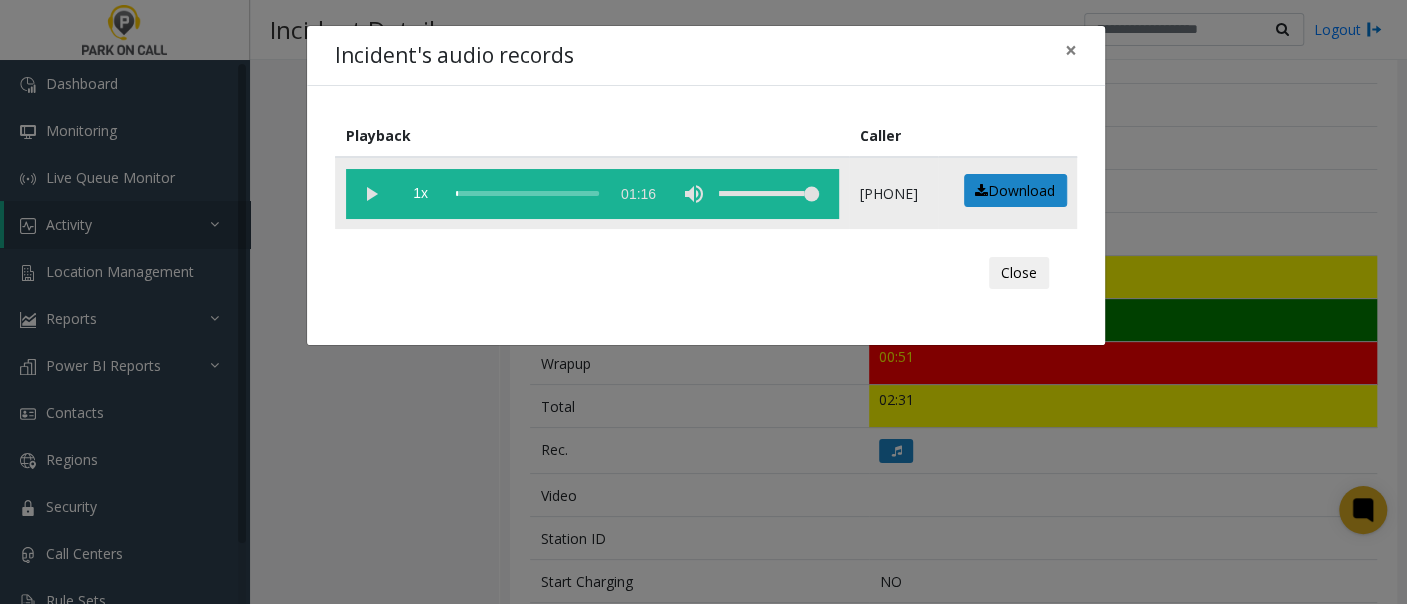 click 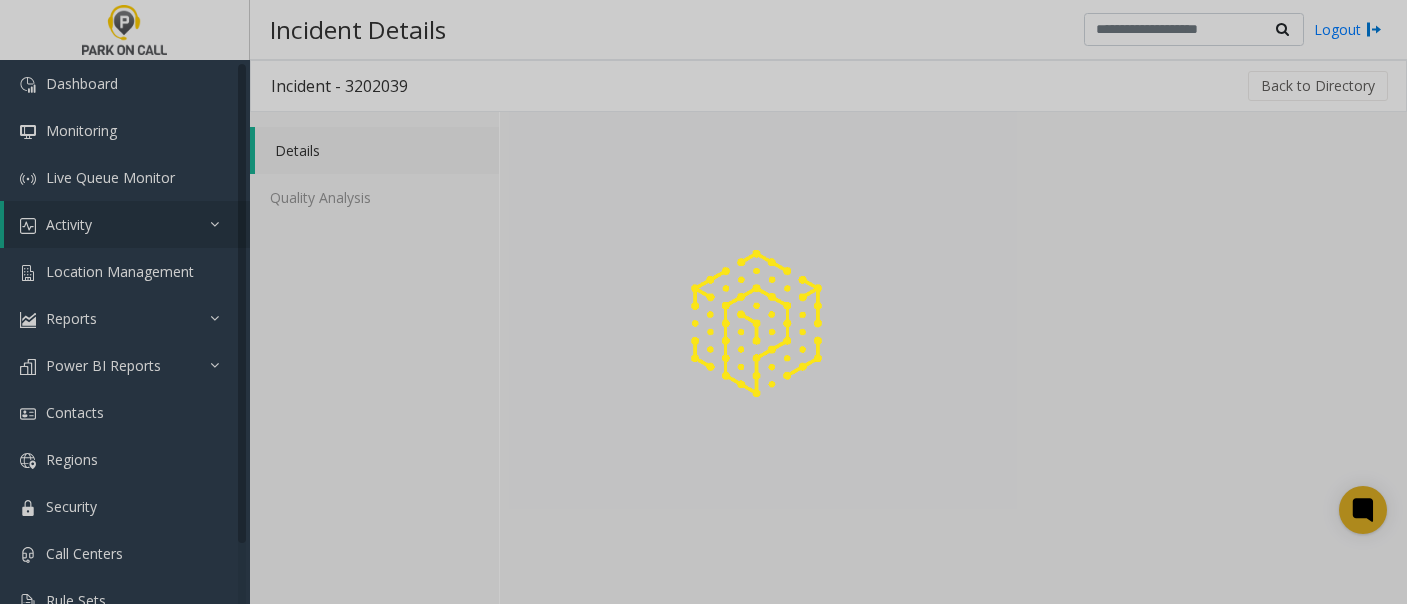 scroll, scrollTop: 0, scrollLeft: 0, axis: both 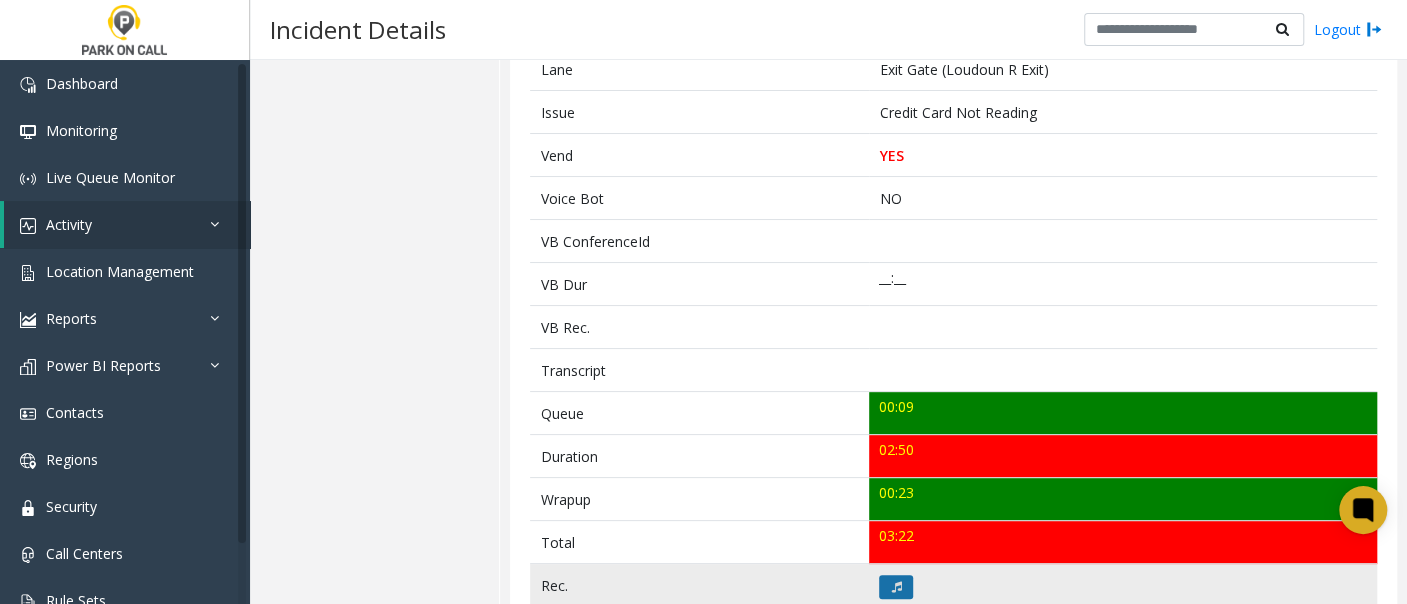 click 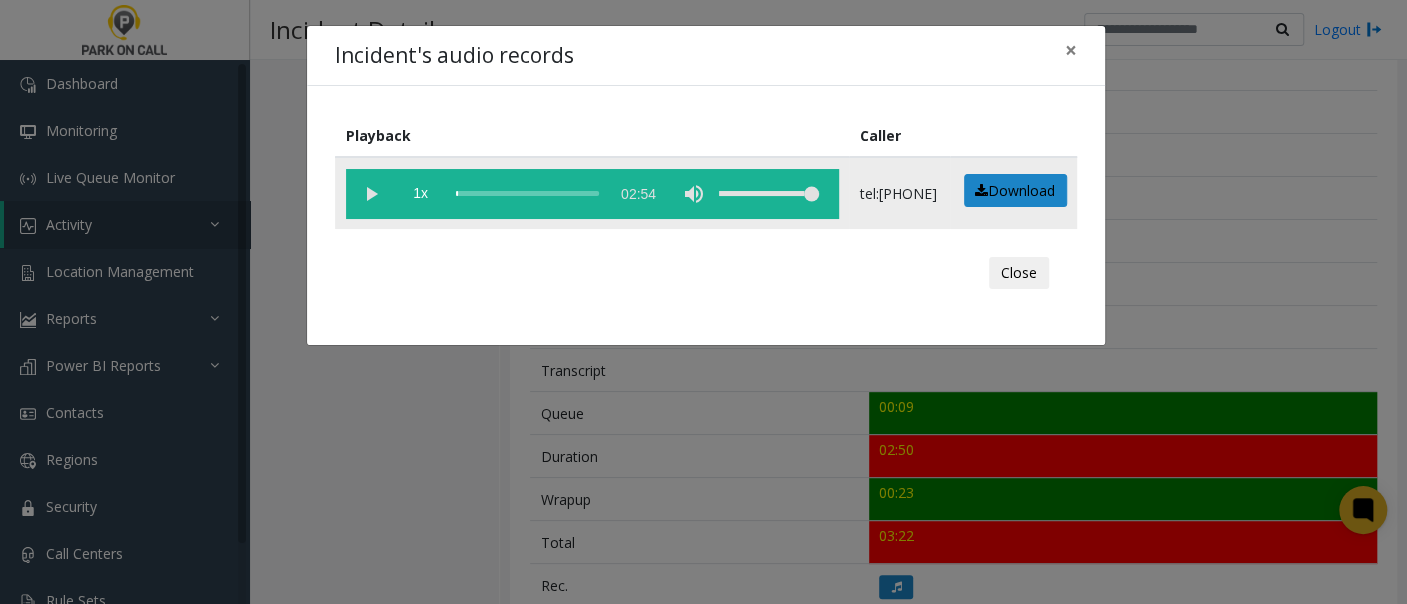 click 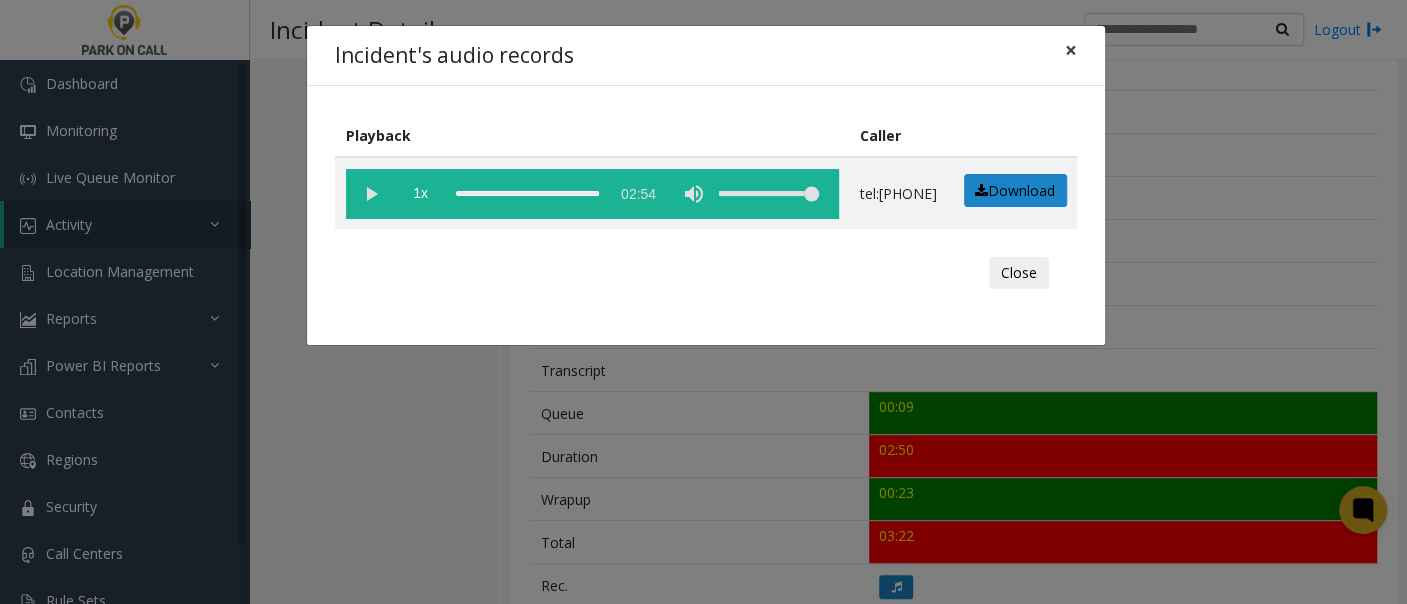 click on "×" 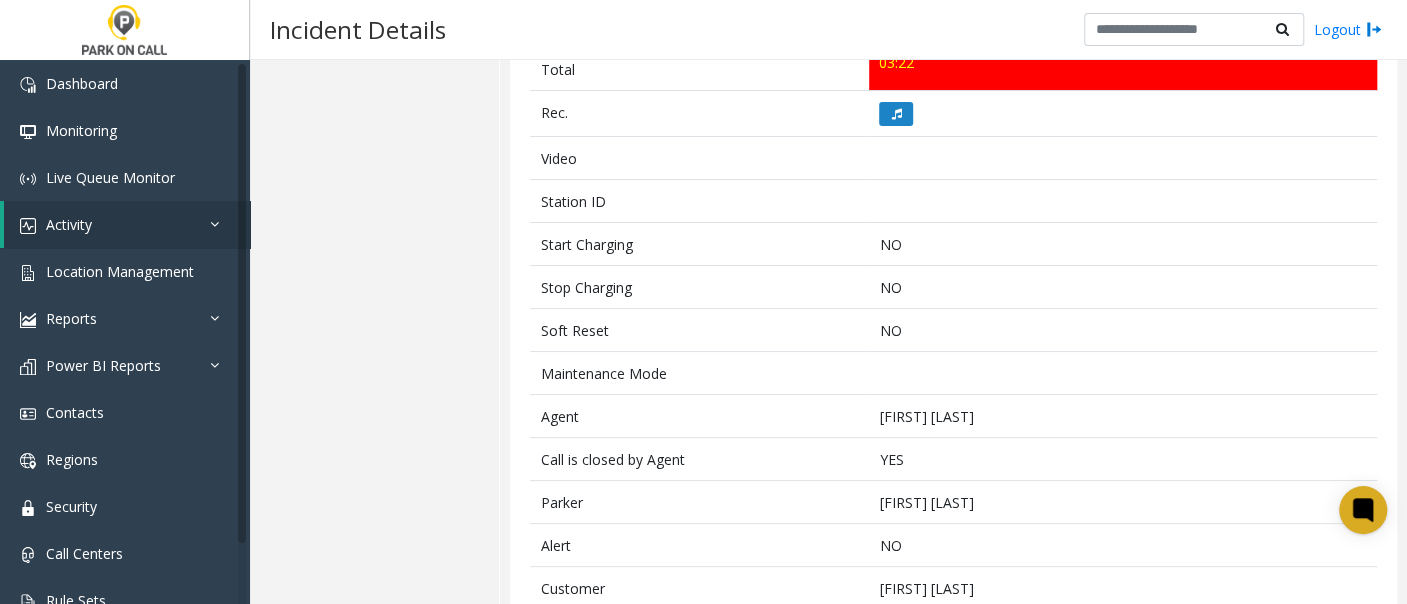 scroll, scrollTop: 963, scrollLeft: 0, axis: vertical 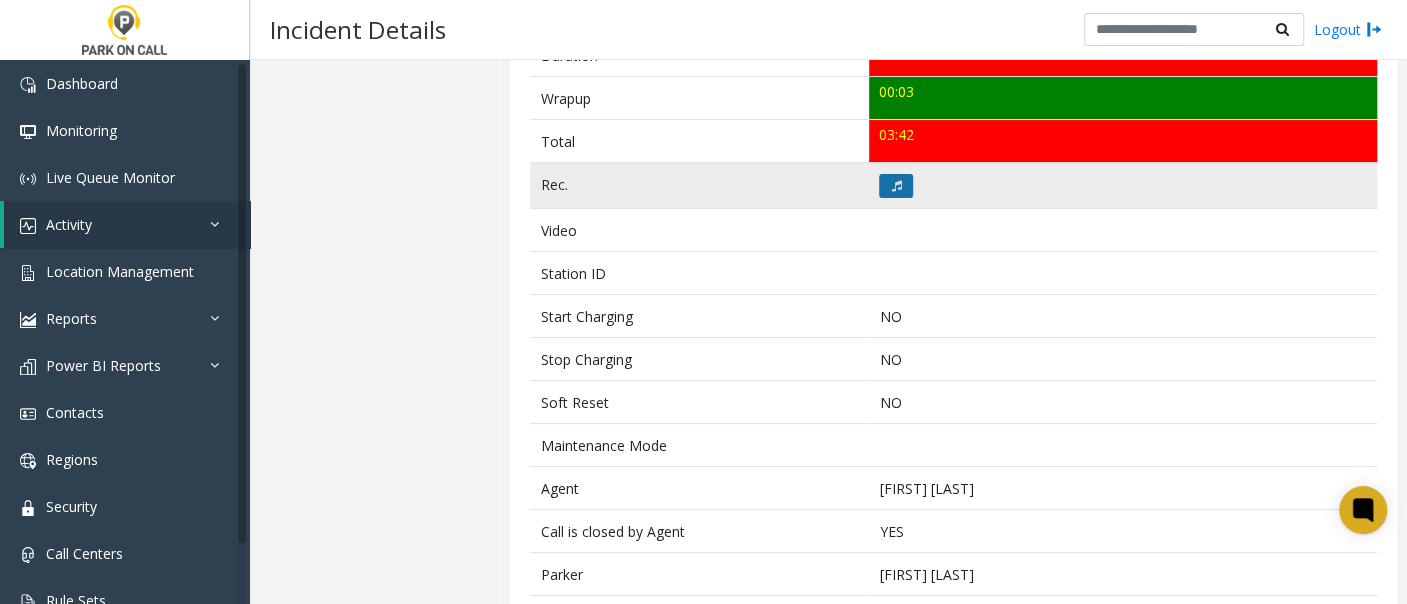 click 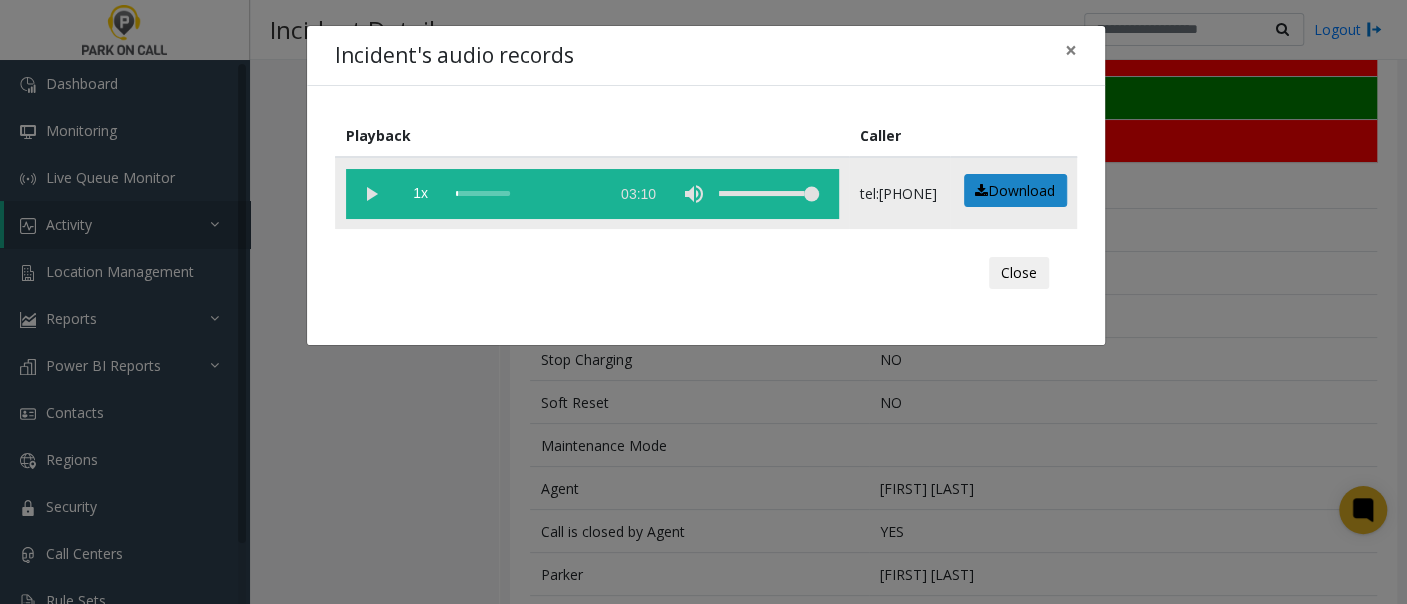 click 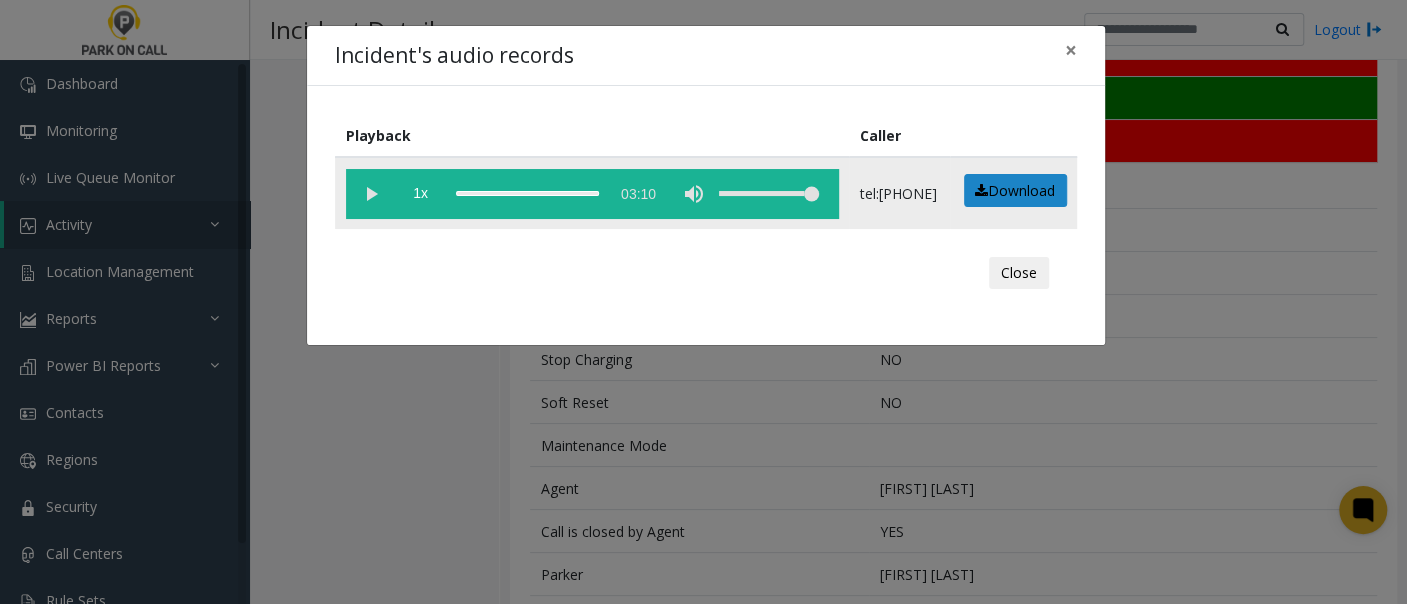 click 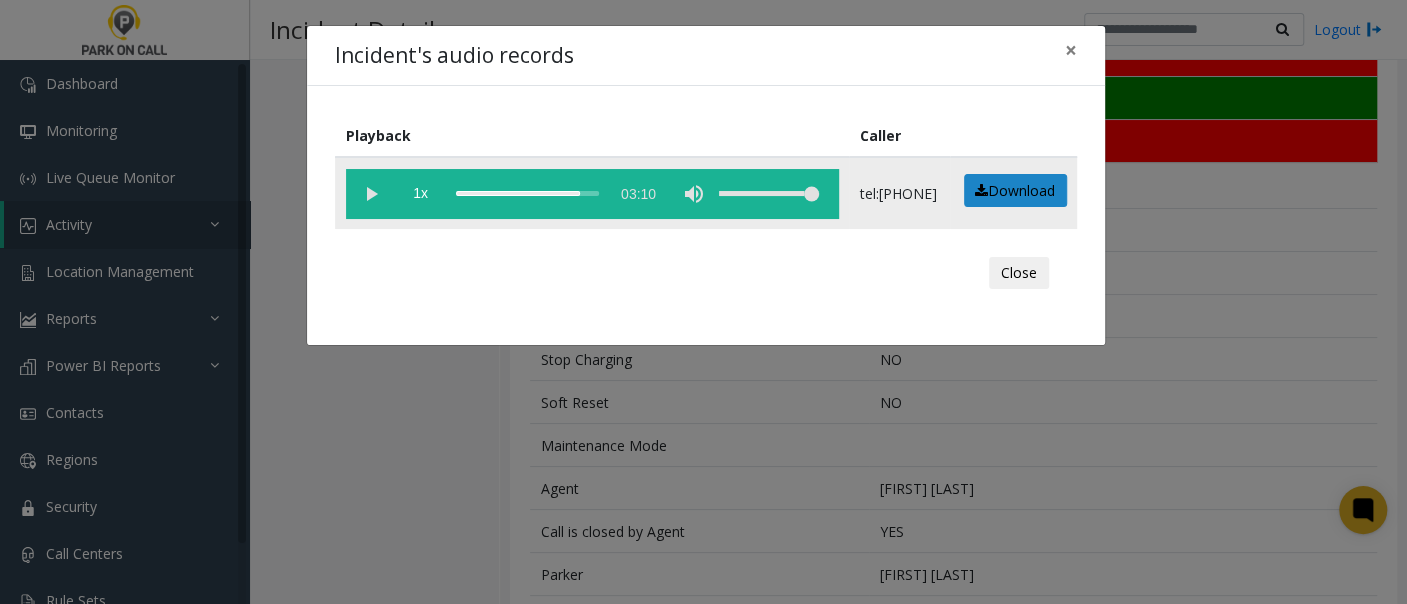 click 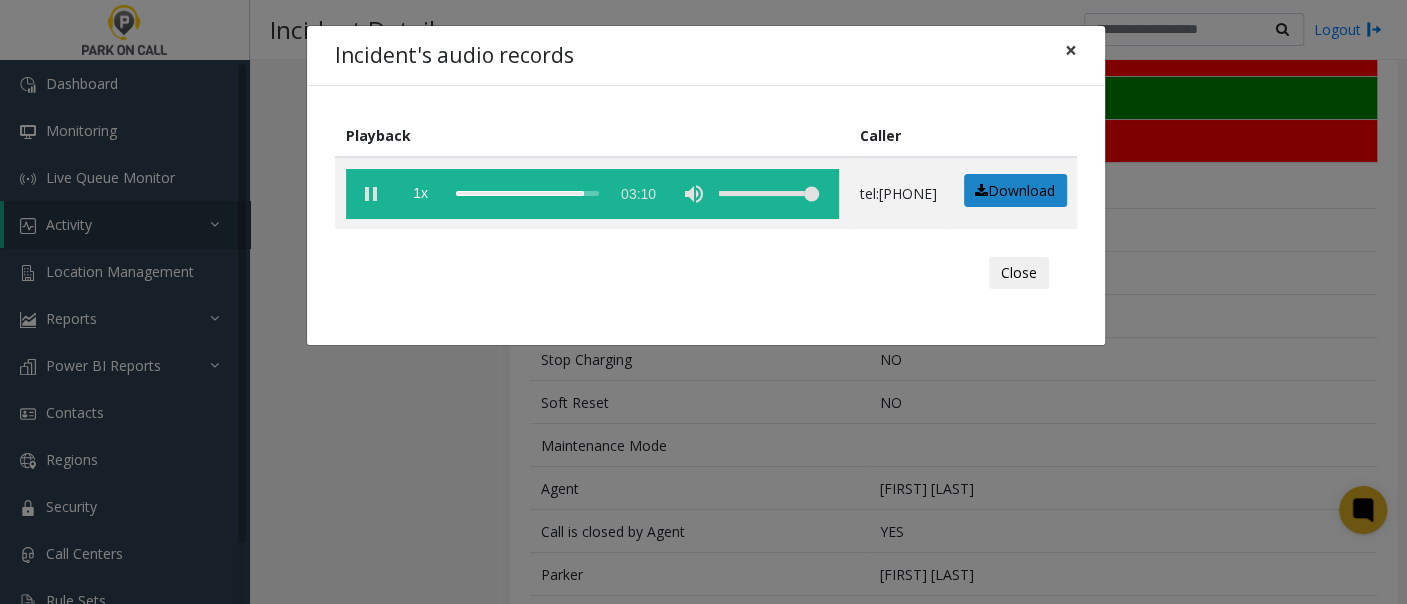 click on "×" 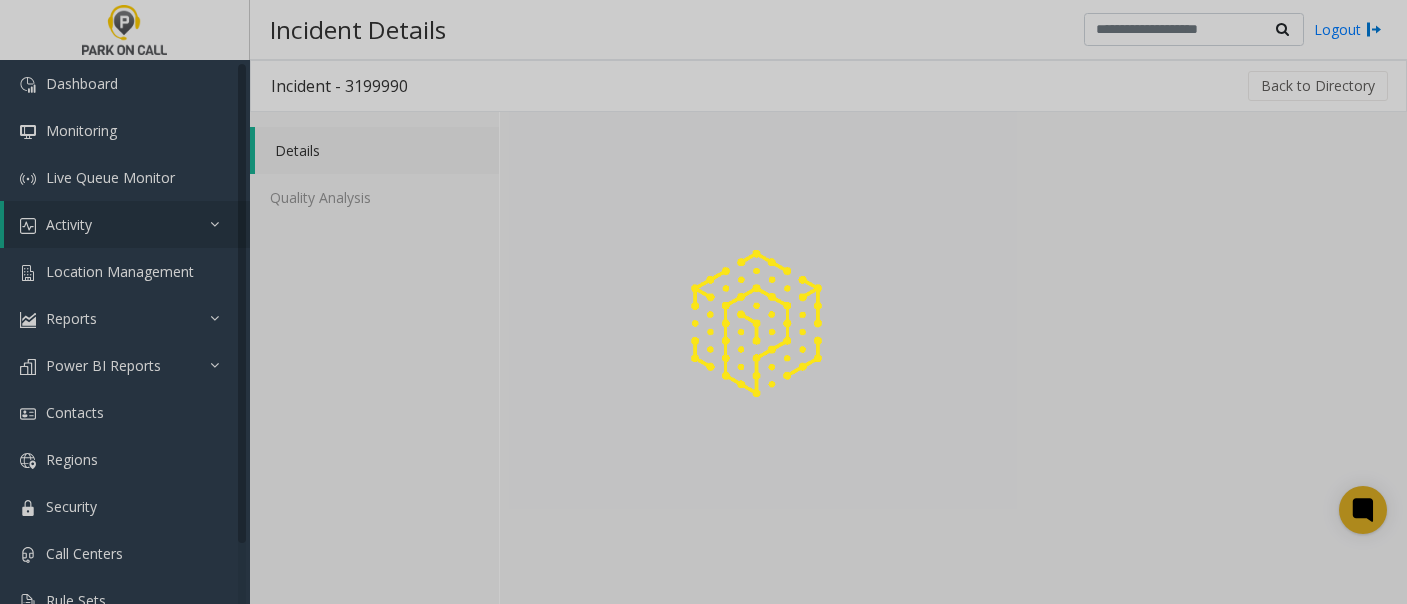 scroll, scrollTop: 0, scrollLeft: 0, axis: both 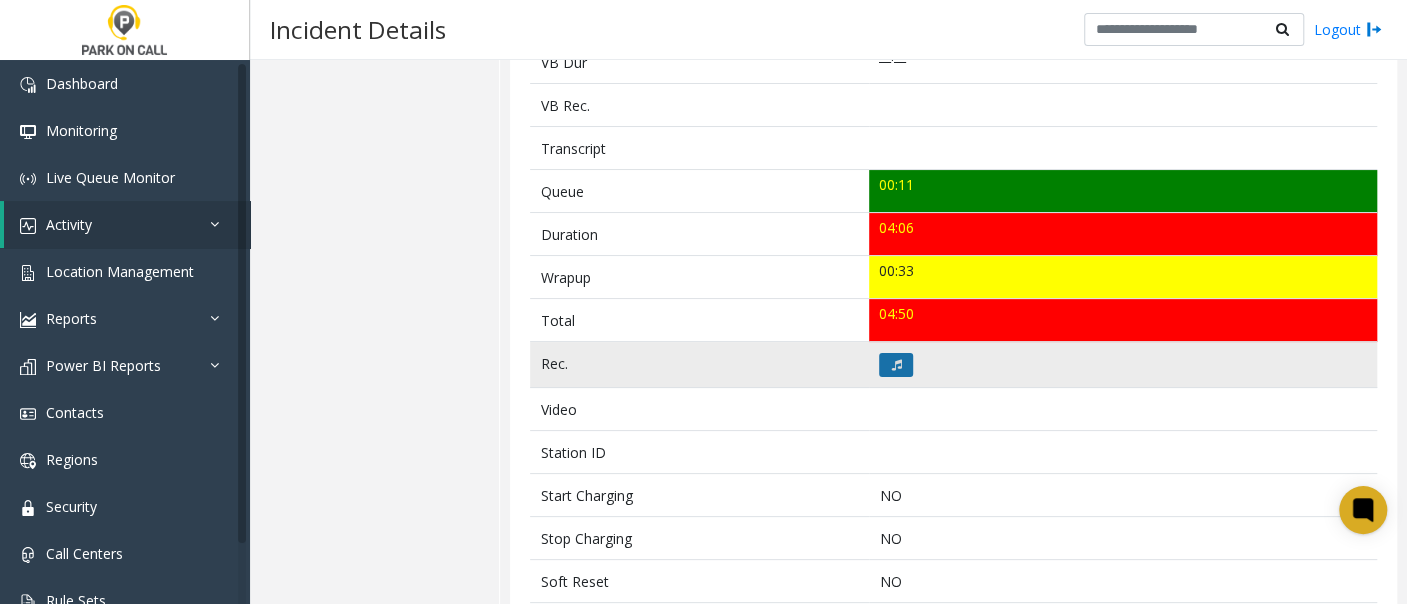 click 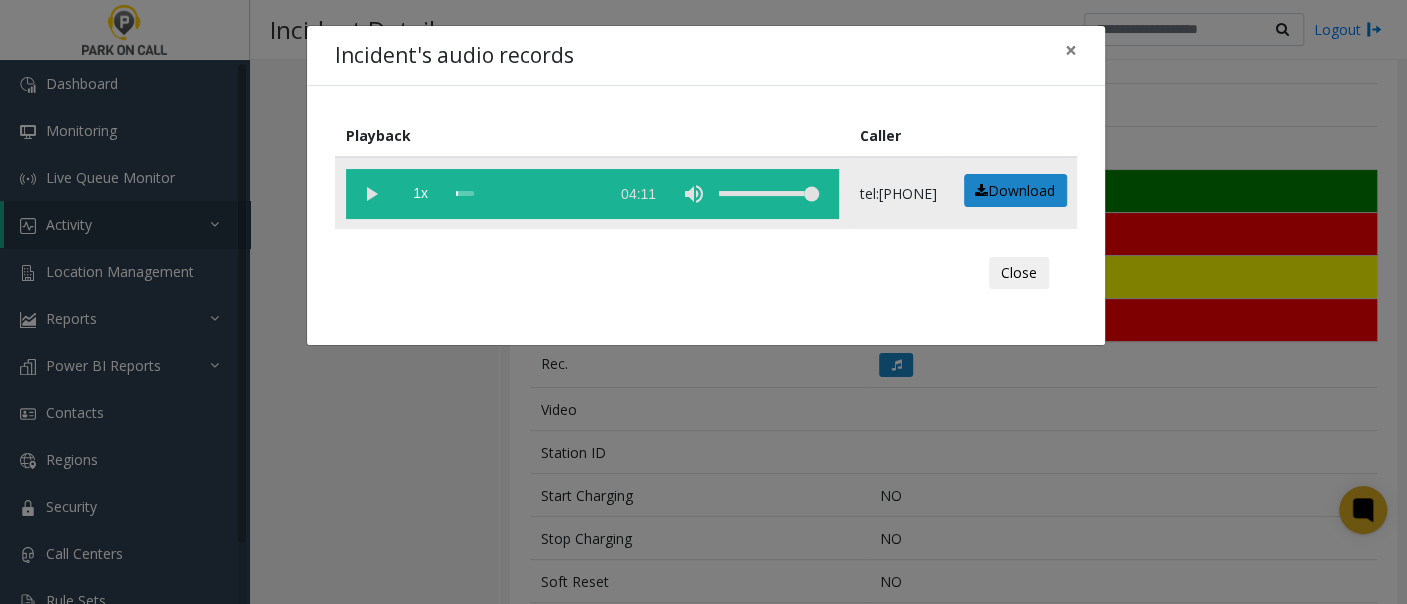 click 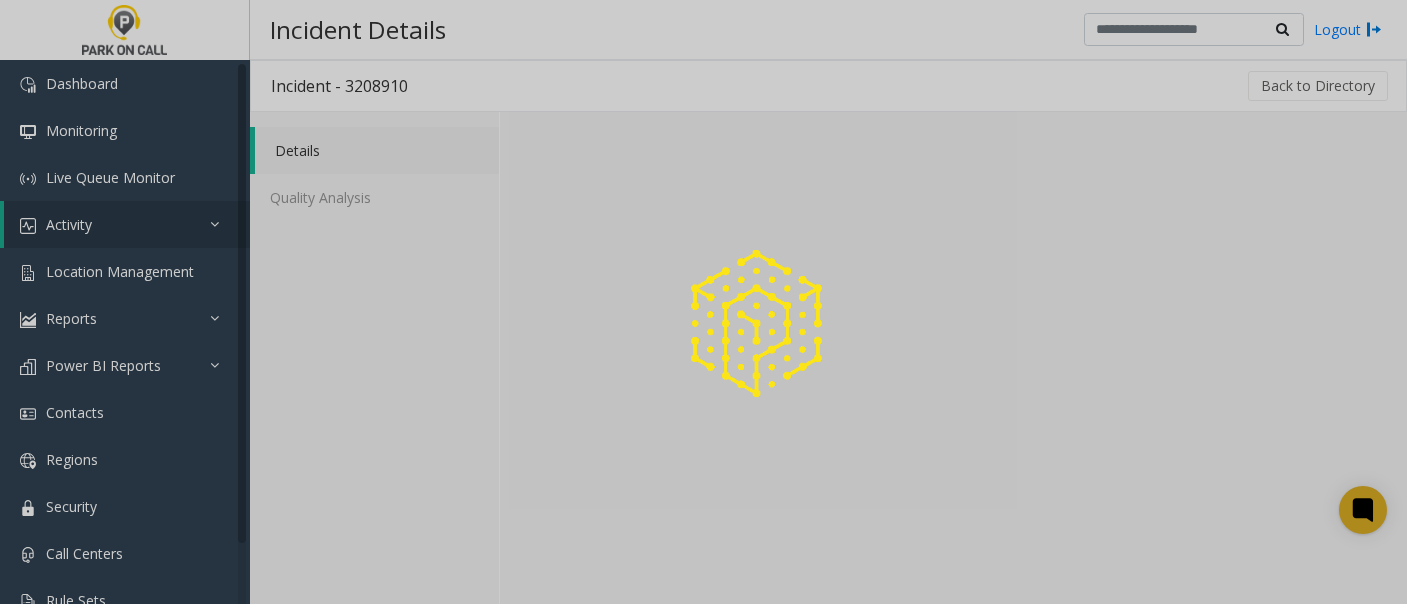 scroll, scrollTop: 0, scrollLeft: 0, axis: both 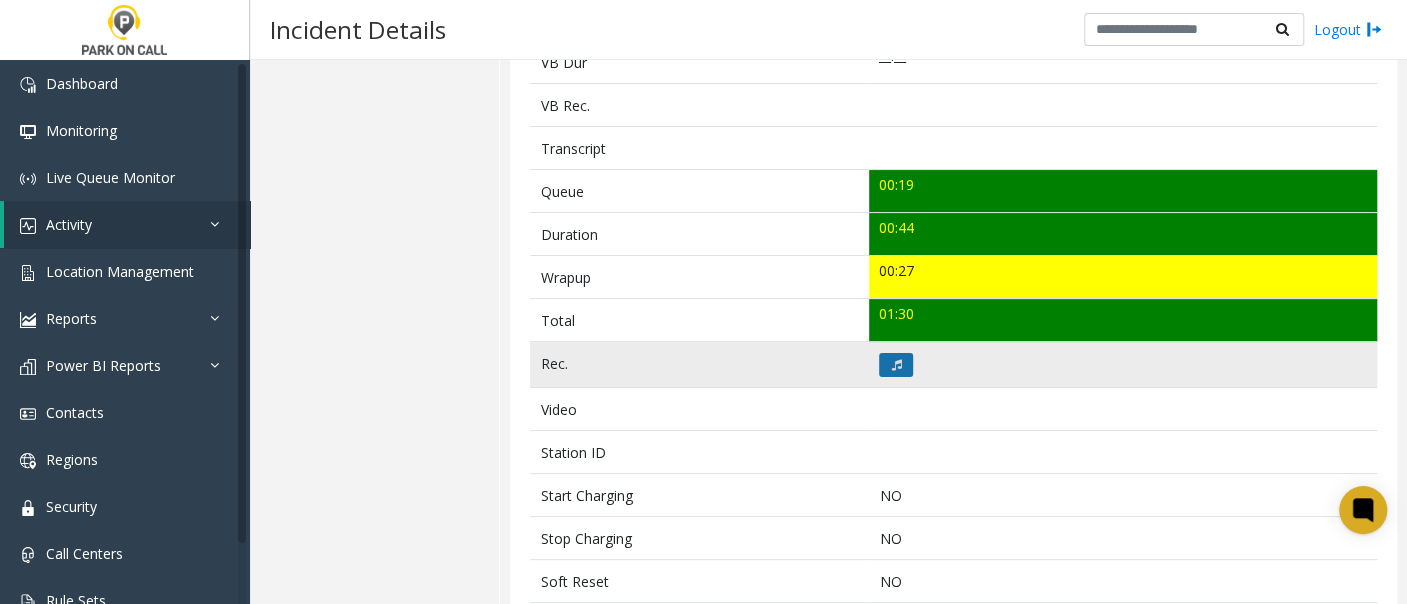 click 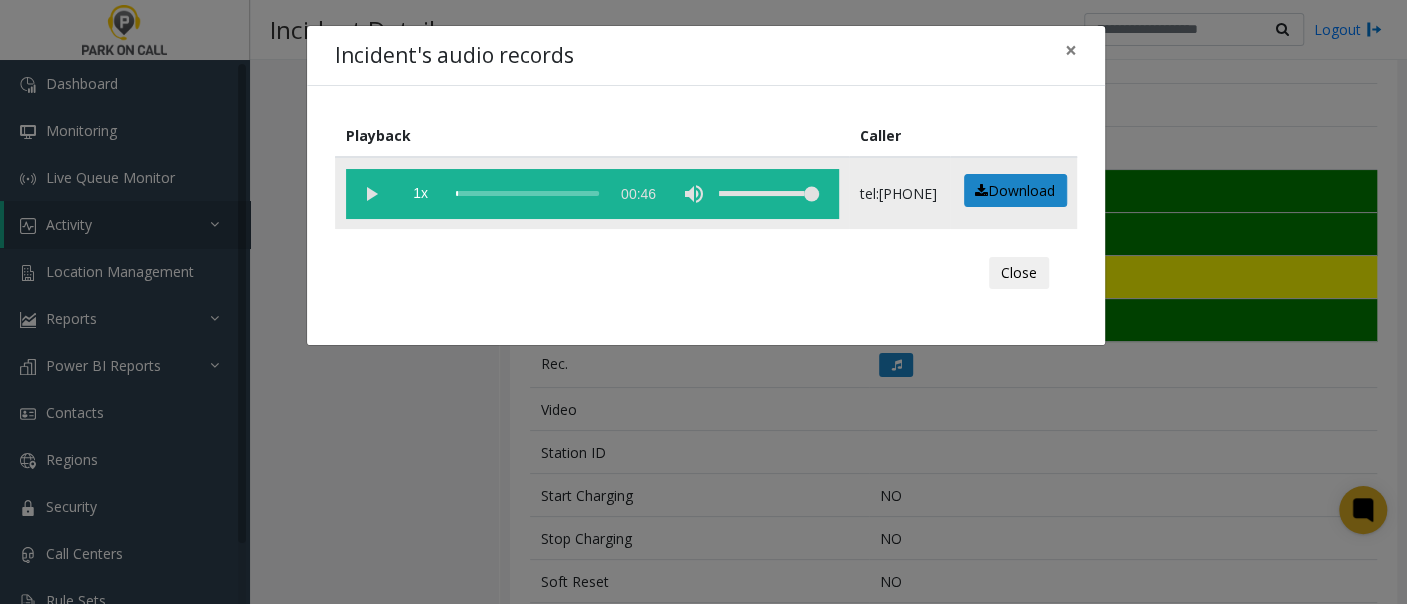 click 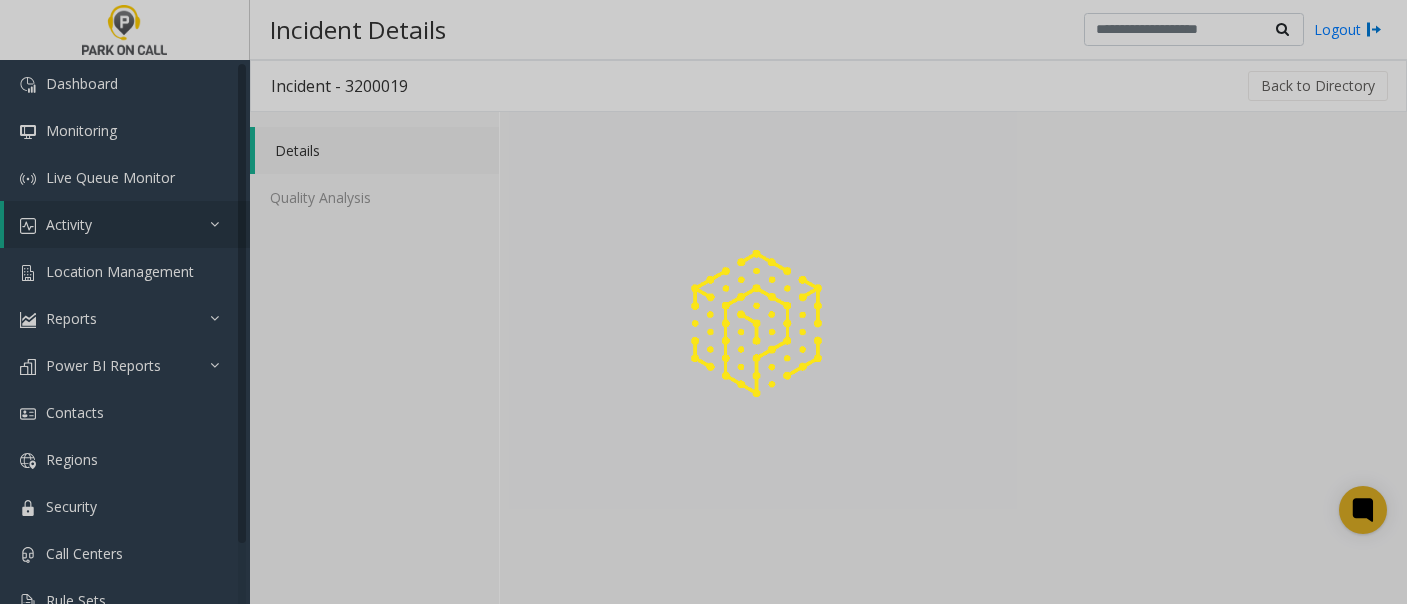 scroll, scrollTop: 0, scrollLeft: 0, axis: both 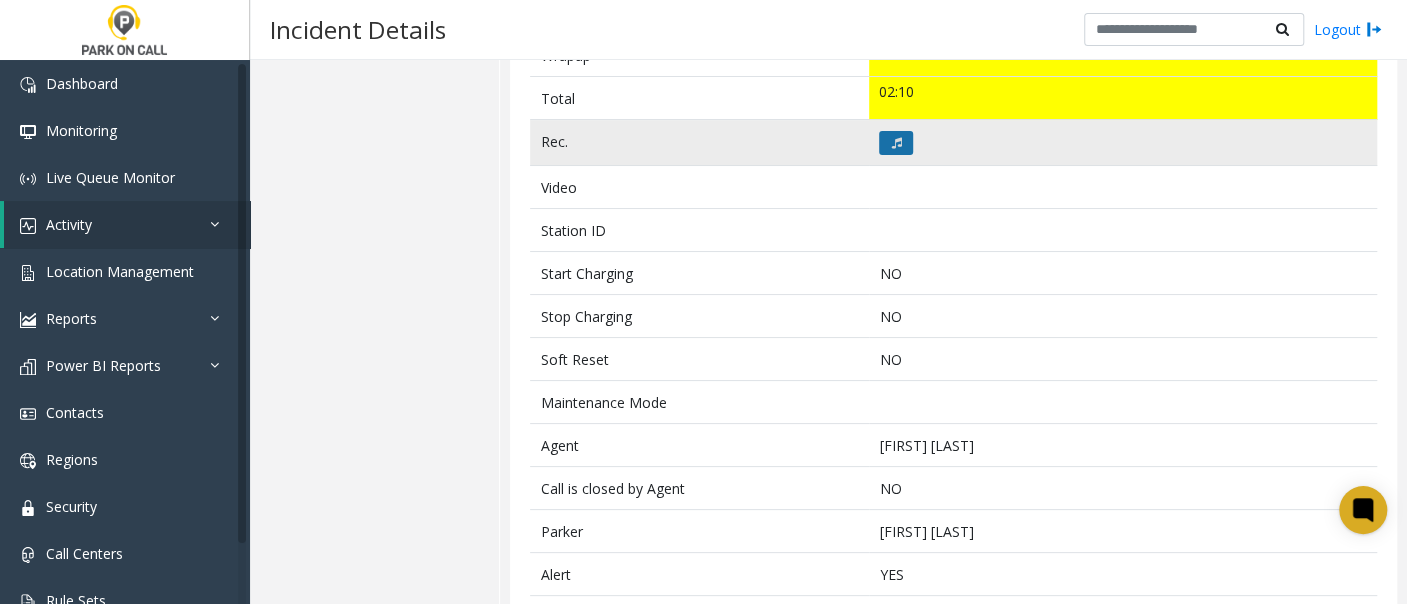 click 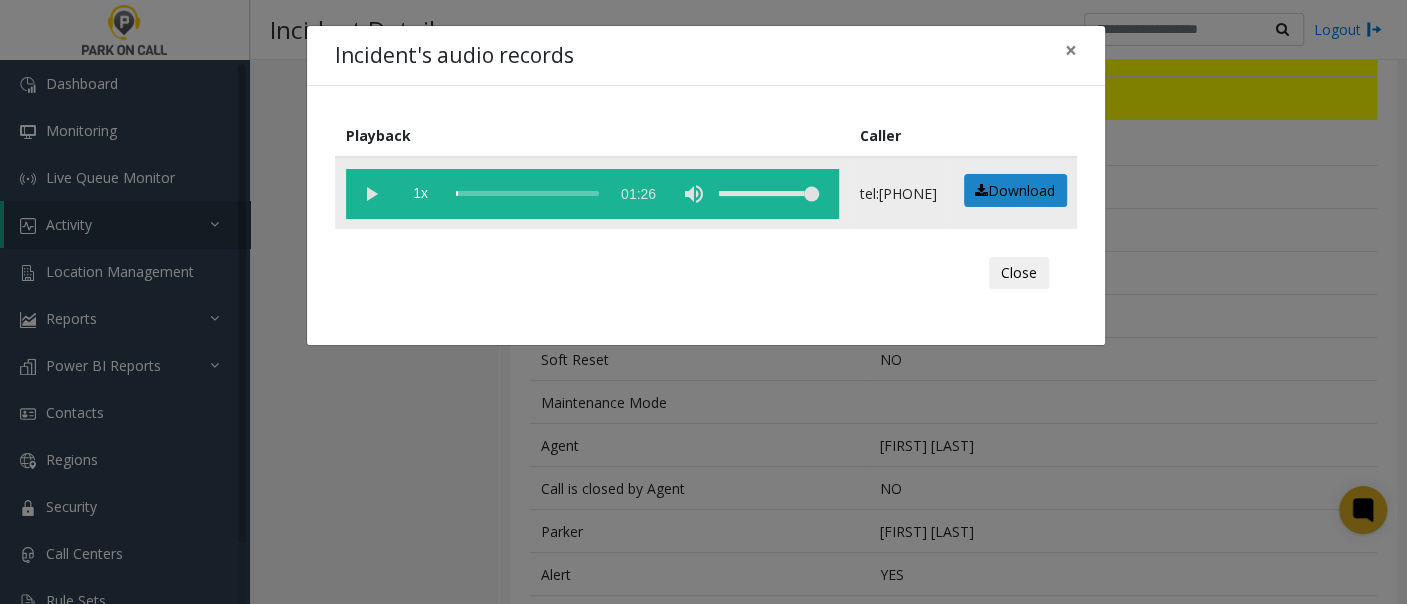 click 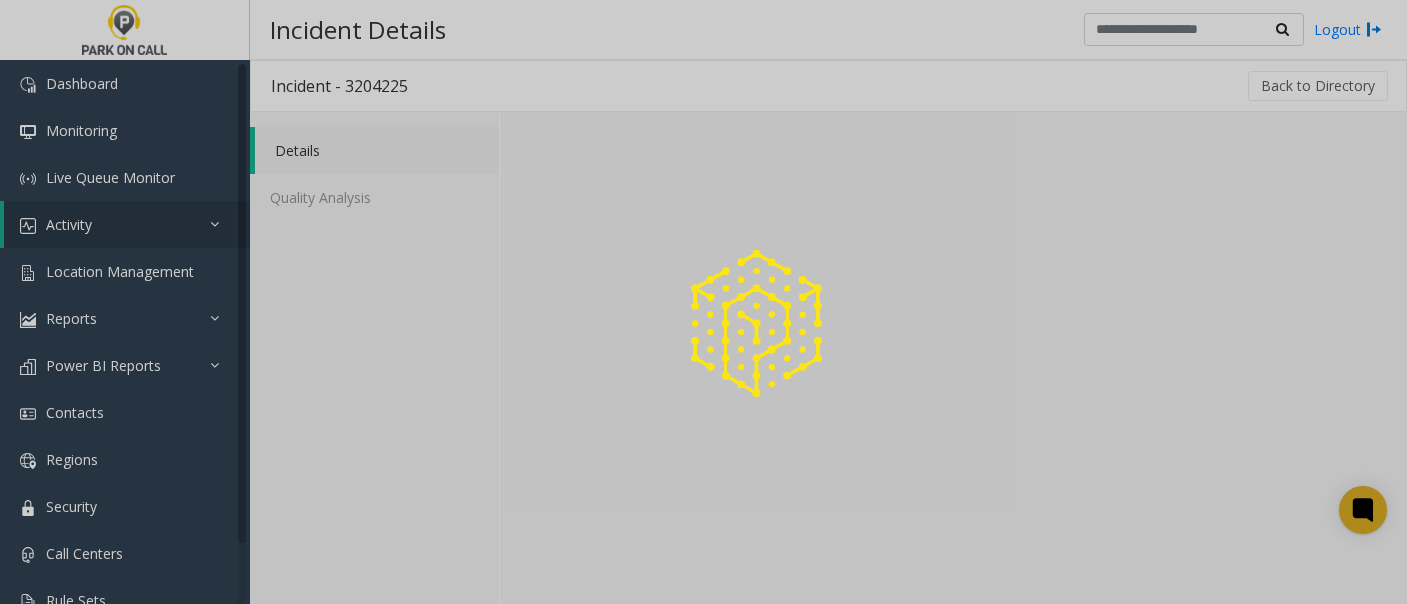 scroll, scrollTop: 0, scrollLeft: 0, axis: both 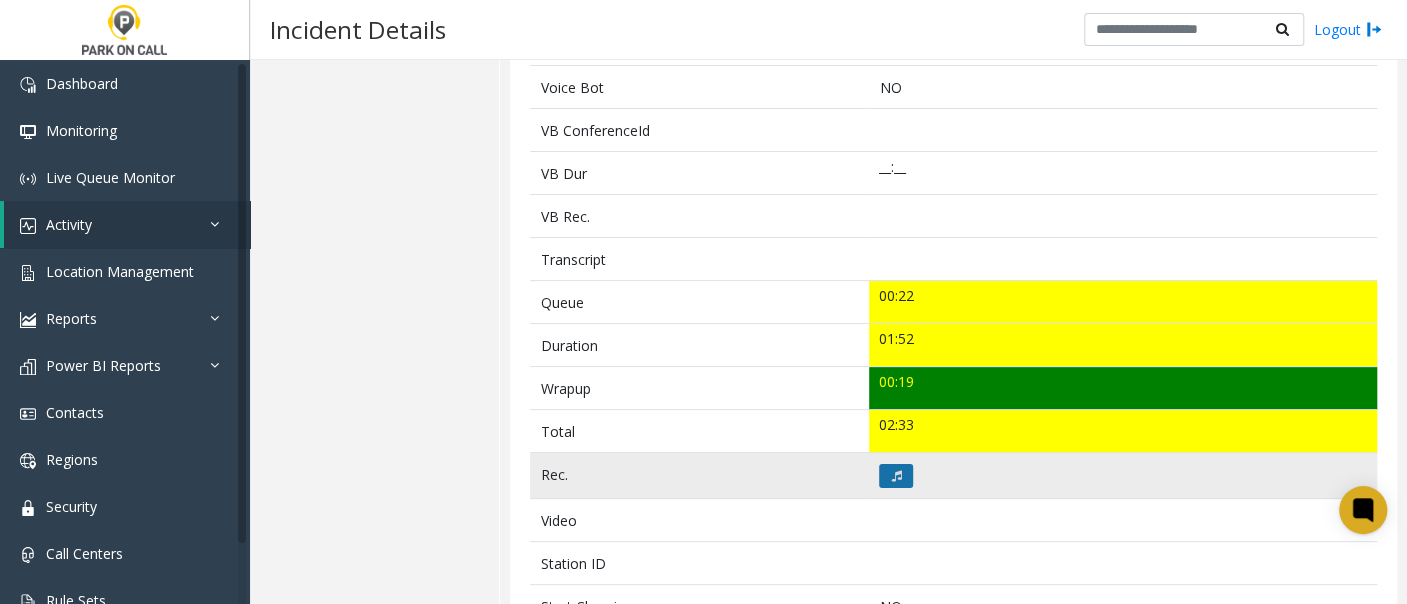 click 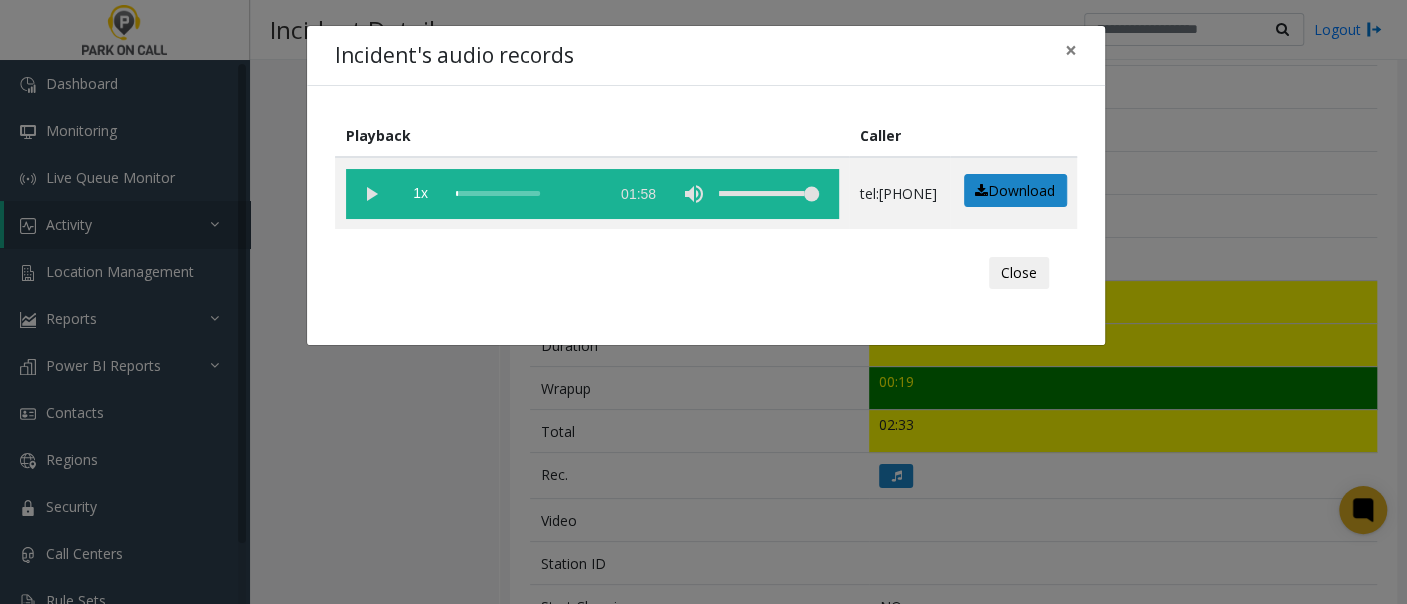 drag, startPoint x: 371, startPoint y: 191, endPoint x: 365, endPoint y: 32, distance: 159.11317 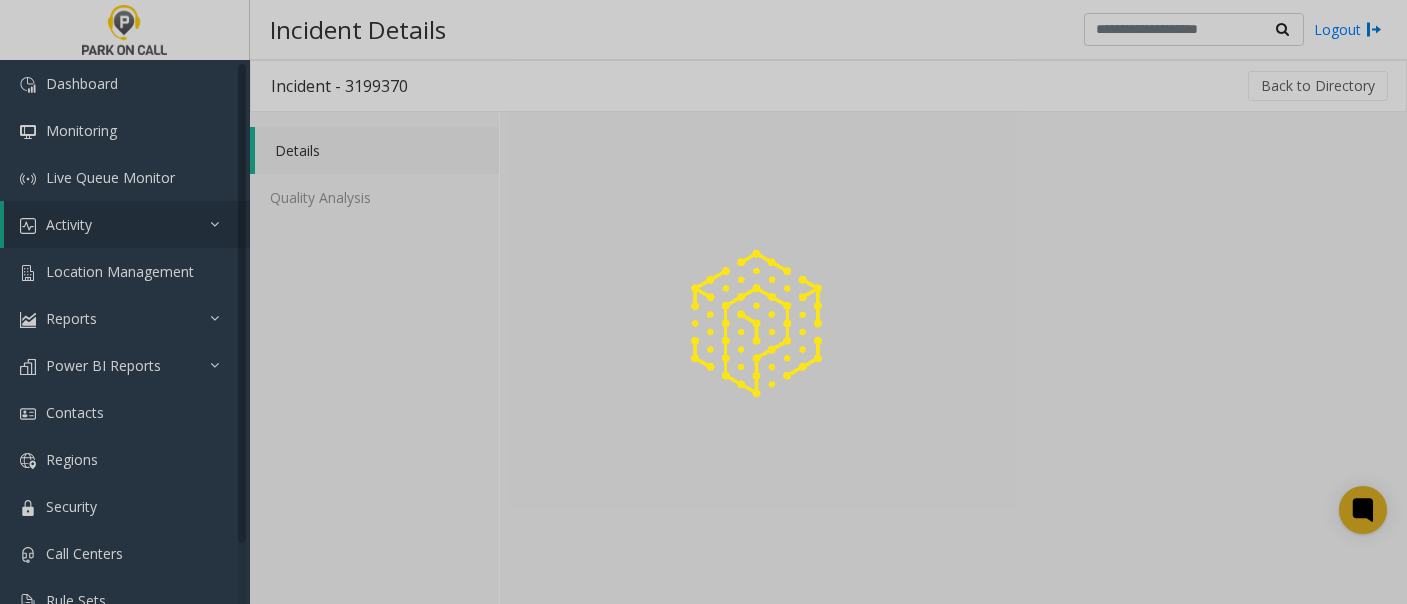 scroll, scrollTop: 0, scrollLeft: 0, axis: both 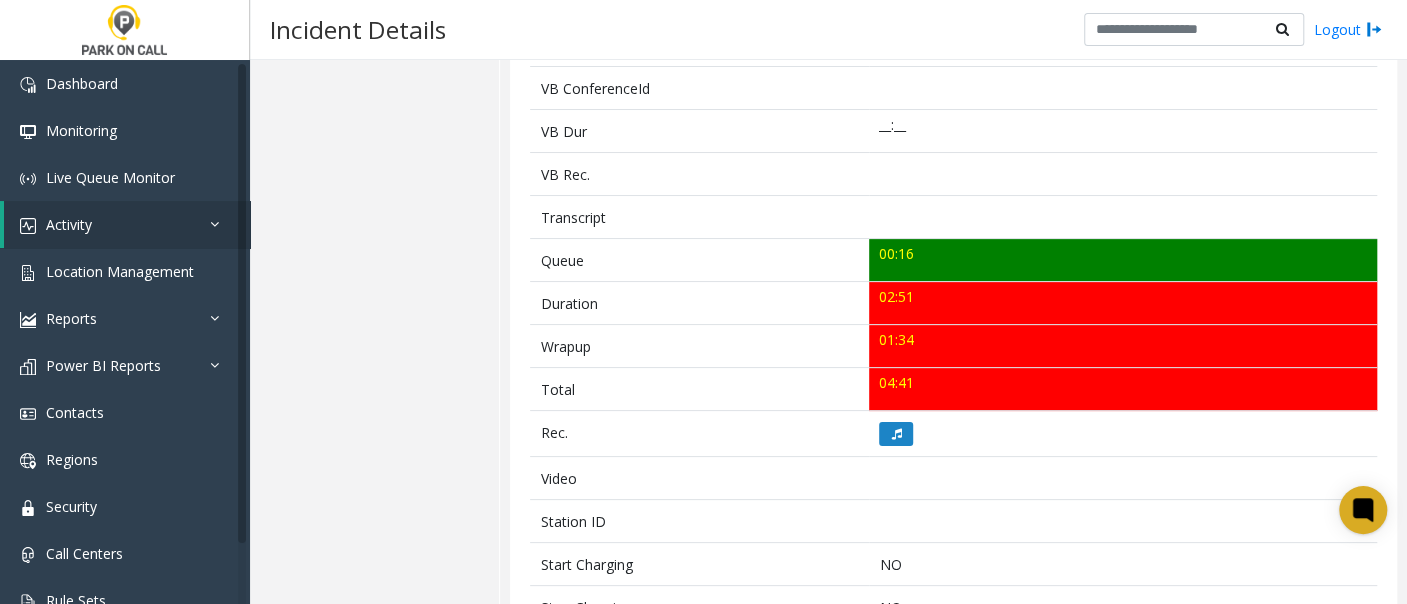 click on "Details Quality Analysis" 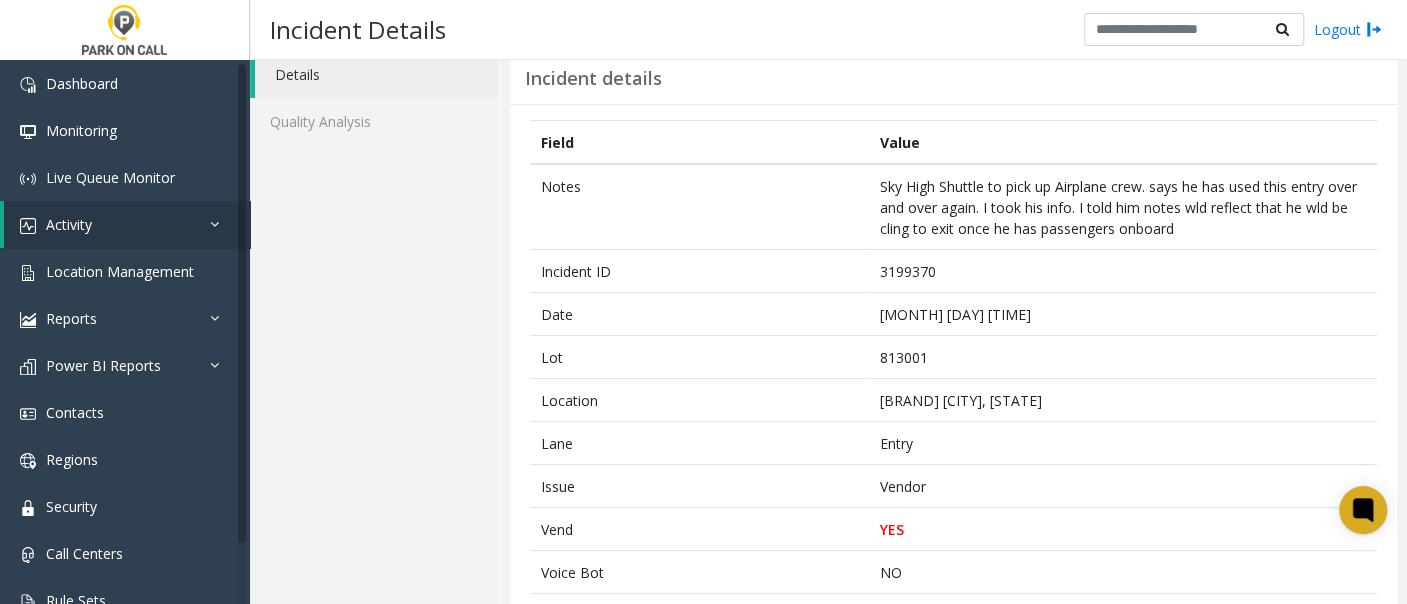 scroll, scrollTop: 48, scrollLeft: 0, axis: vertical 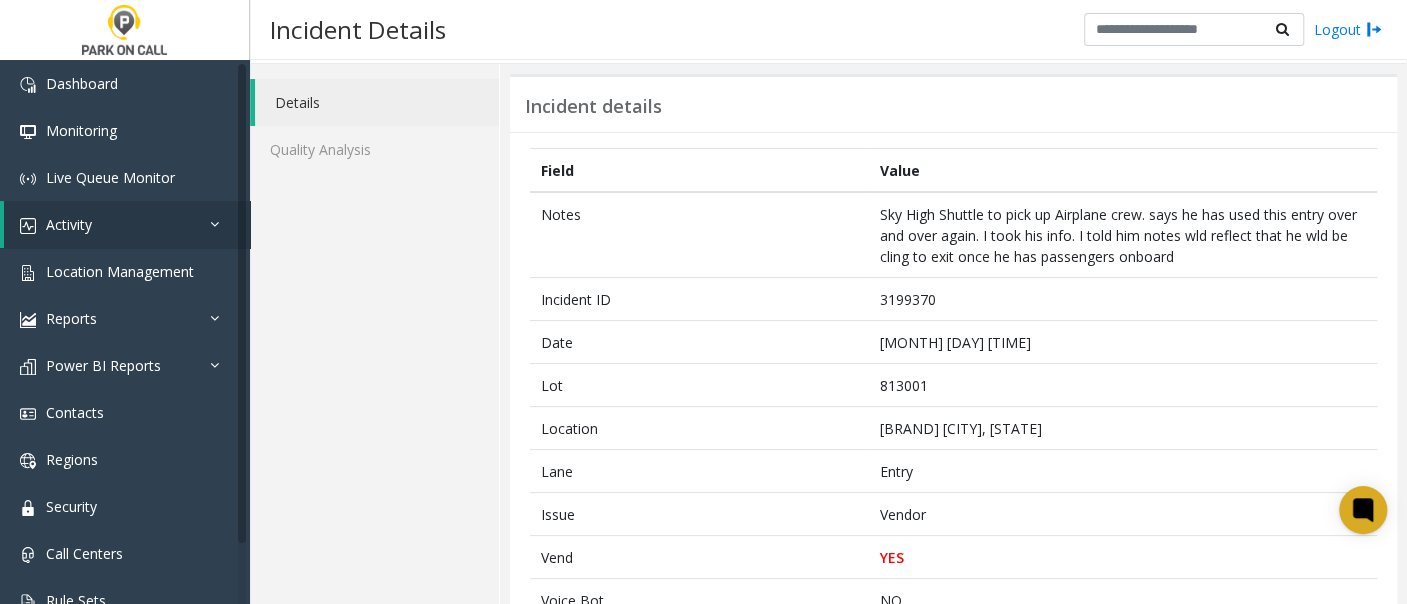 drag, startPoint x: 325, startPoint y: 372, endPoint x: 478, endPoint y: 542, distance: 228.71161 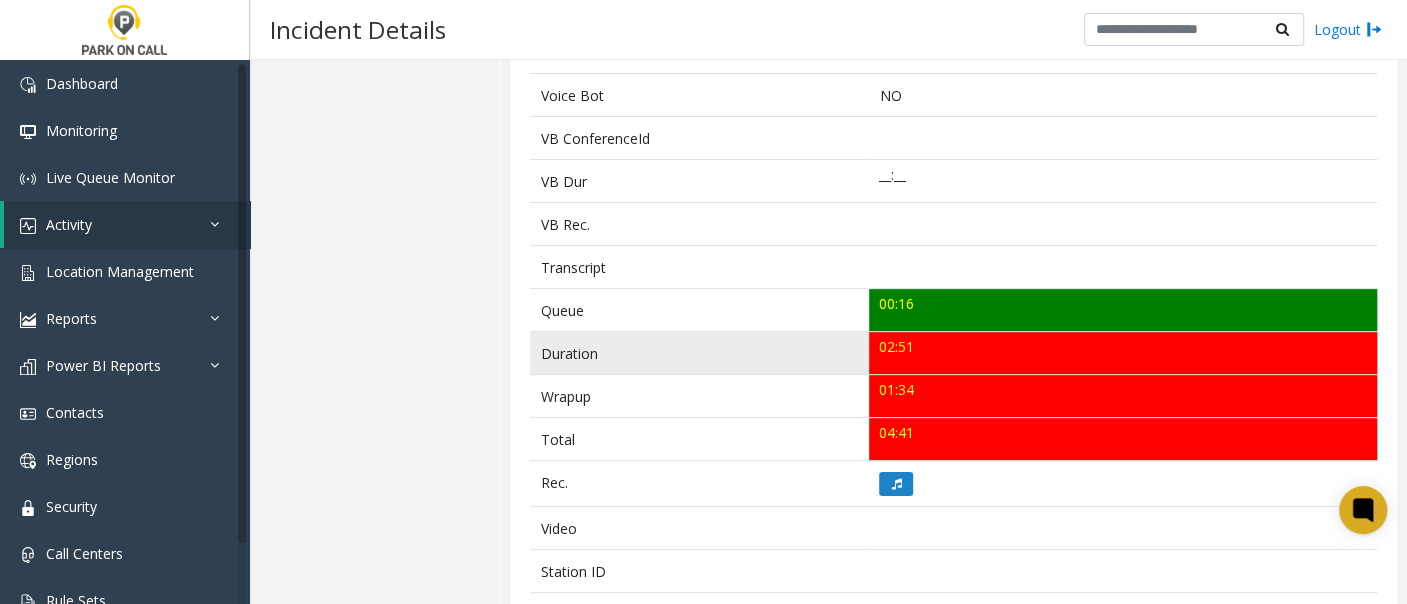scroll, scrollTop: 603, scrollLeft: 0, axis: vertical 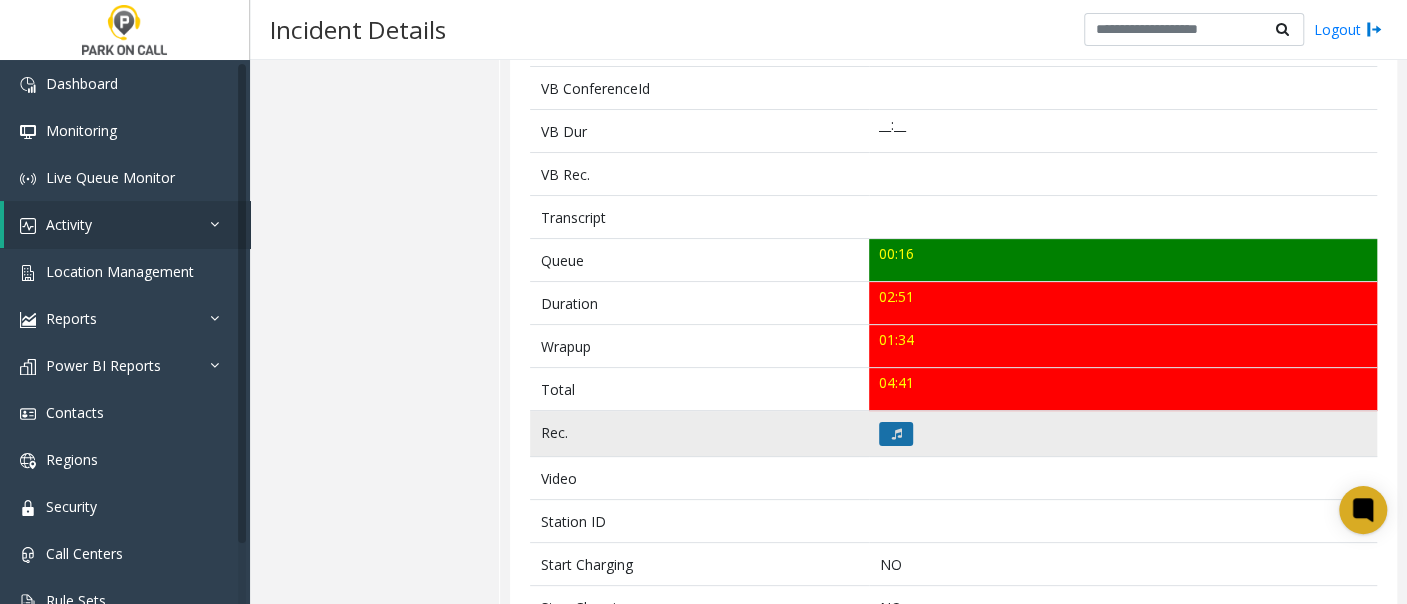 click 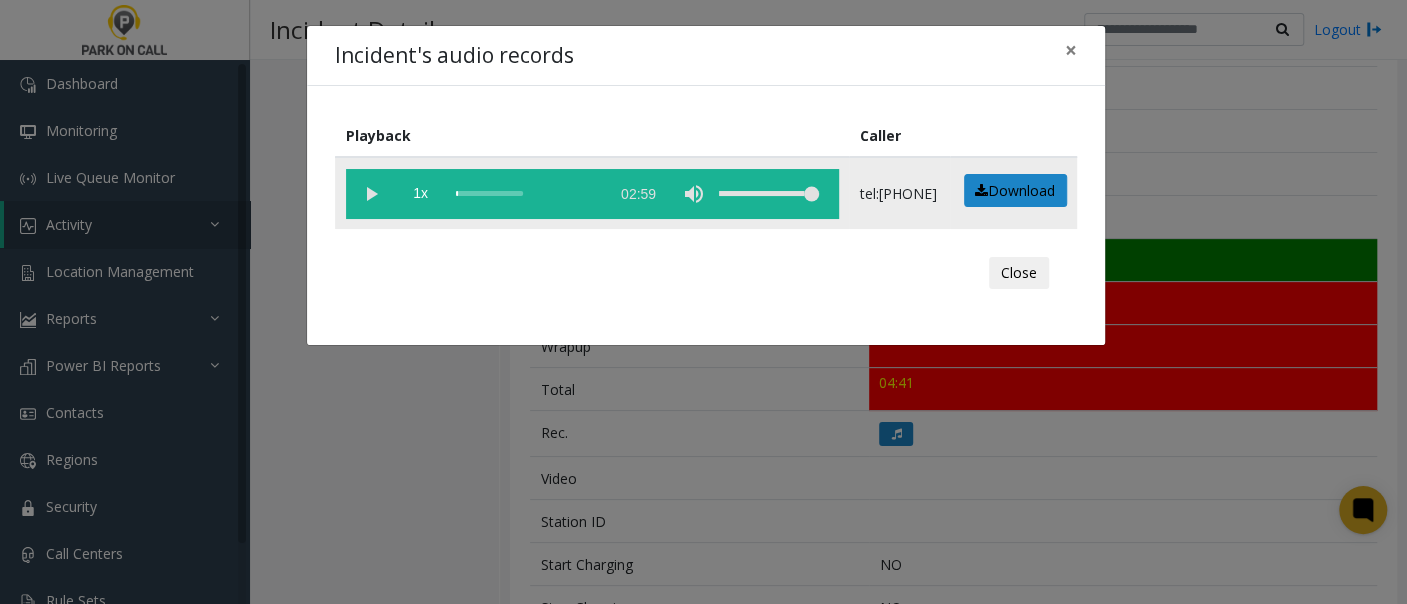 click 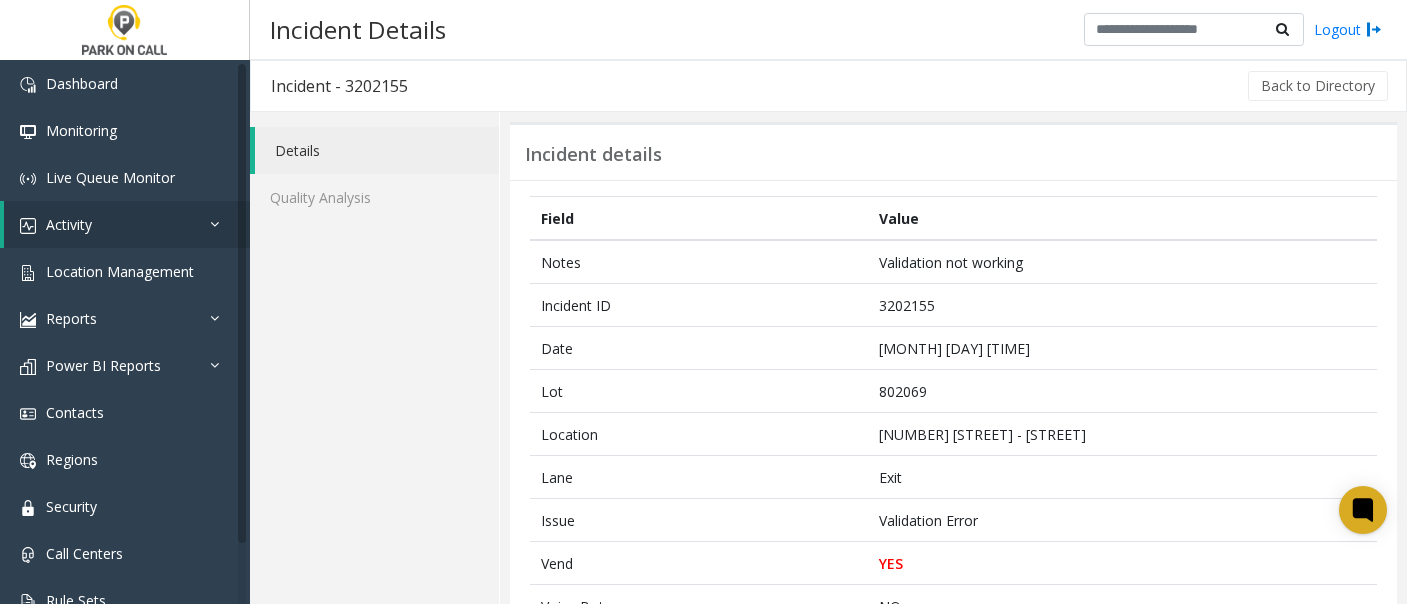 scroll, scrollTop: 0, scrollLeft: 0, axis: both 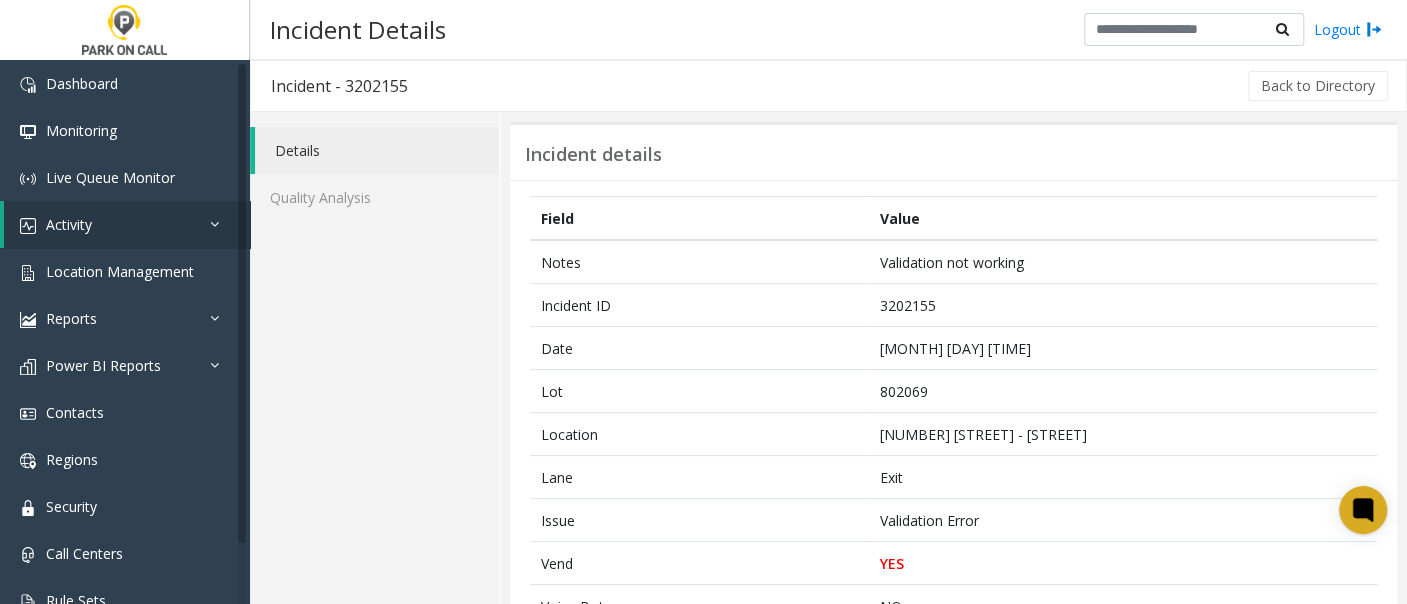 click on "Incident details Field Value Notes Validation not working Incident ID 3202155 Date Jul 24 10:54:48 AM Lot 802069 Location 260 N Josephine - Parkwell Lane Exit Issue Validation Error Vend YES Voice Bot NO VB ConferenceId VB Dur __:__ VB Rec. Transcript Queue  00:08  Duration  02:14  Wrapup  00:02  Total  02:24  Rec. Video Station ID    Start Charging NO Stop Charging NO Soft Reset NO Maintenance Mode    Agent Jennifer Washington Call is closed by Agent YES Parker Elizabeth Presty Alert YES Customer Elizabeth Presty Phone 5166078286 Company Validation Was Received From Berrys Incident's audio records × Playback Caller Close Incident's video record × Close Create a new ticket ×  Transcription of a conversation with a voice bot  ×" 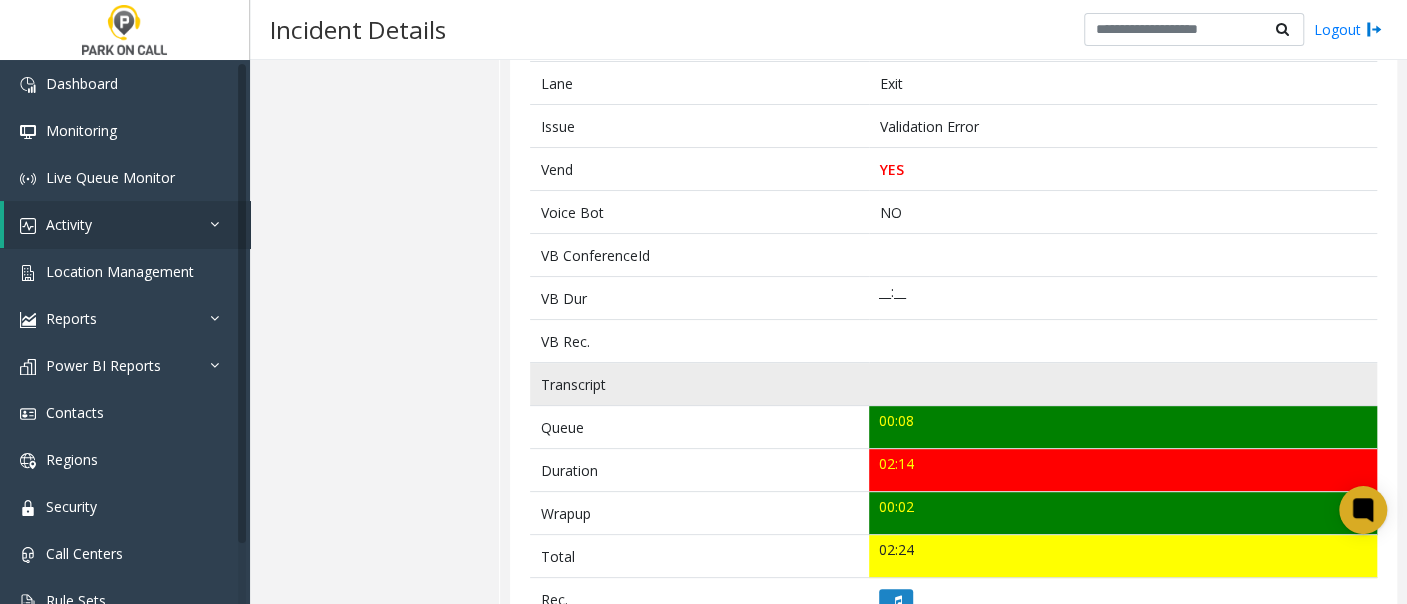 scroll, scrollTop: 555, scrollLeft: 0, axis: vertical 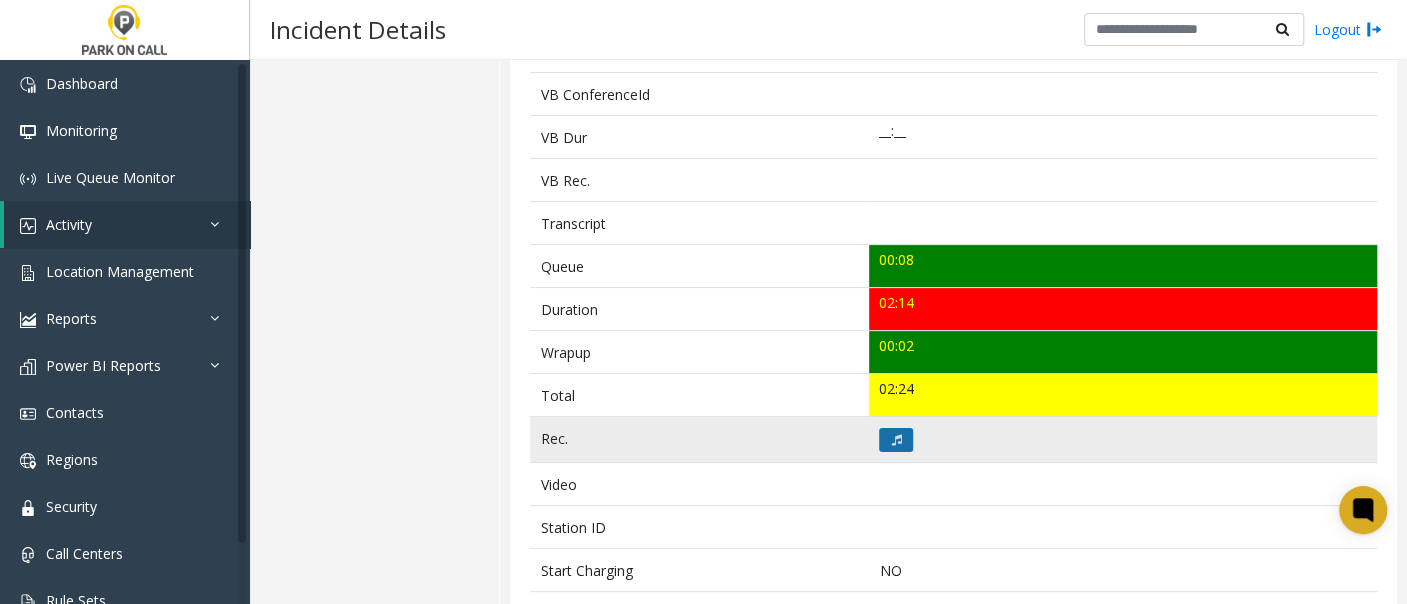 click 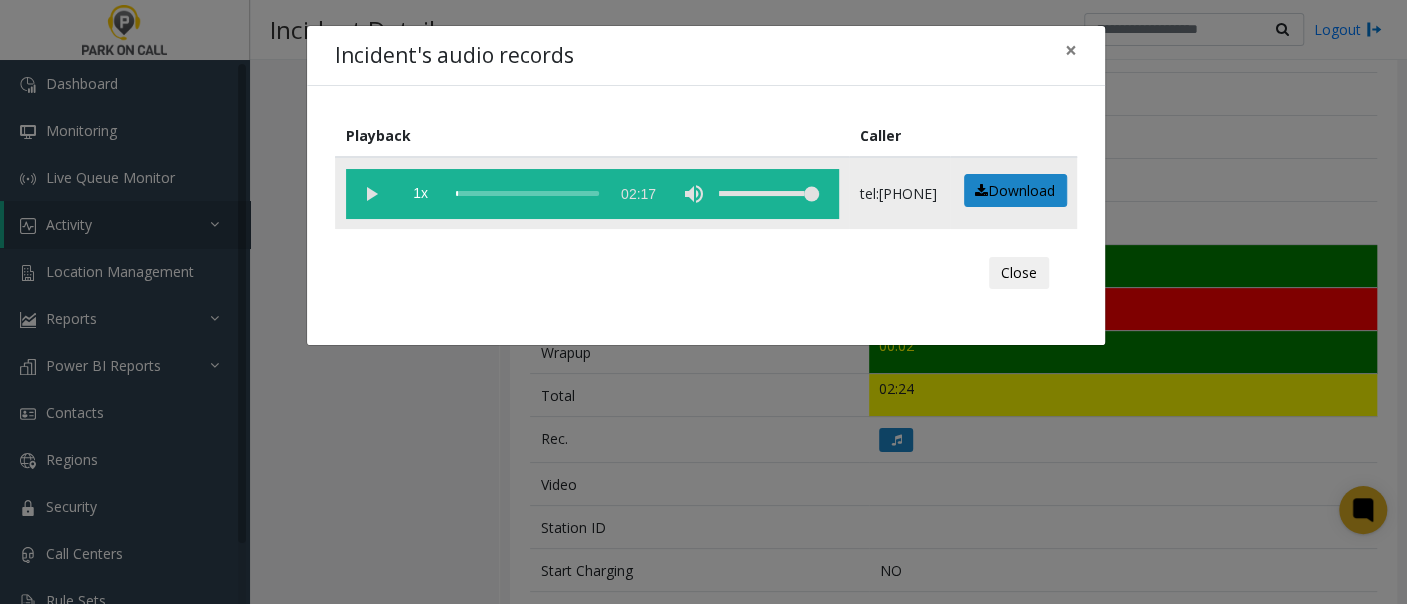 click 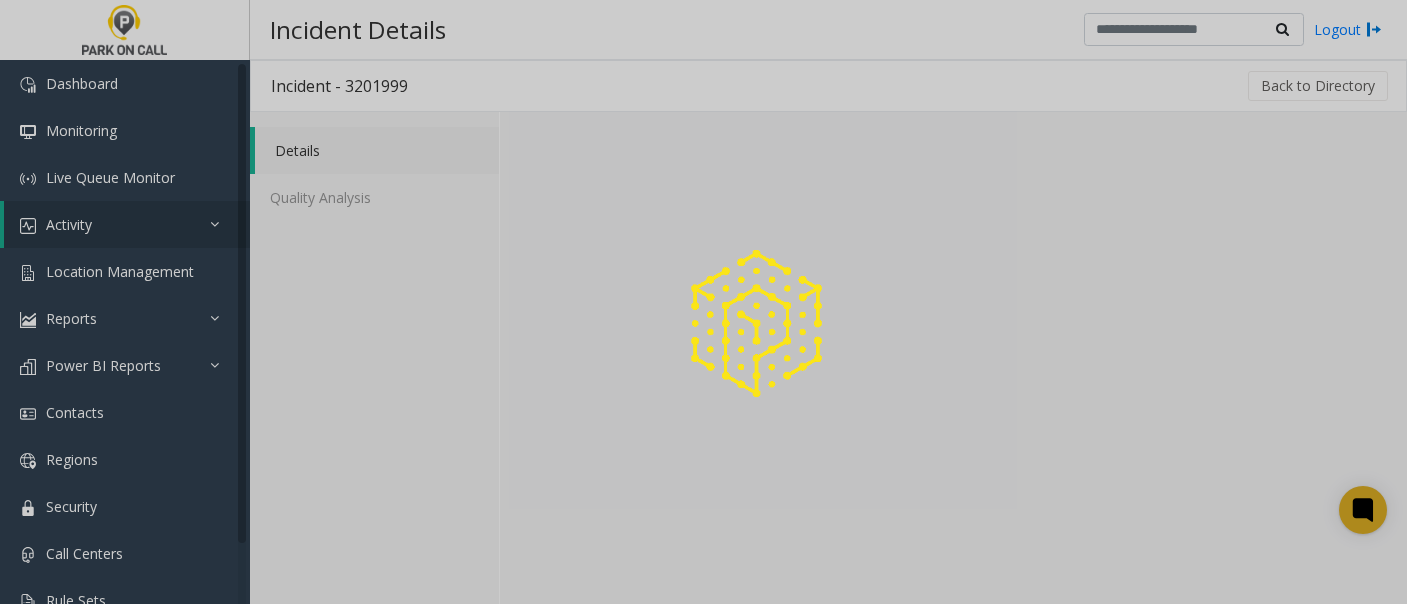 scroll, scrollTop: 0, scrollLeft: 0, axis: both 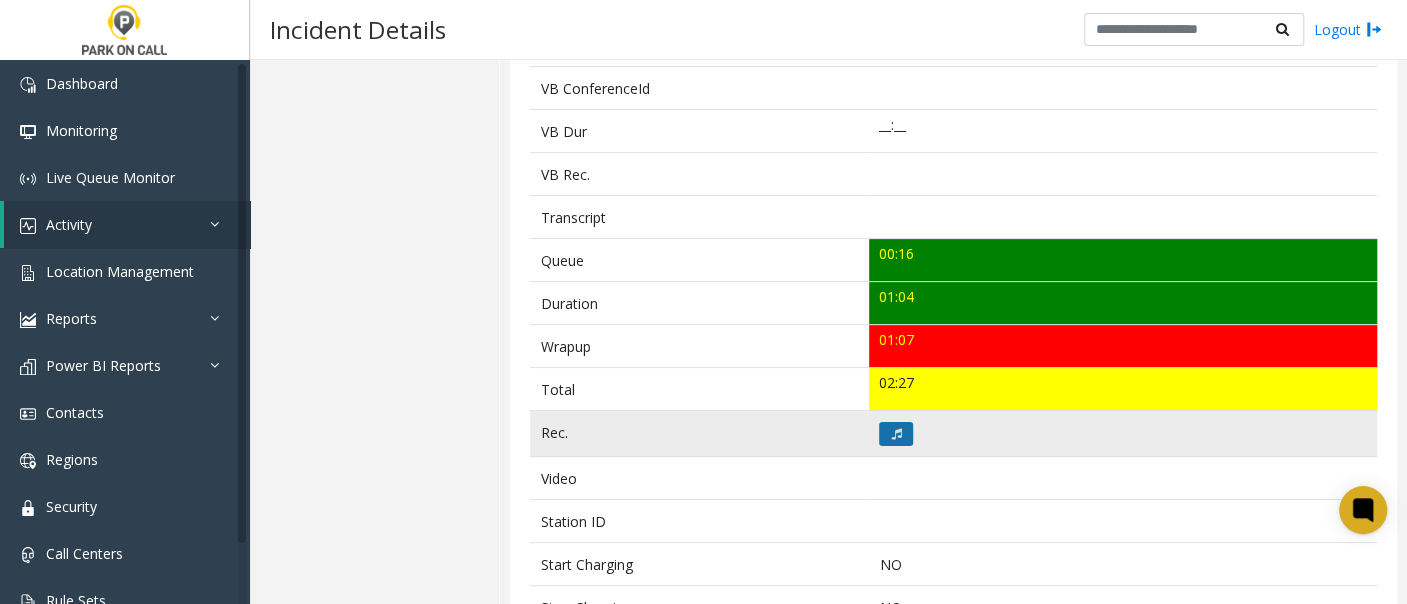 click 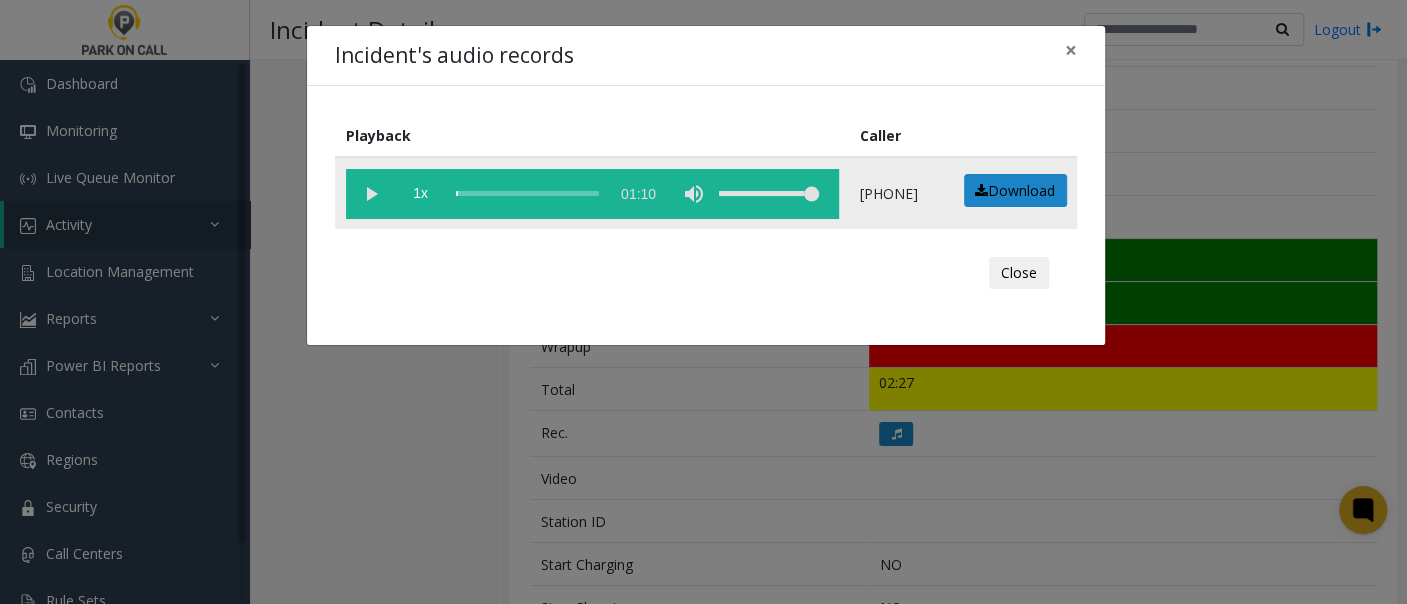 click 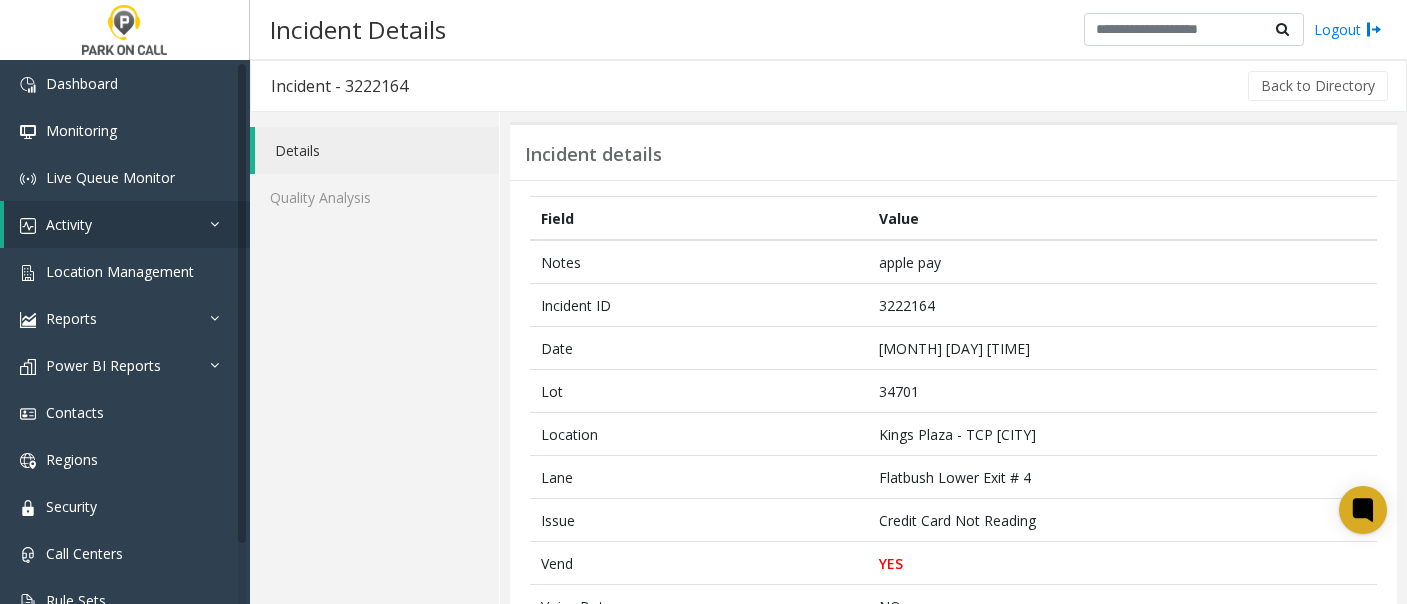 scroll, scrollTop: 0, scrollLeft: 0, axis: both 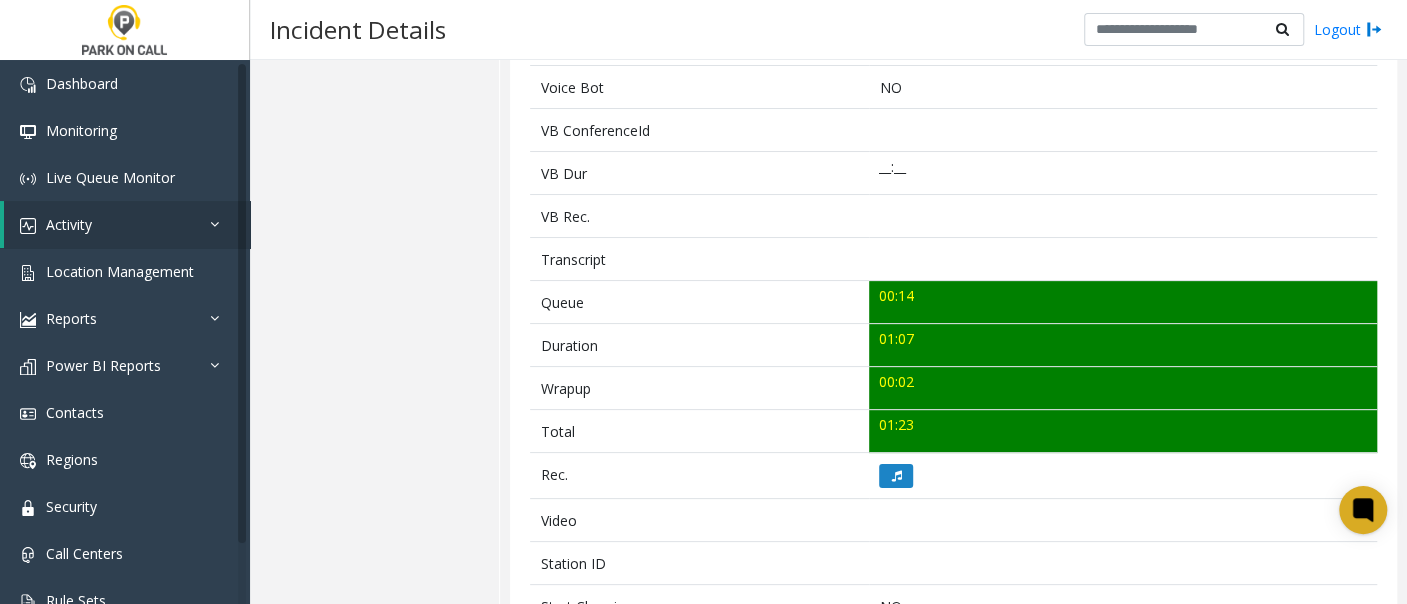 click on "Incident Details" at bounding box center (358, 29) 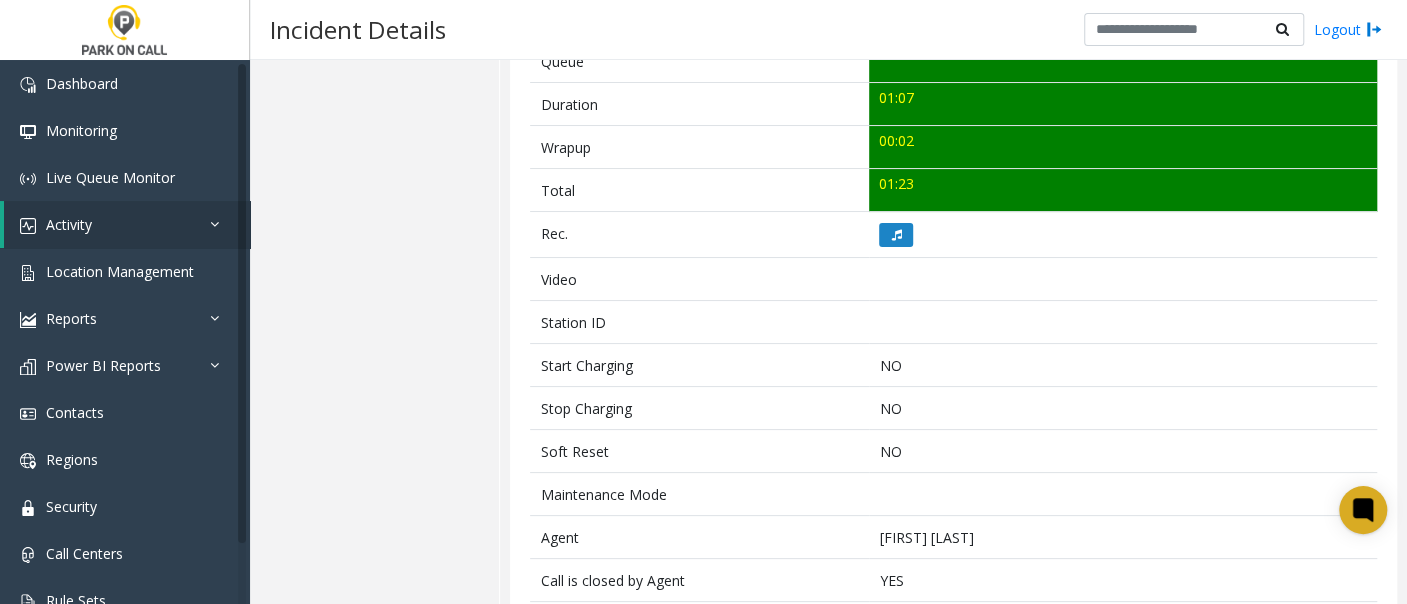 scroll, scrollTop: 777, scrollLeft: 0, axis: vertical 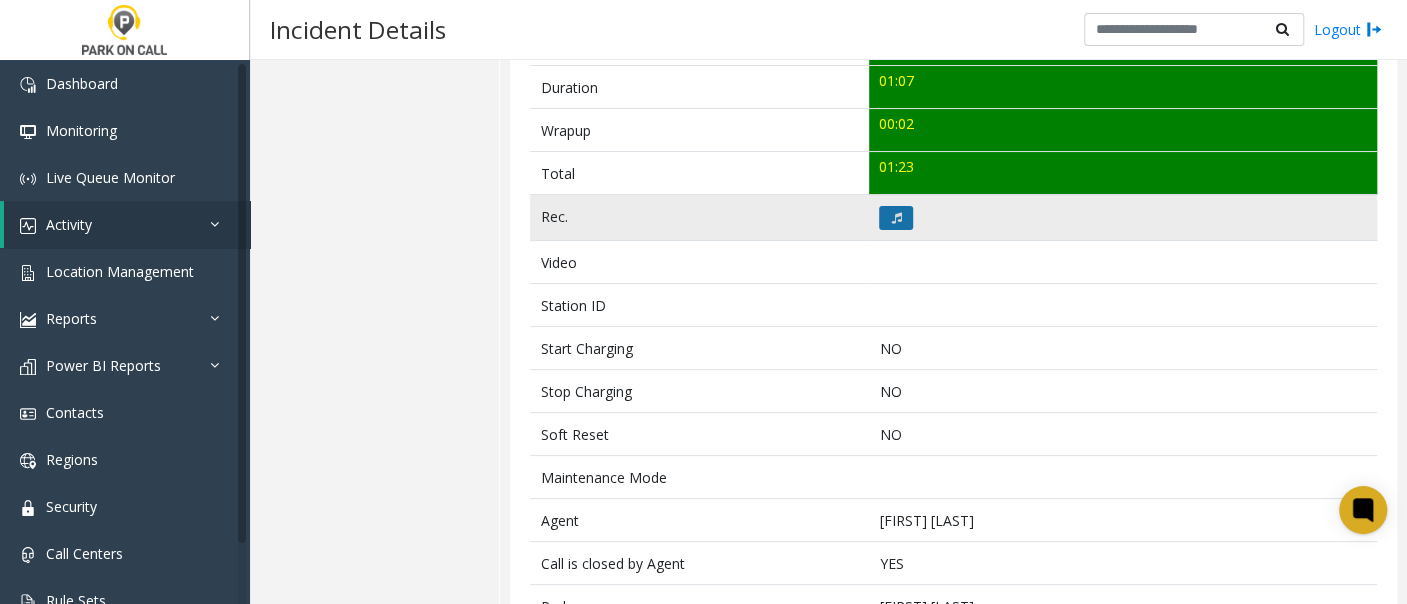 click 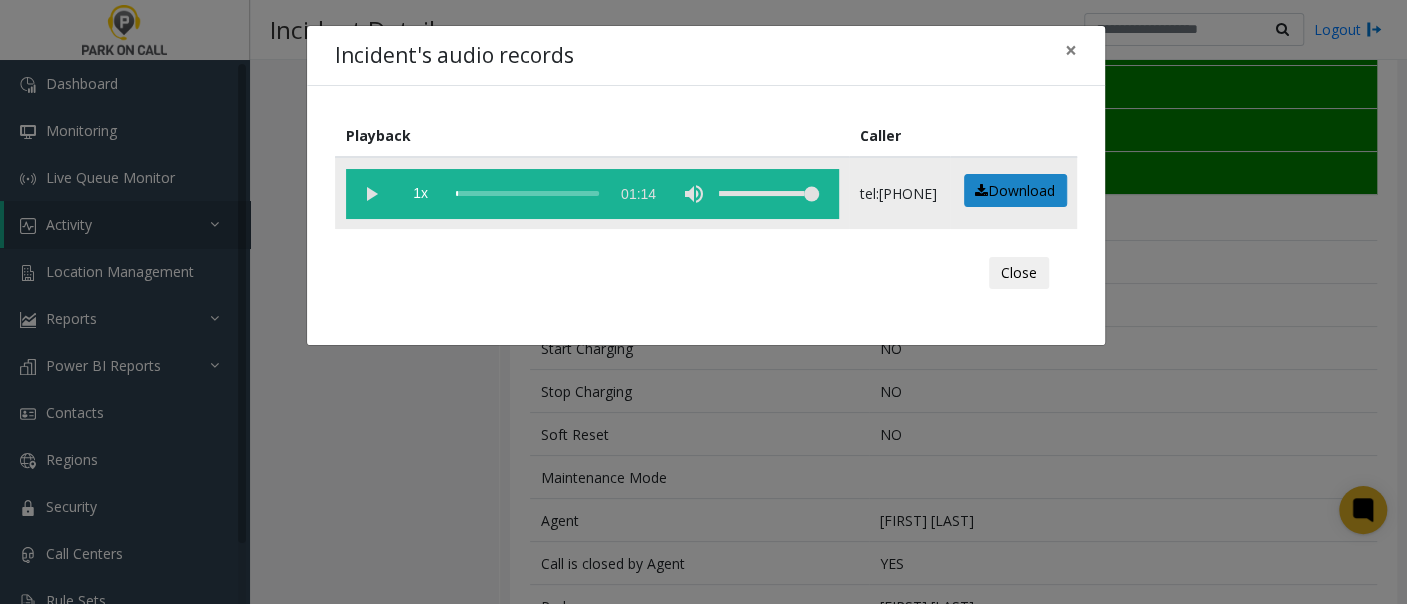 click 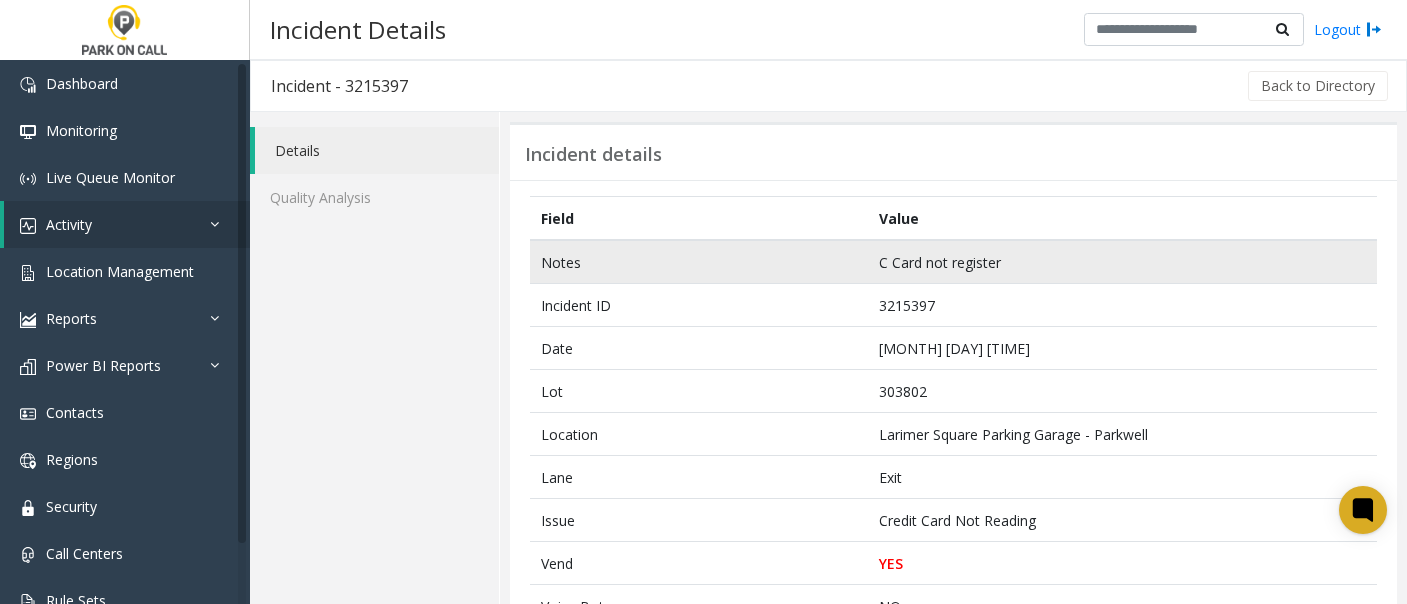 scroll, scrollTop: 0, scrollLeft: 0, axis: both 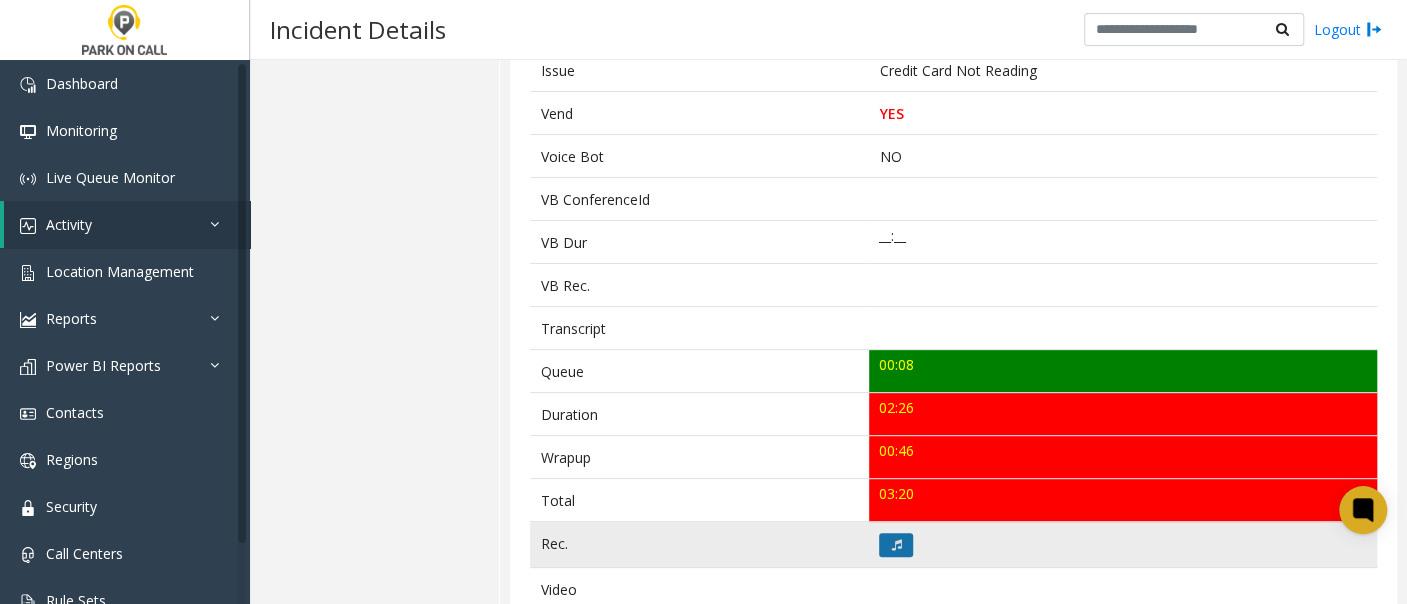 click 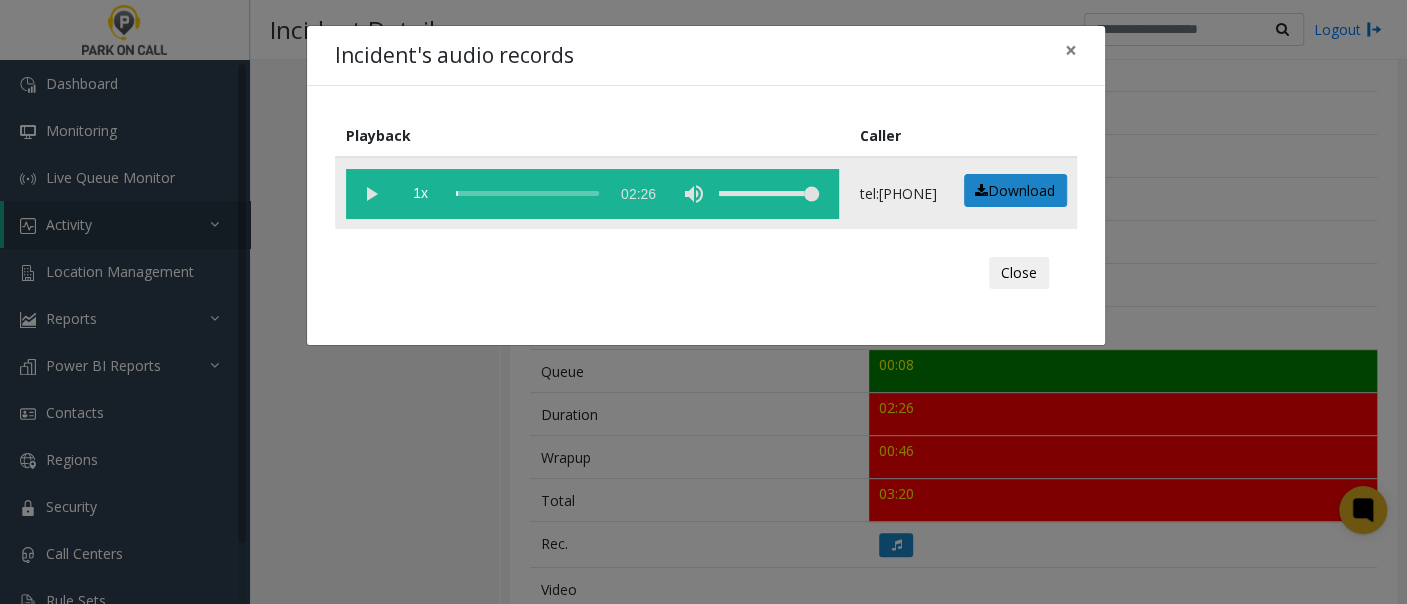 click 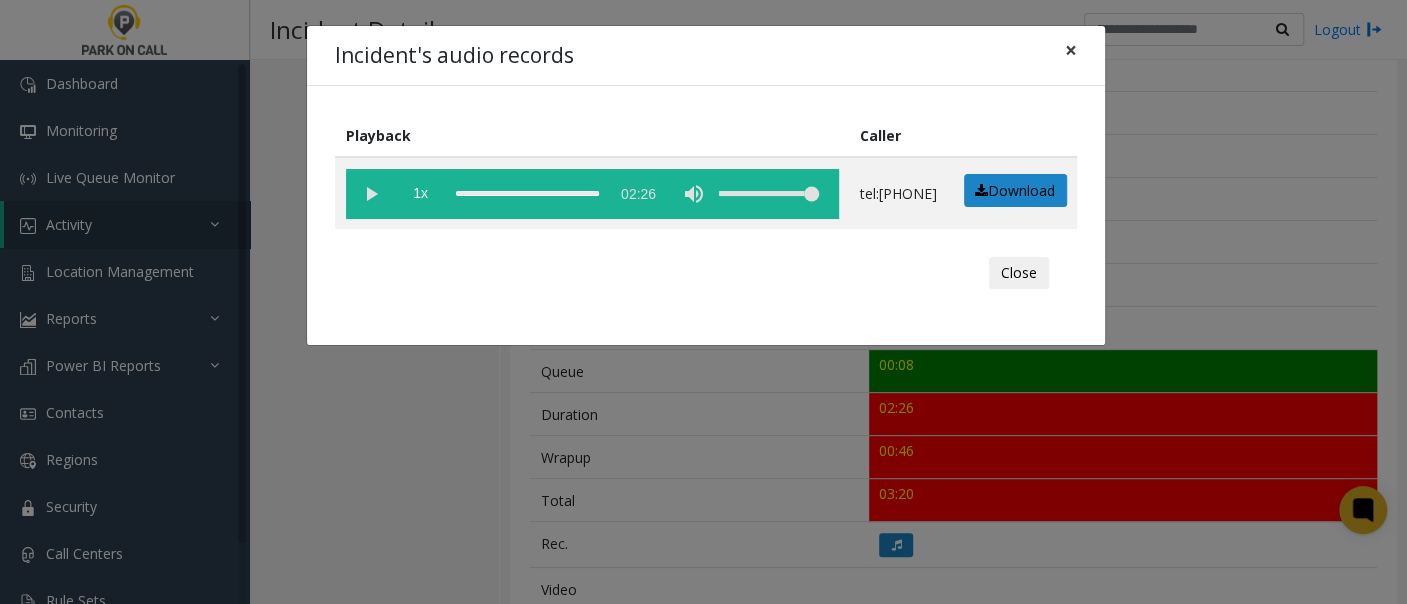drag, startPoint x: 1080, startPoint y: 44, endPoint x: 1117, endPoint y: 217, distance: 176.91241 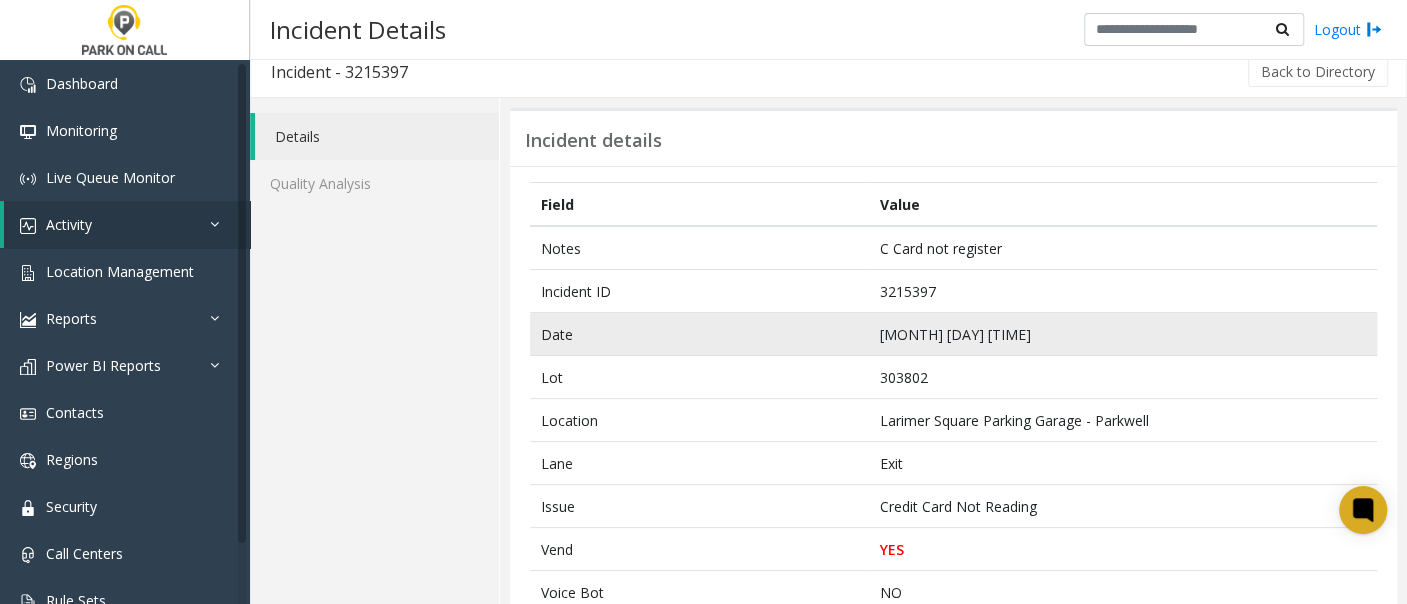 scroll, scrollTop: 5, scrollLeft: 0, axis: vertical 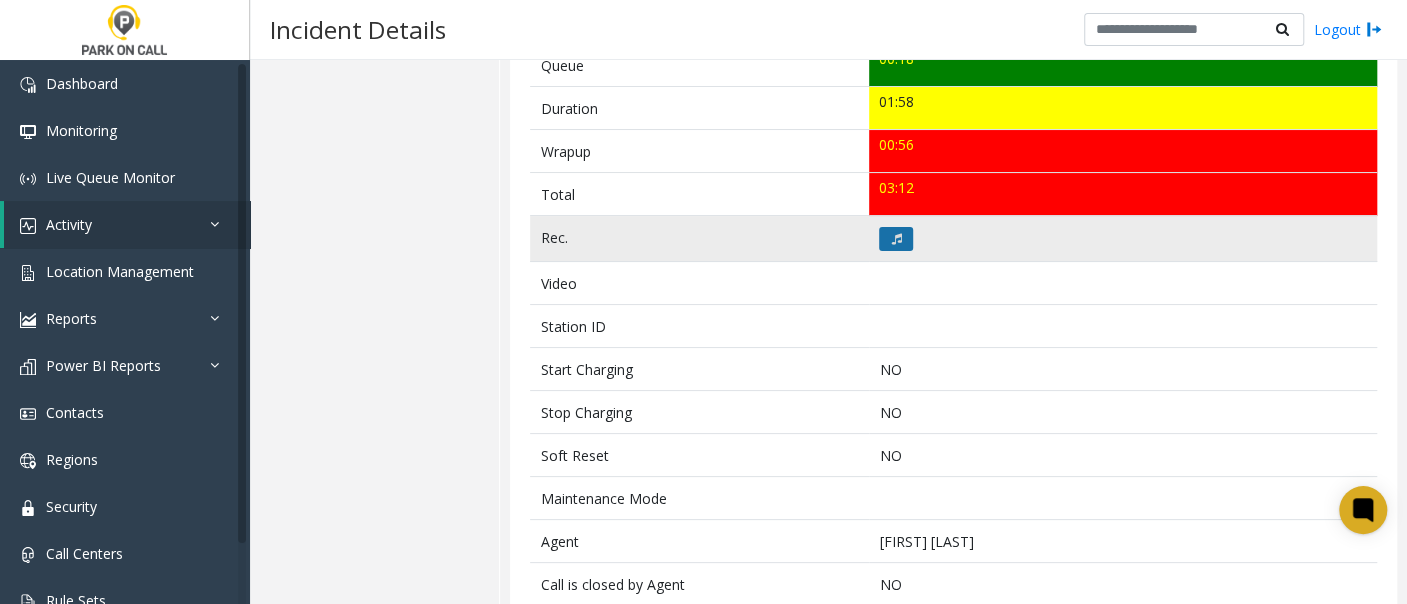 click 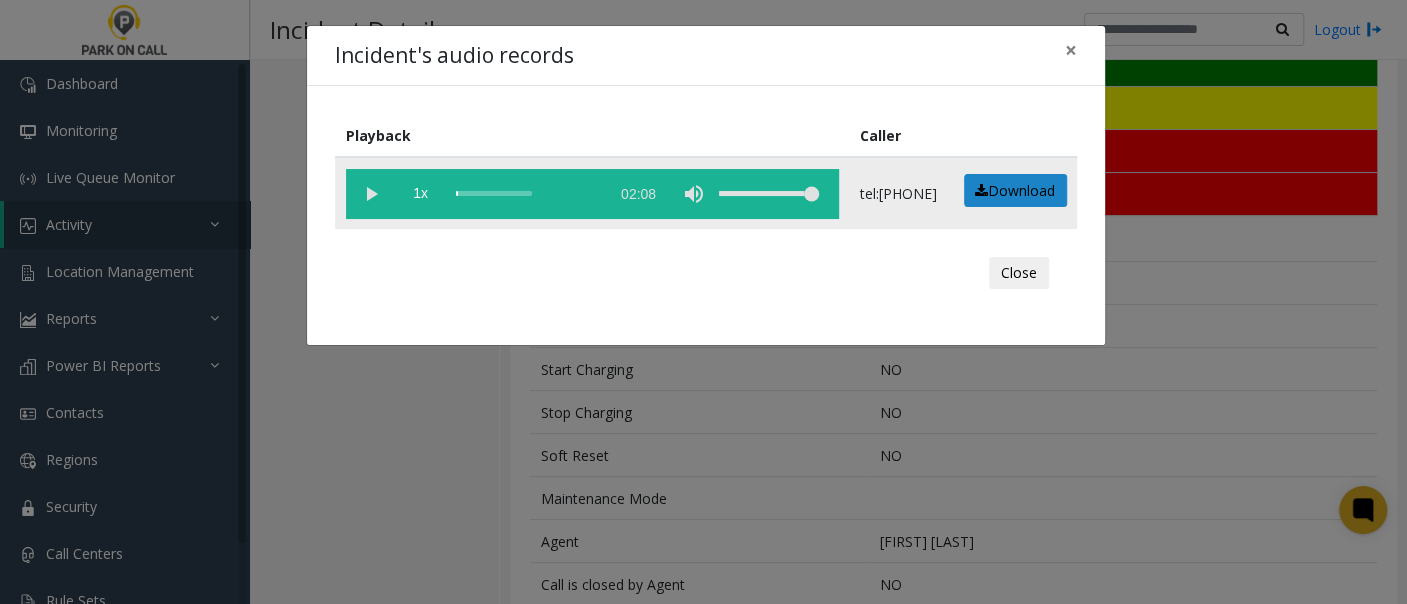 drag, startPoint x: 373, startPoint y: 190, endPoint x: 368, endPoint y: 177, distance: 13.928389 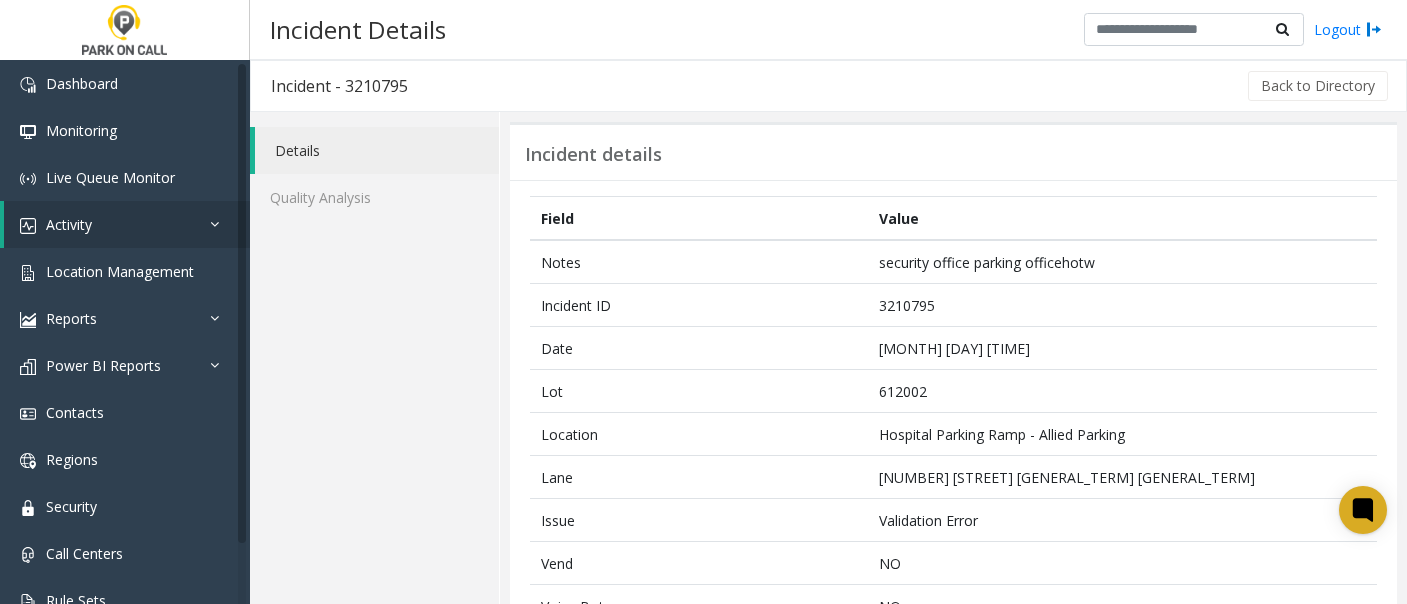 scroll, scrollTop: 0, scrollLeft: 0, axis: both 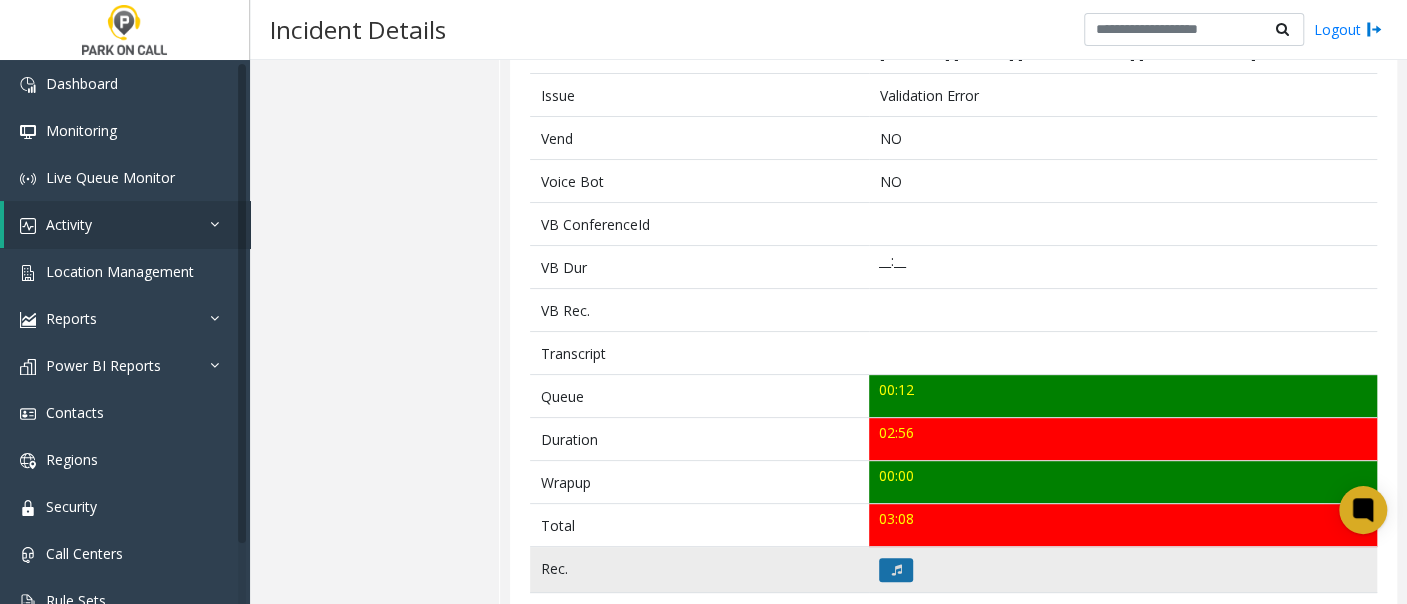 click 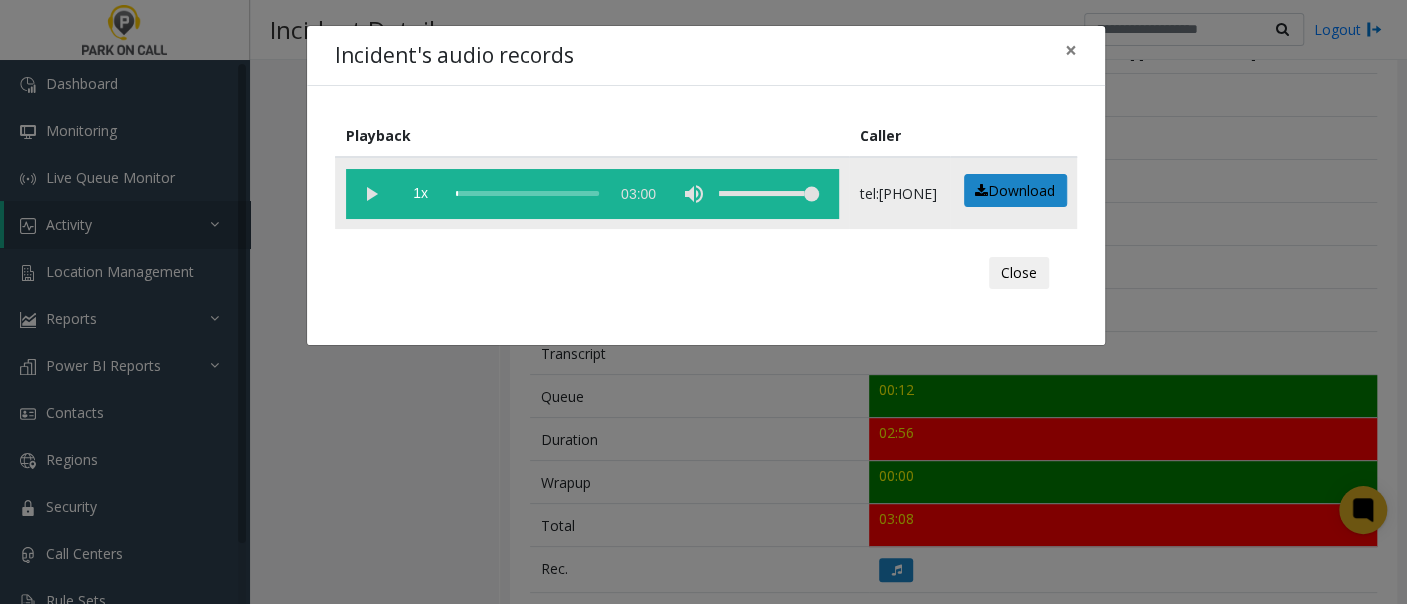 click 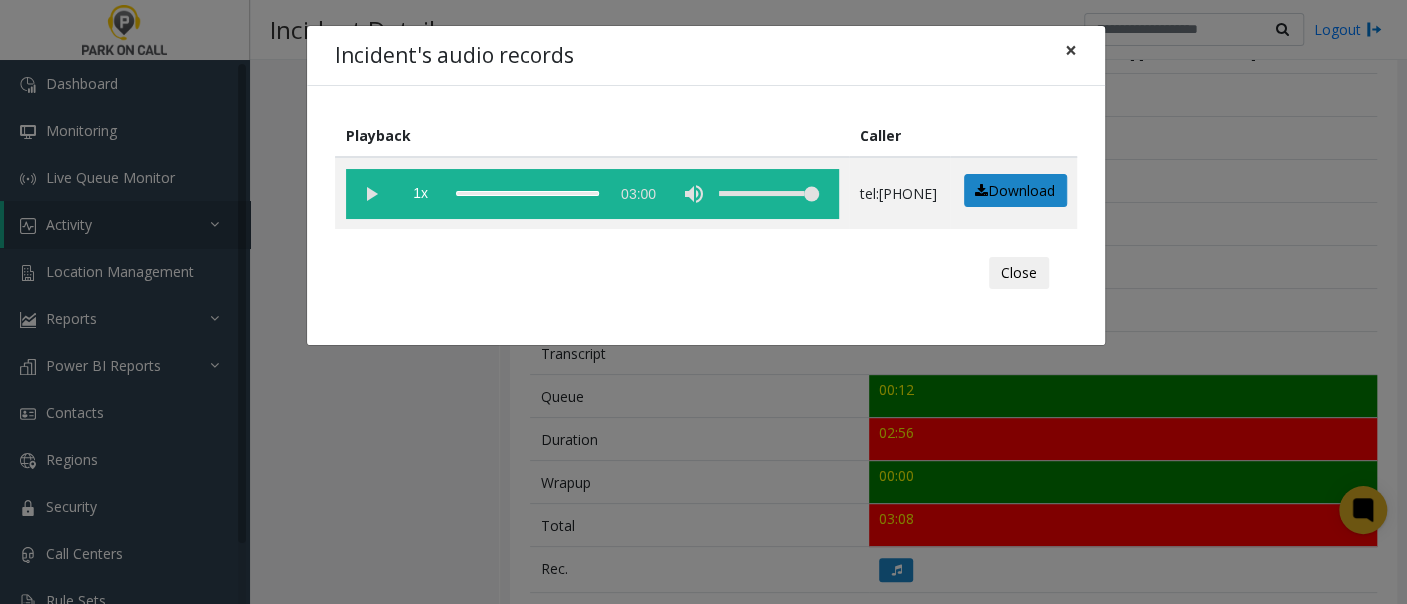 click on "×" 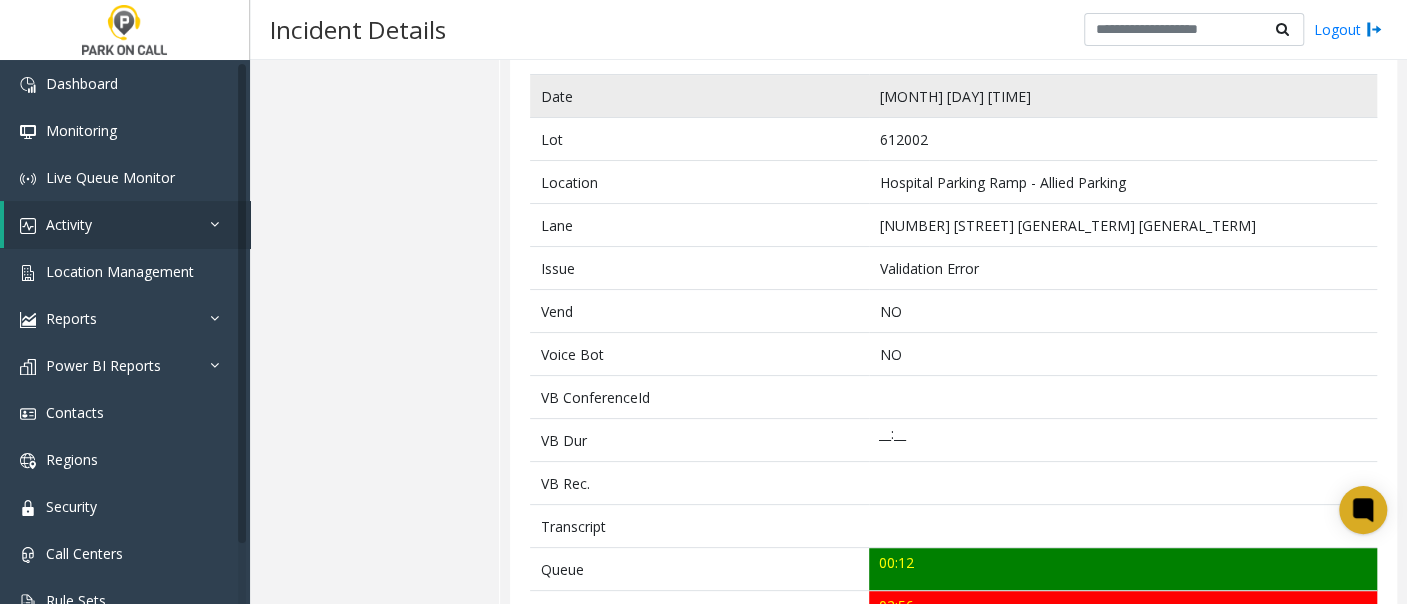 scroll, scrollTop: 0, scrollLeft: 0, axis: both 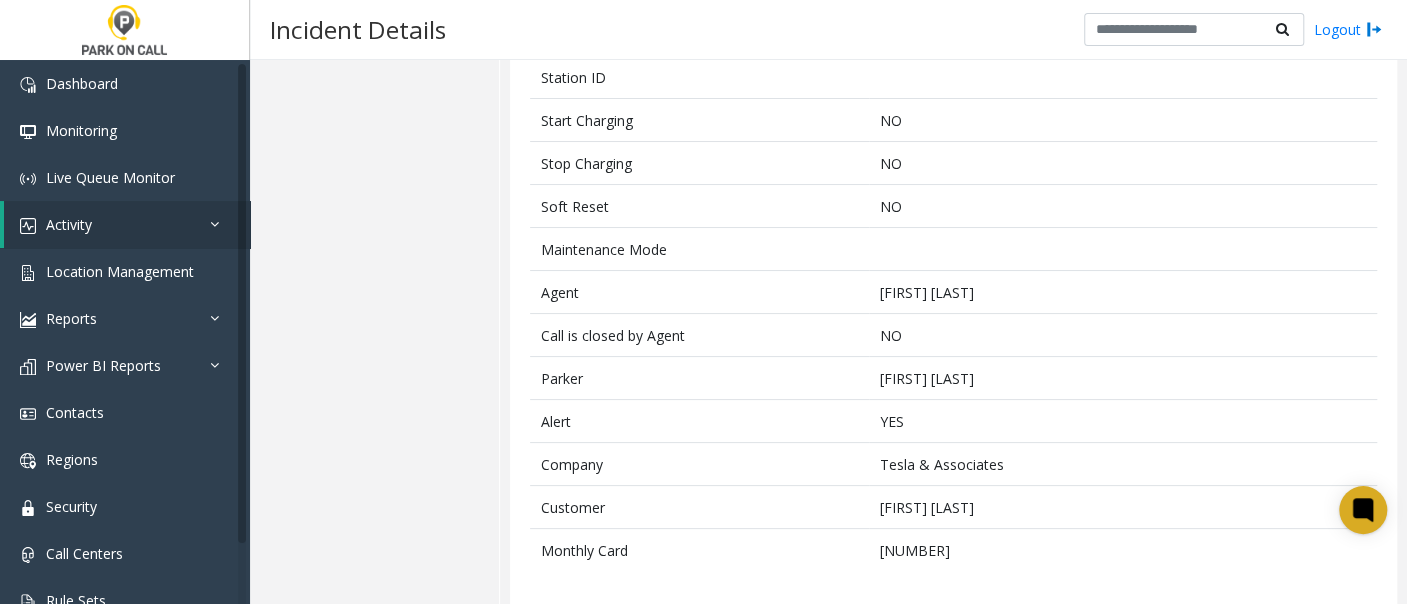 click on "Incident Details Logout" at bounding box center (828, 30) 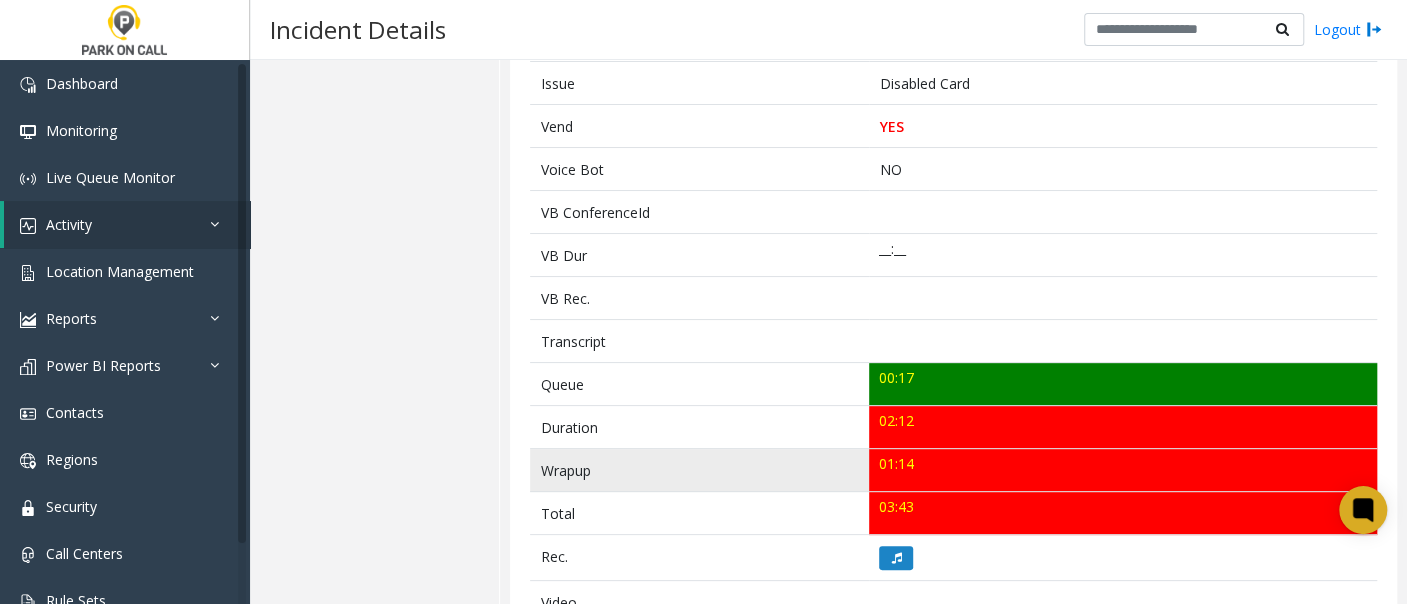 scroll, scrollTop: 555, scrollLeft: 0, axis: vertical 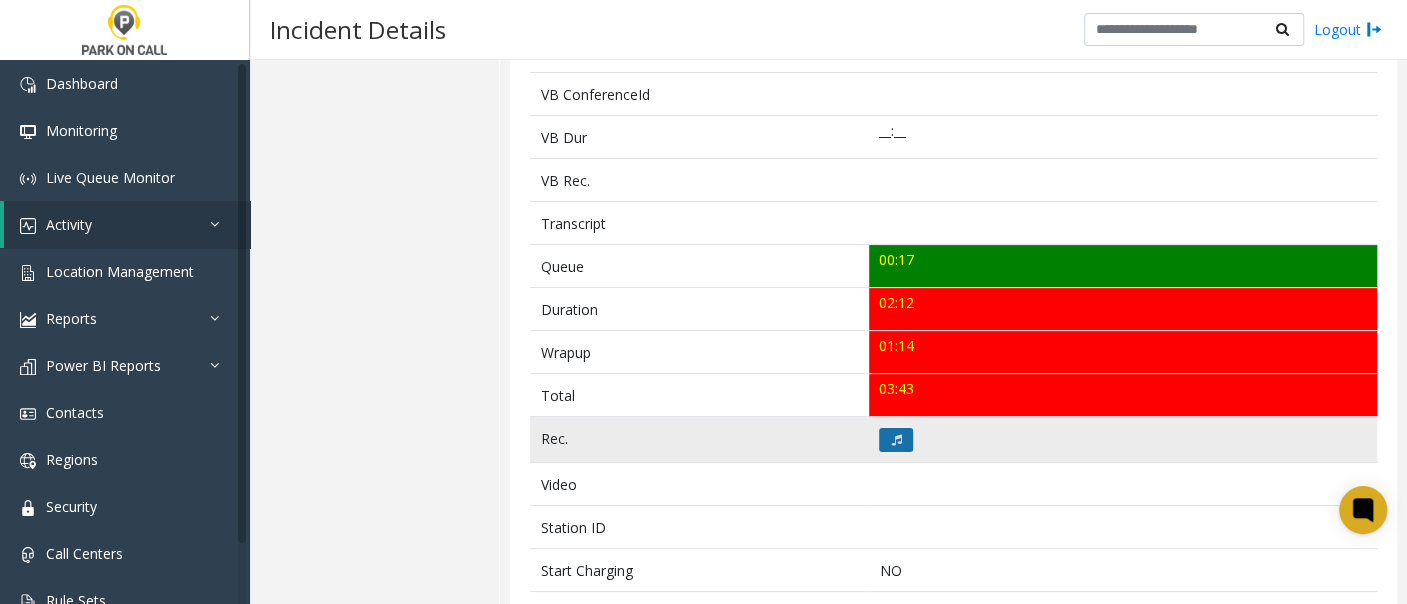 click 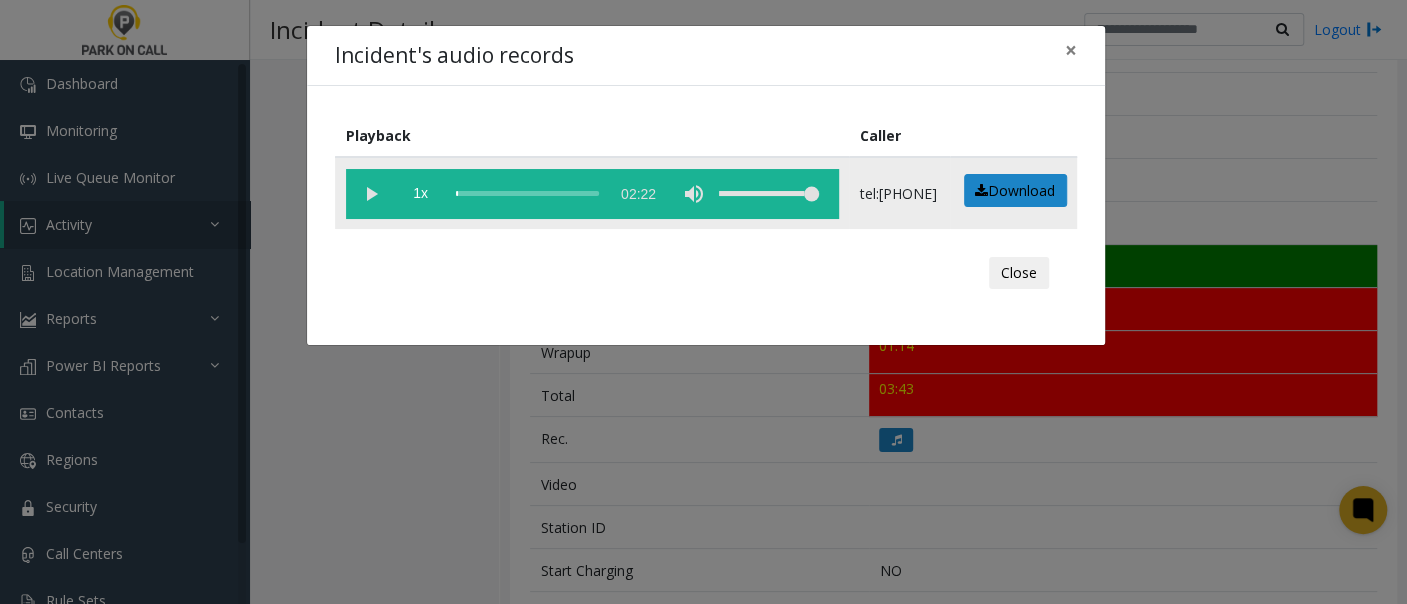 click 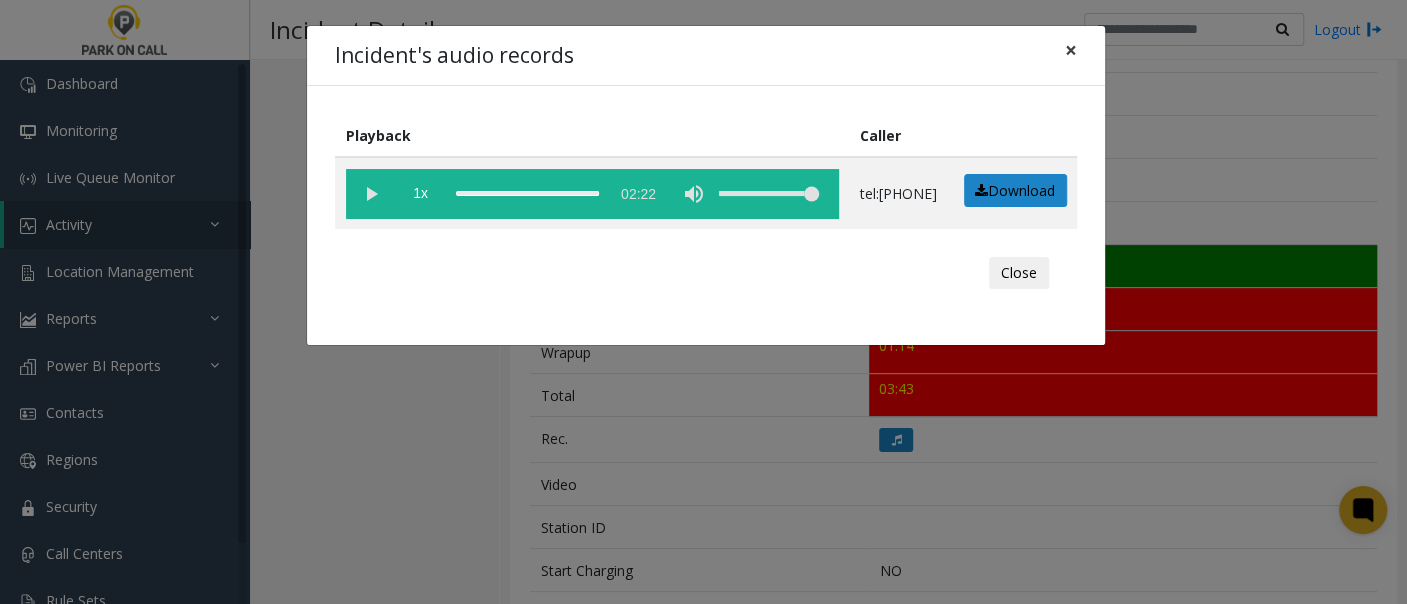 click on "×" 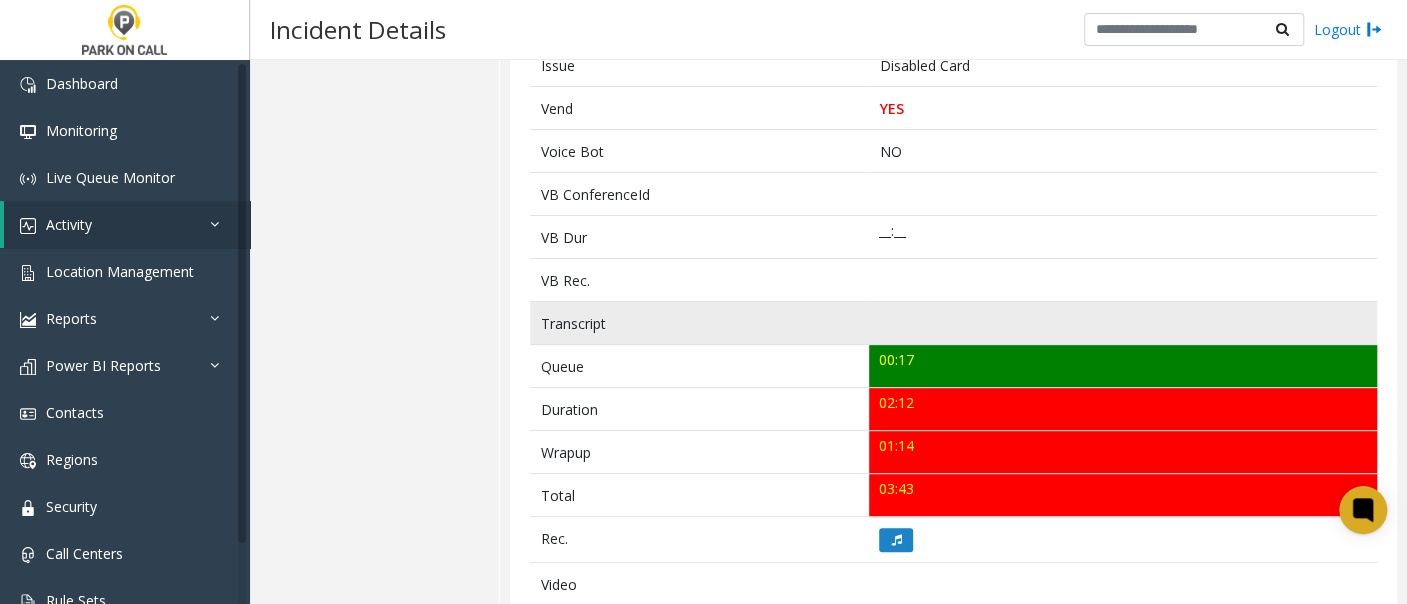 scroll, scrollTop: 450, scrollLeft: 0, axis: vertical 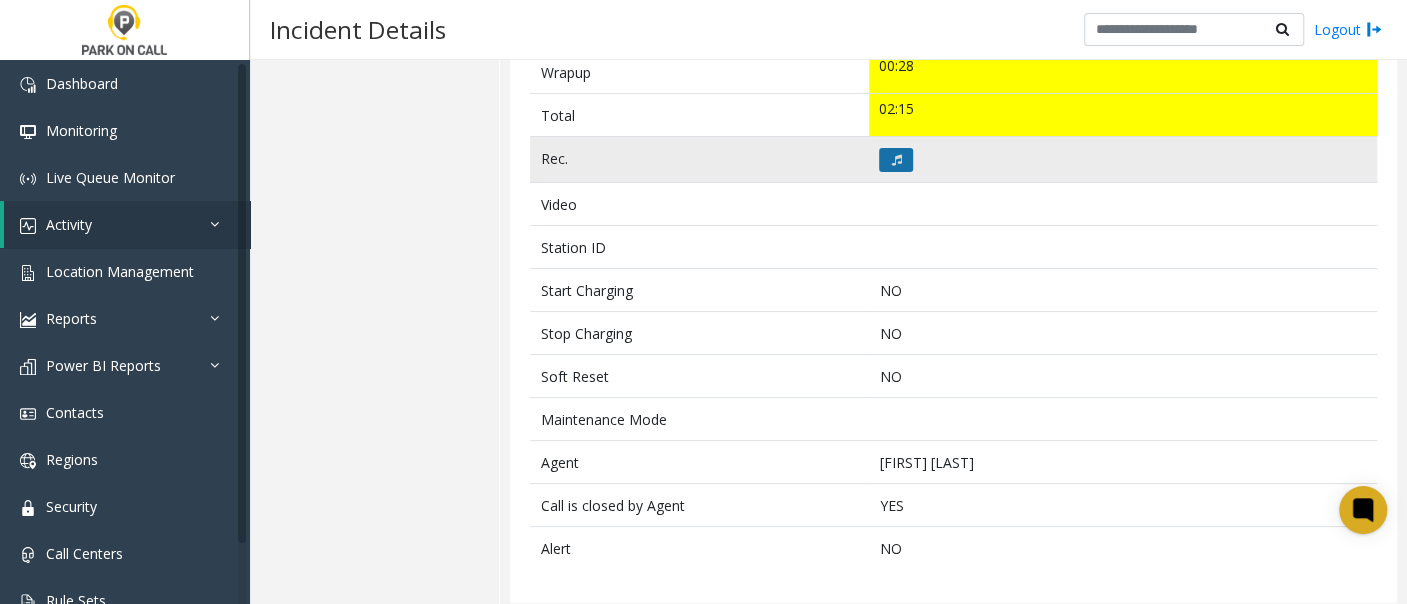 click 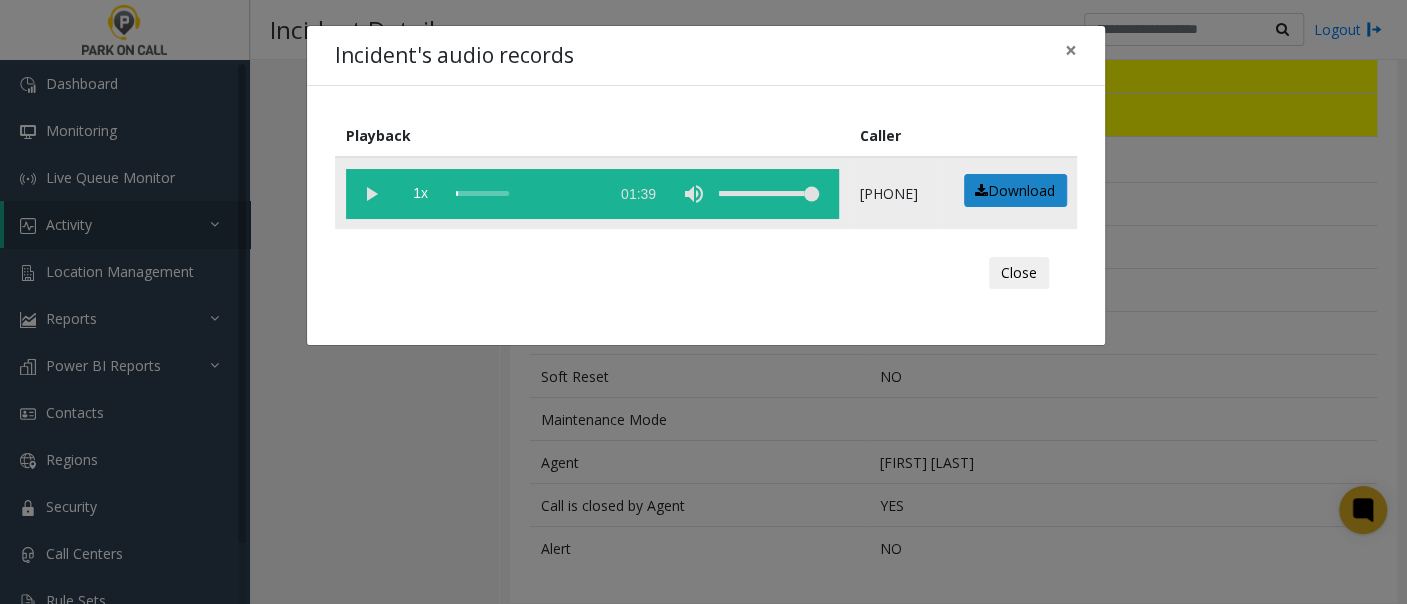 click 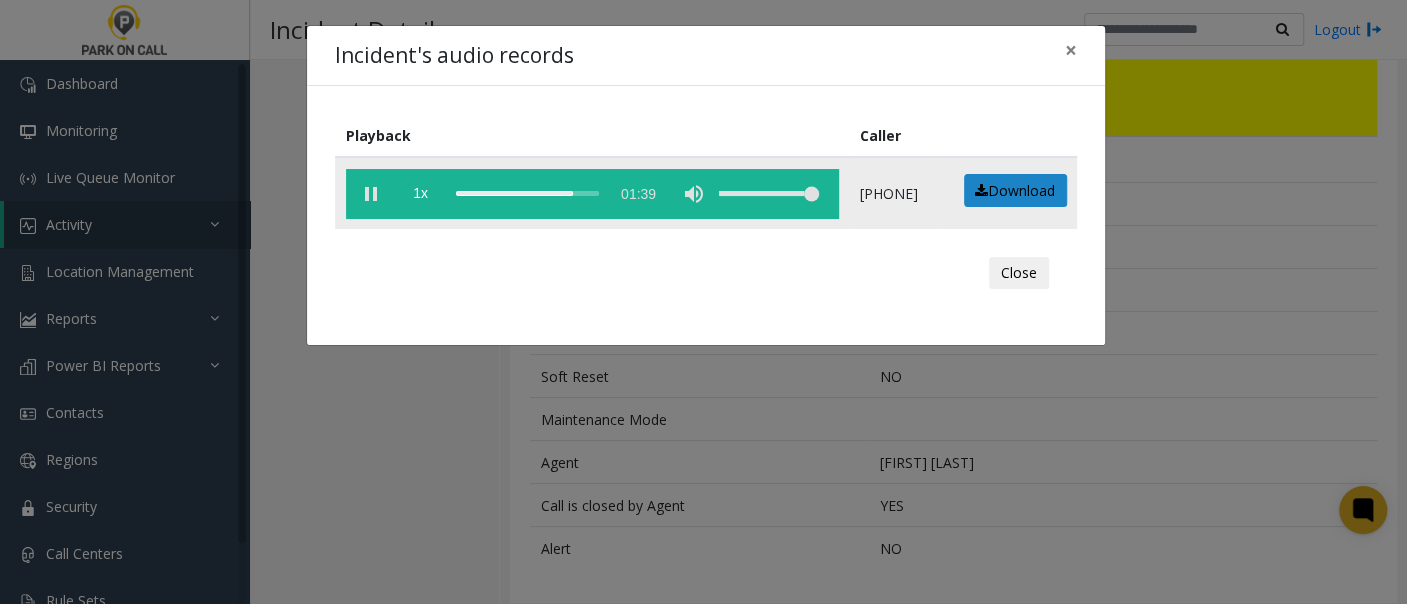 click 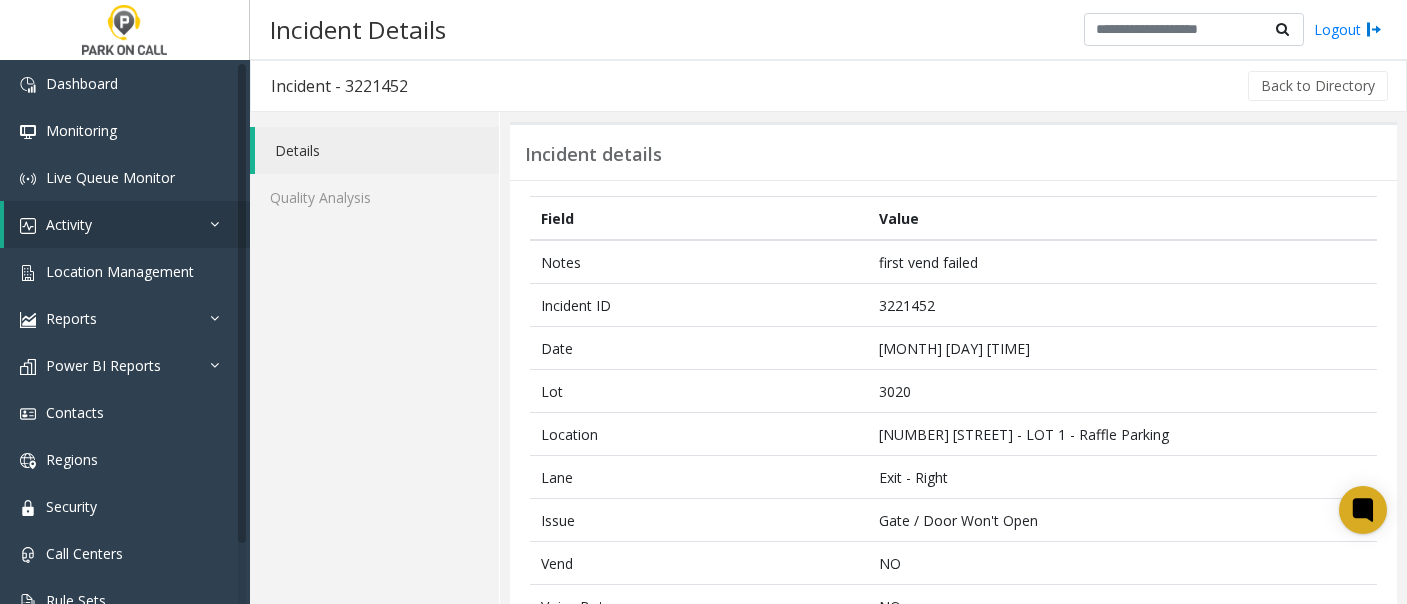 scroll, scrollTop: 0, scrollLeft: 0, axis: both 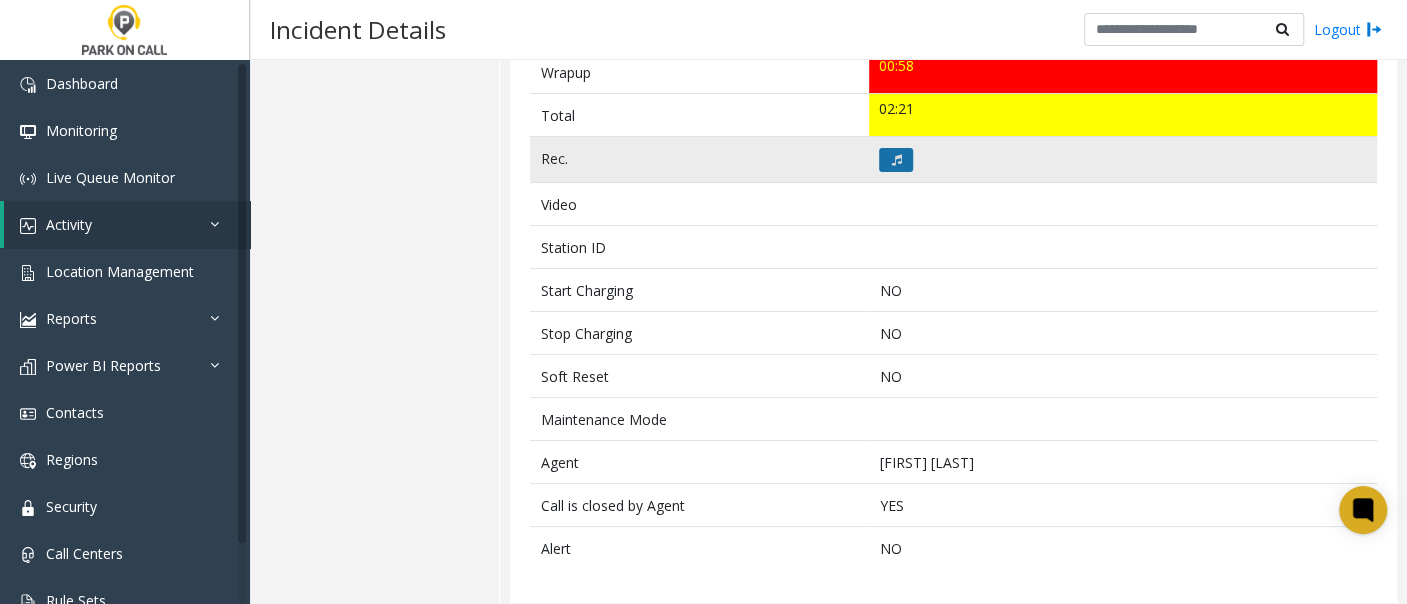 click 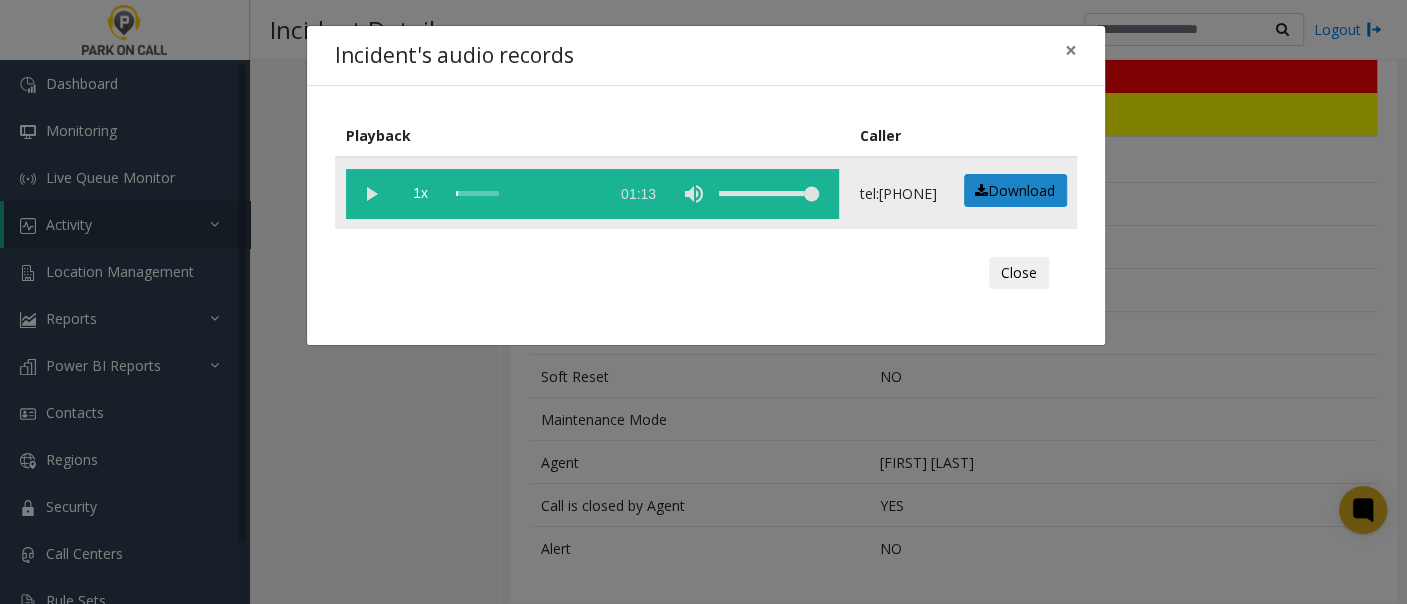 click 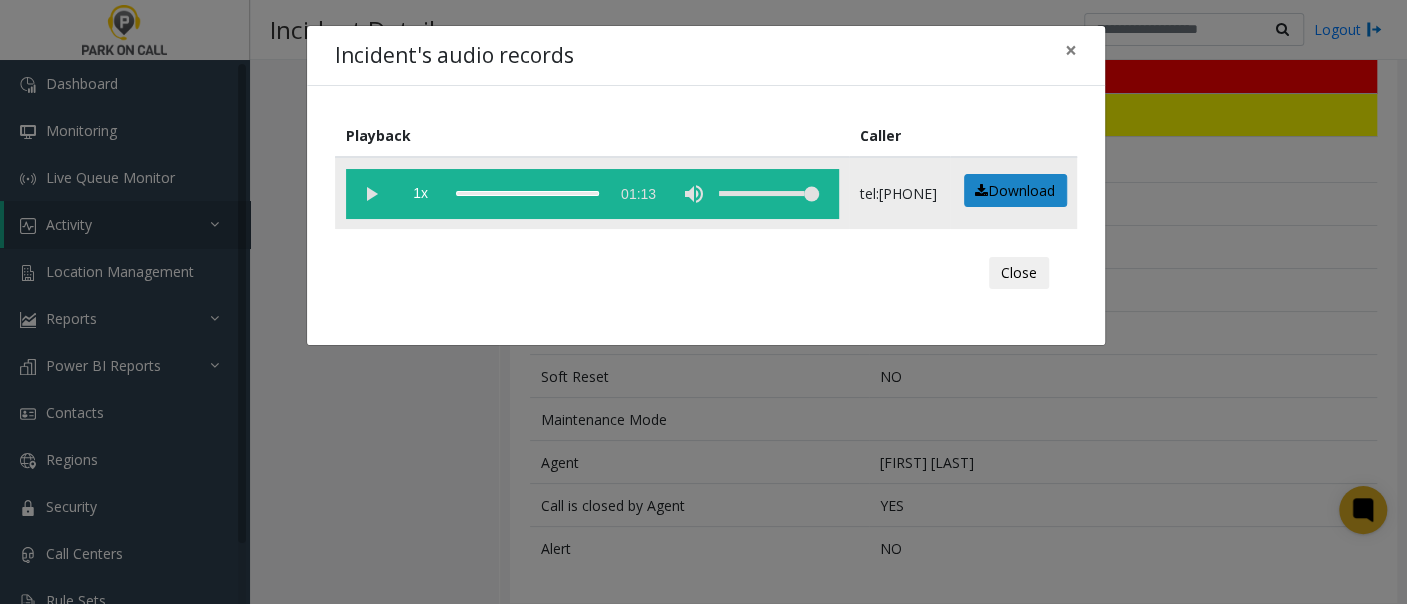 click 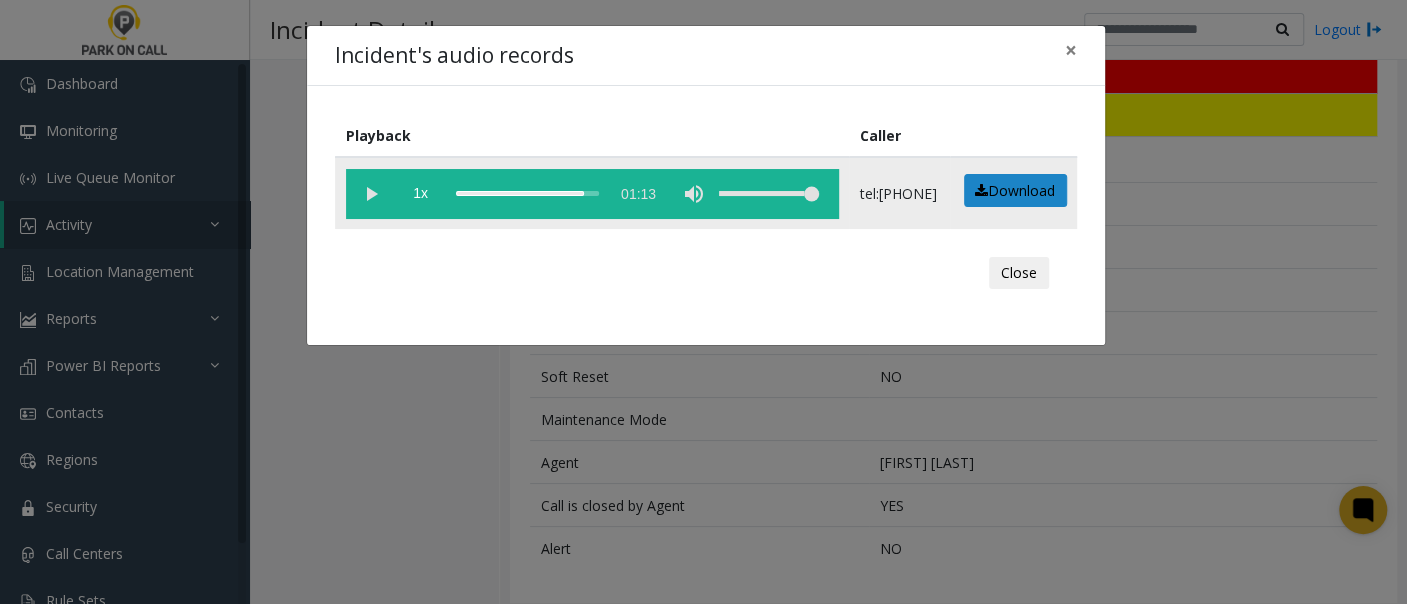 click 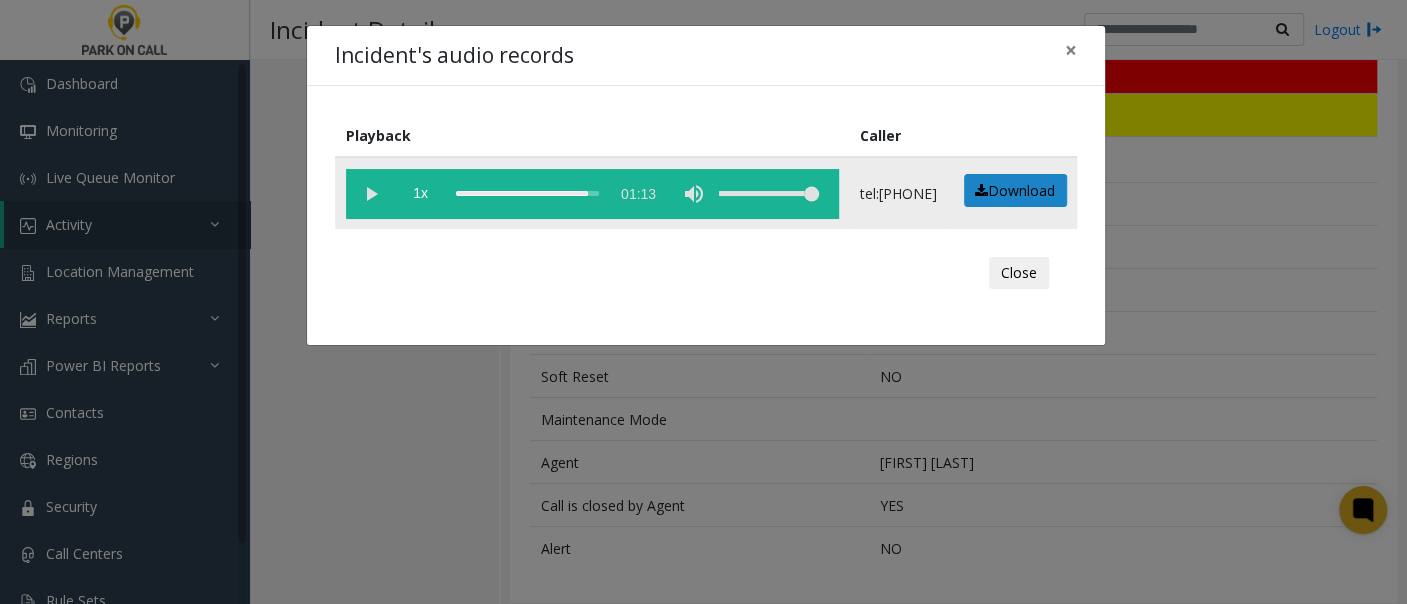 click 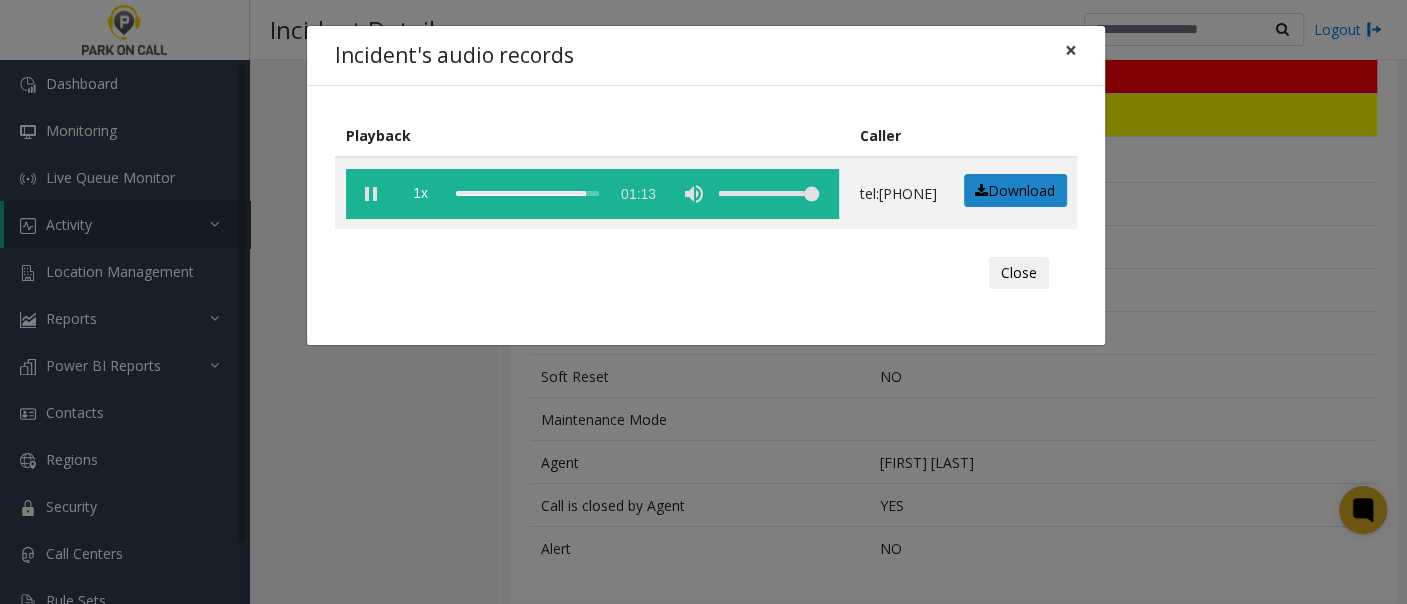 click on "×" 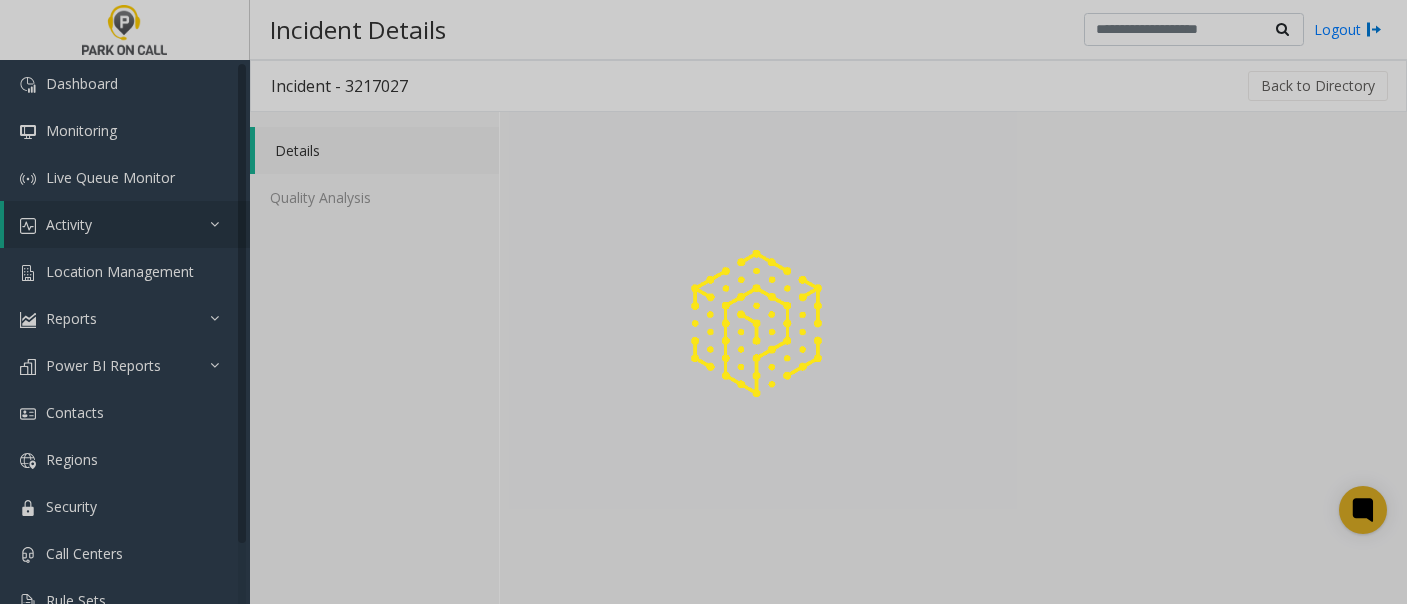 scroll, scrollTop: 0, scrollLeft: 0, axis: both 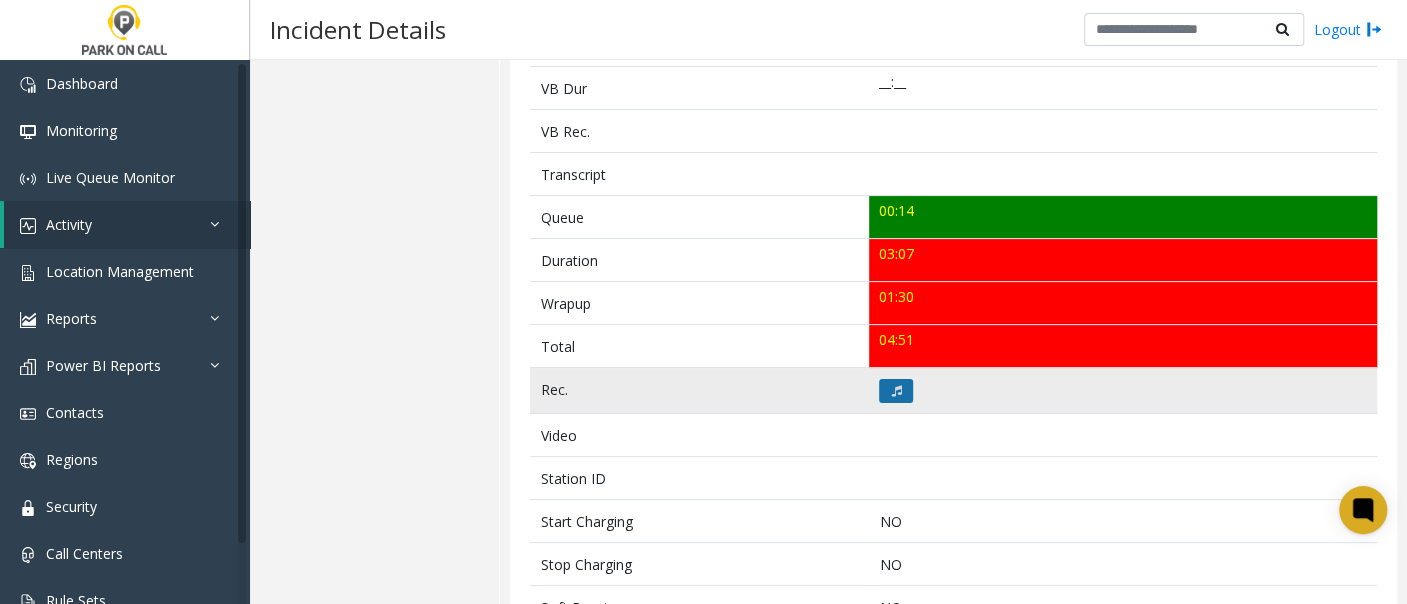 click 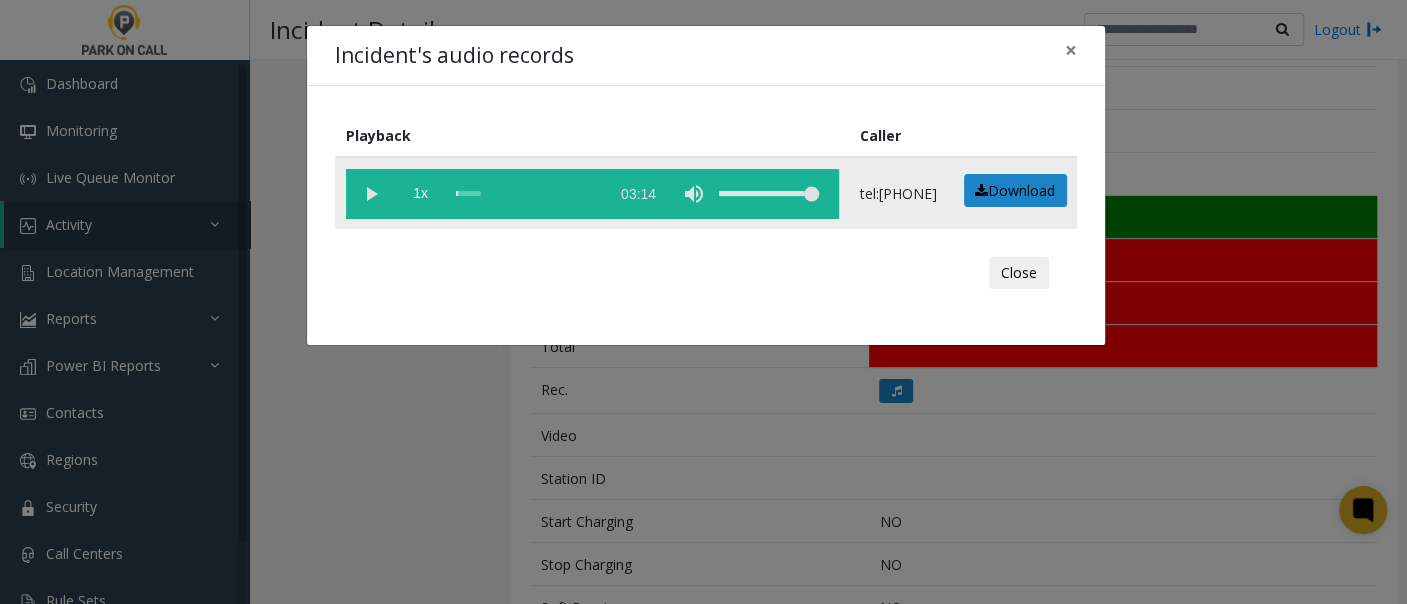 click 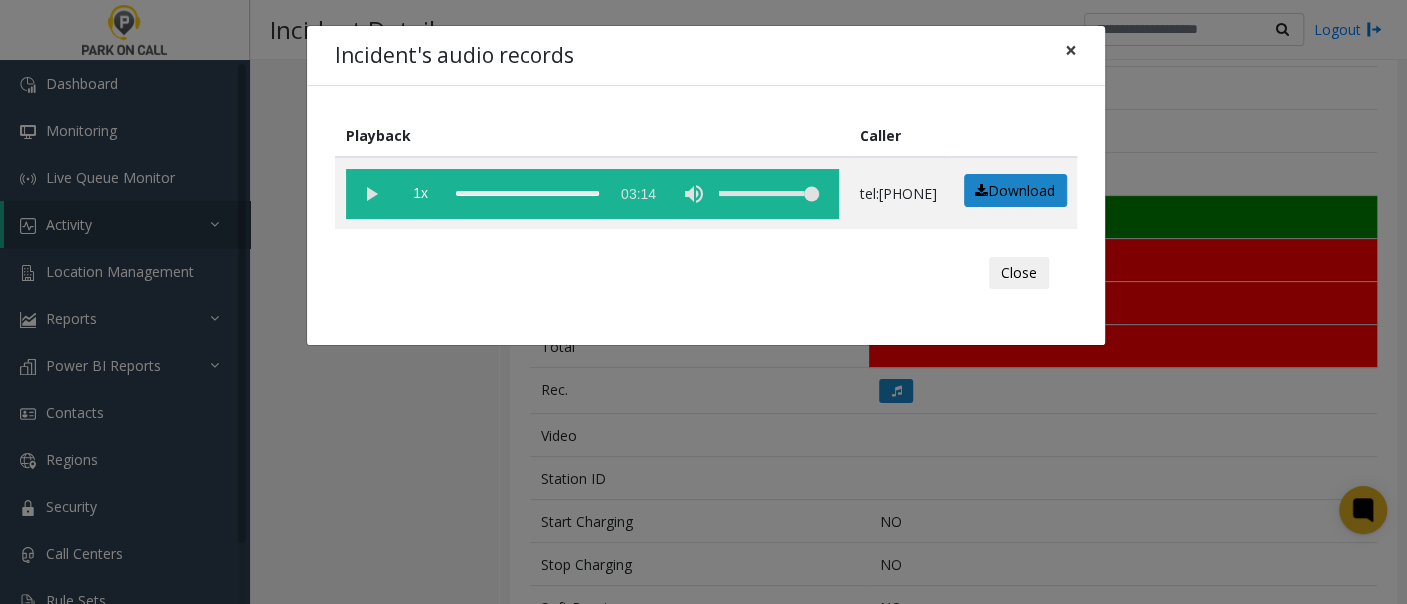click on "×" 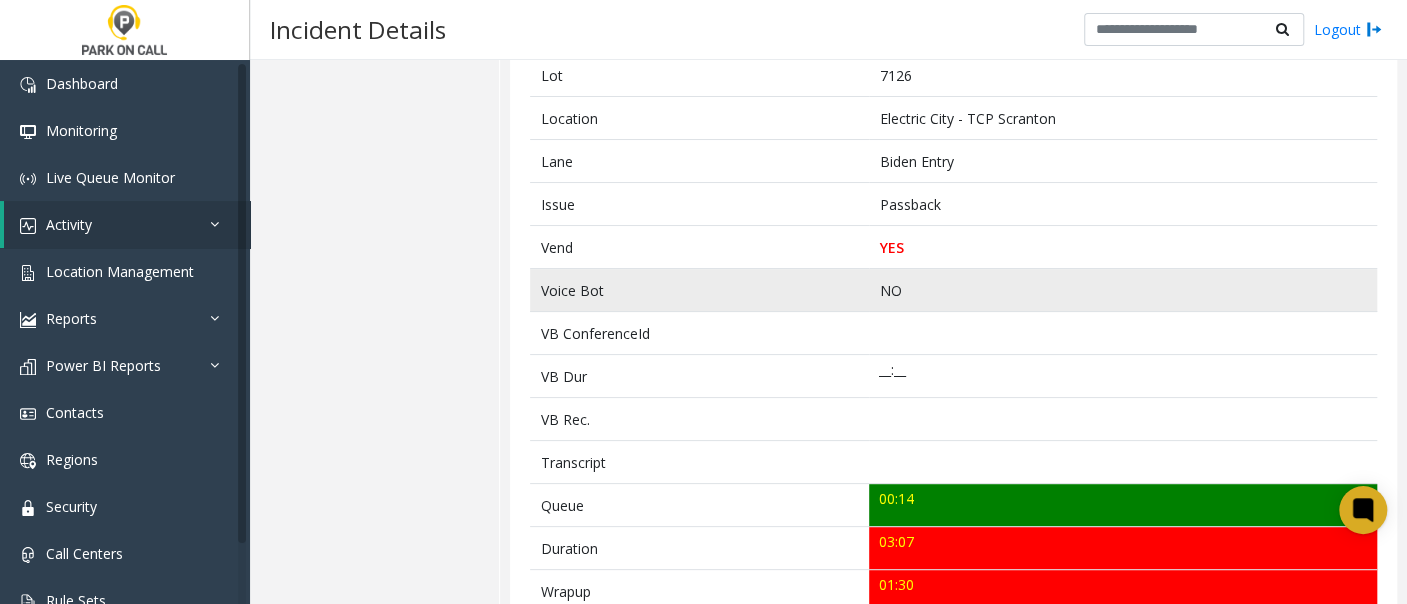 scroll, scrollTop: 333, scrollLeft: 0, axis: vertical 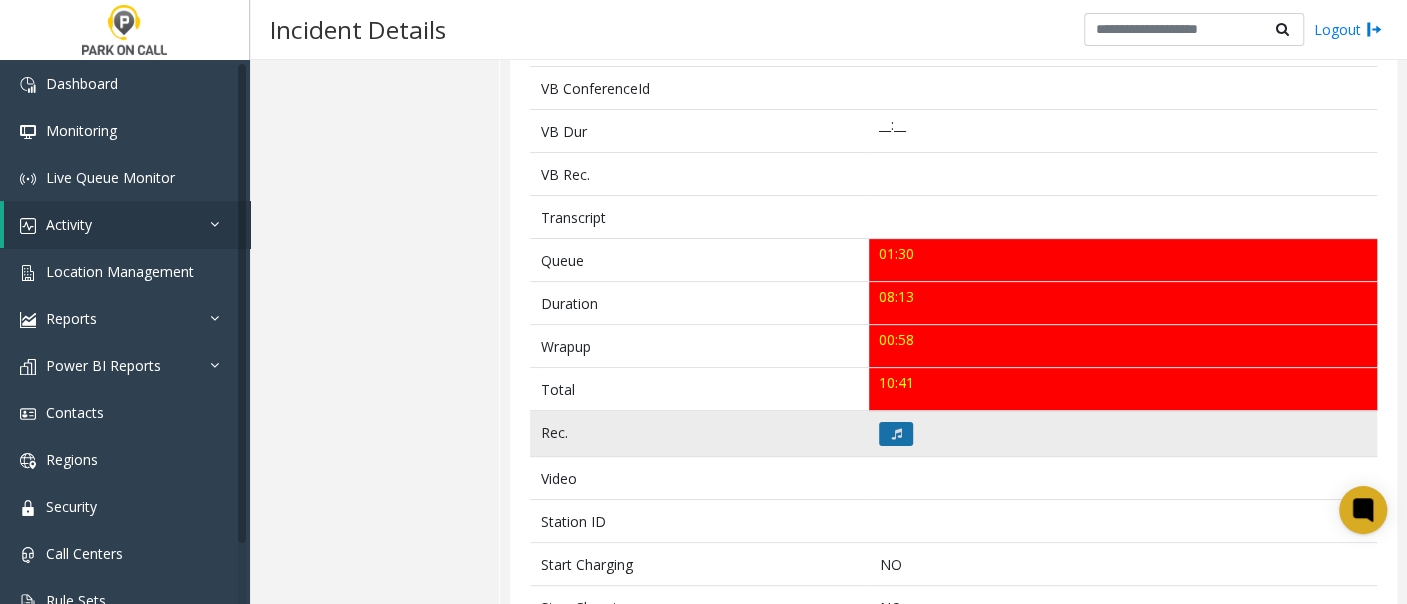 click 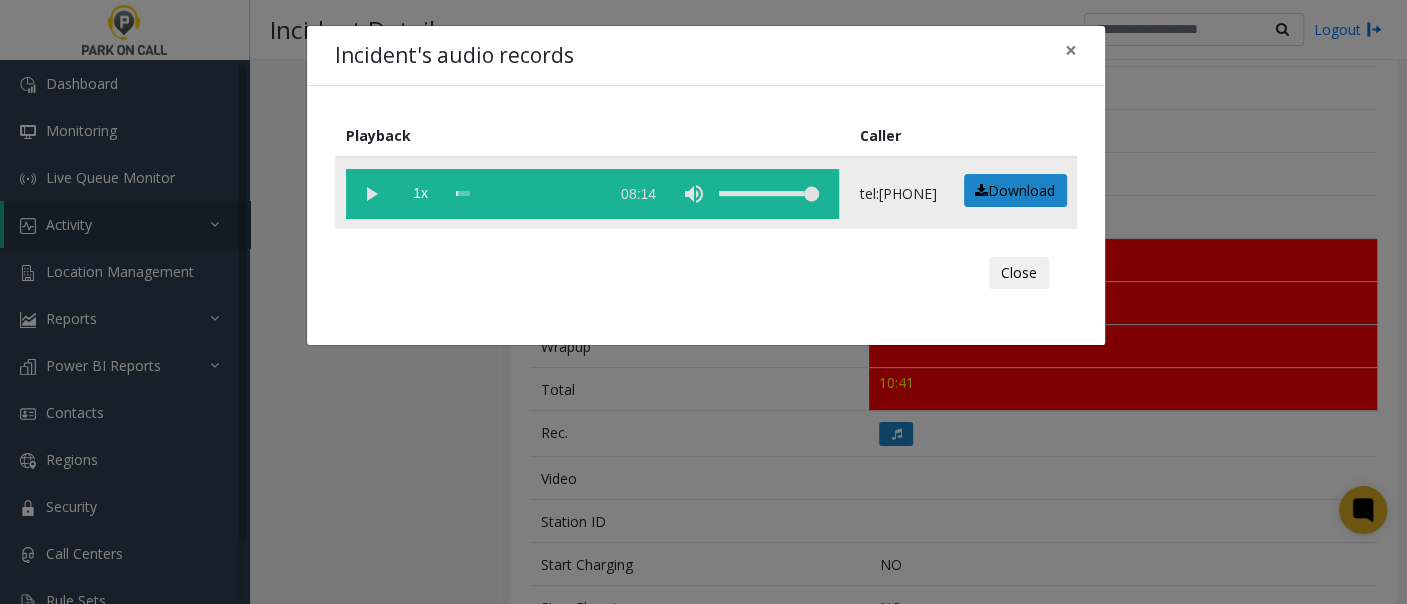 click 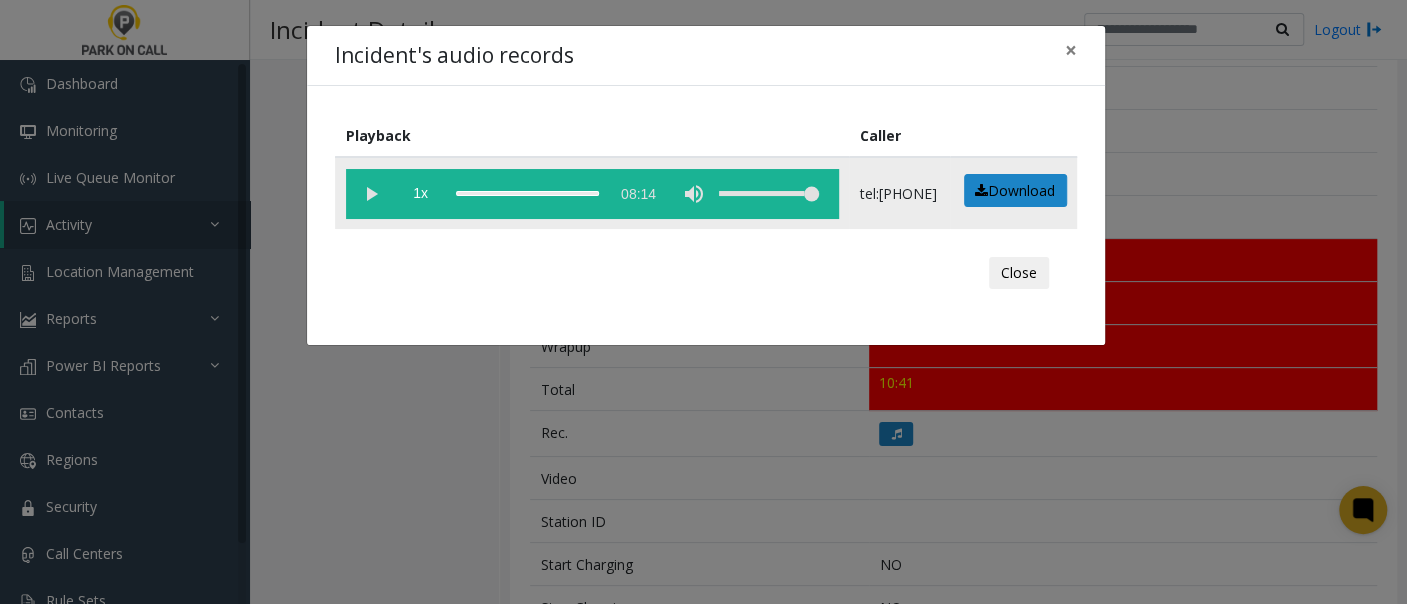 click 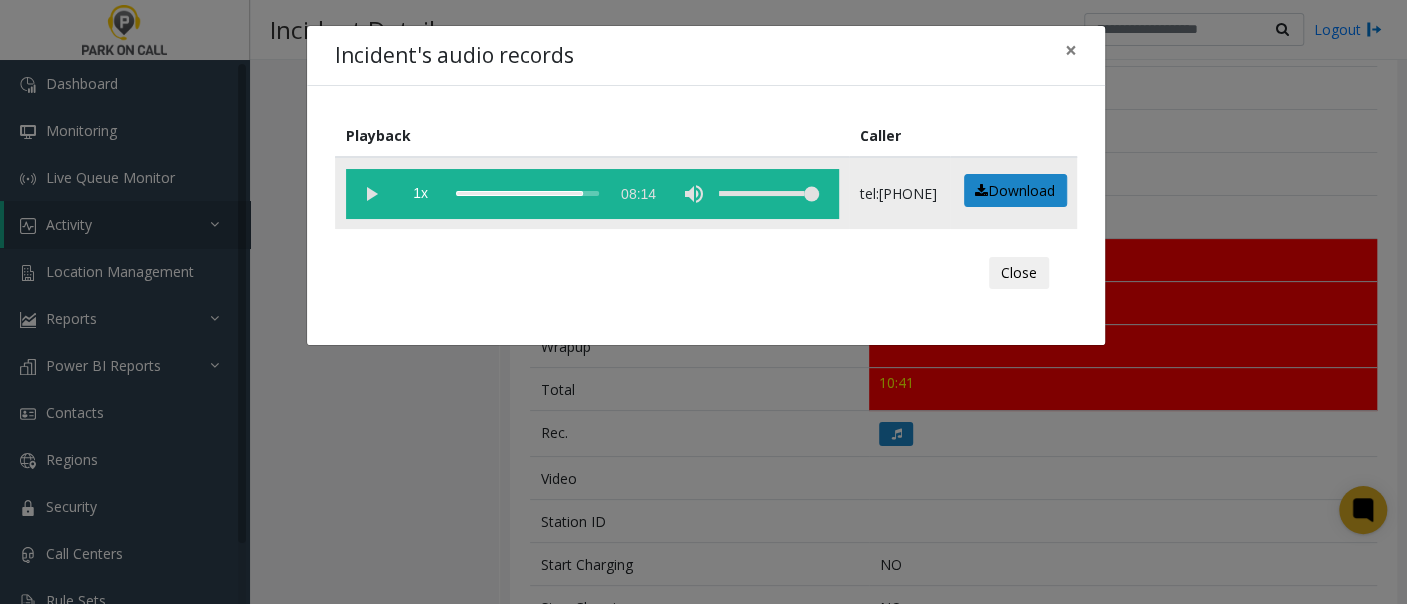 click 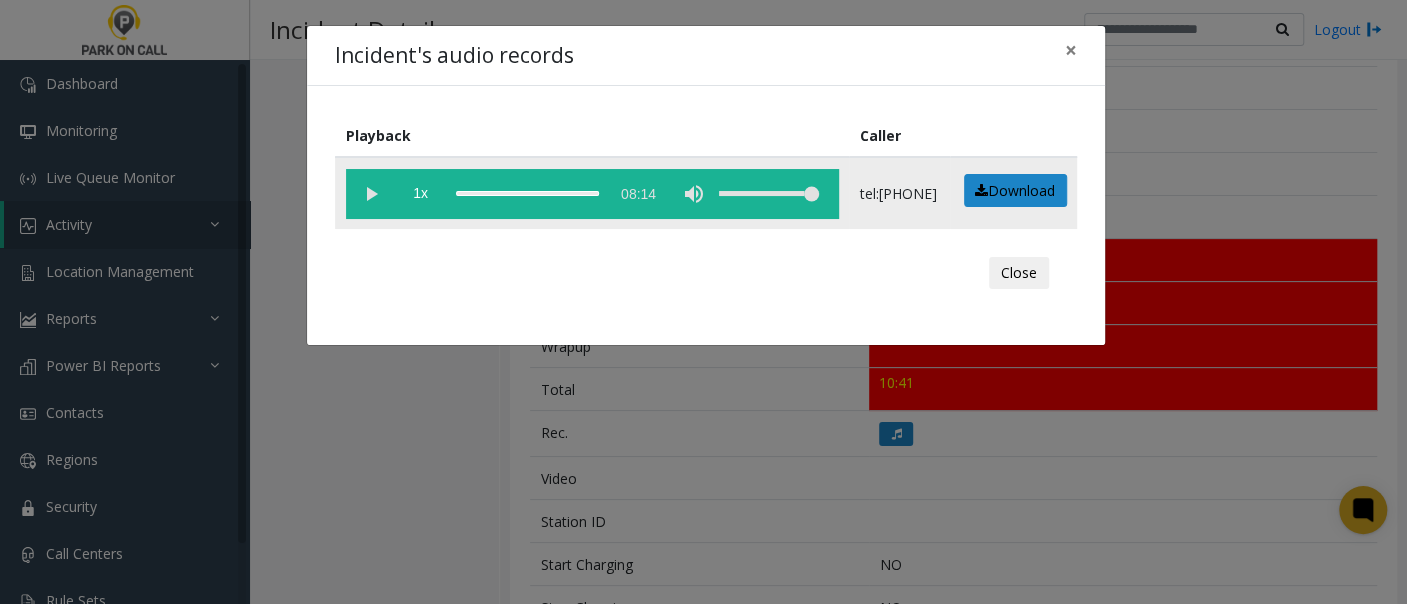click 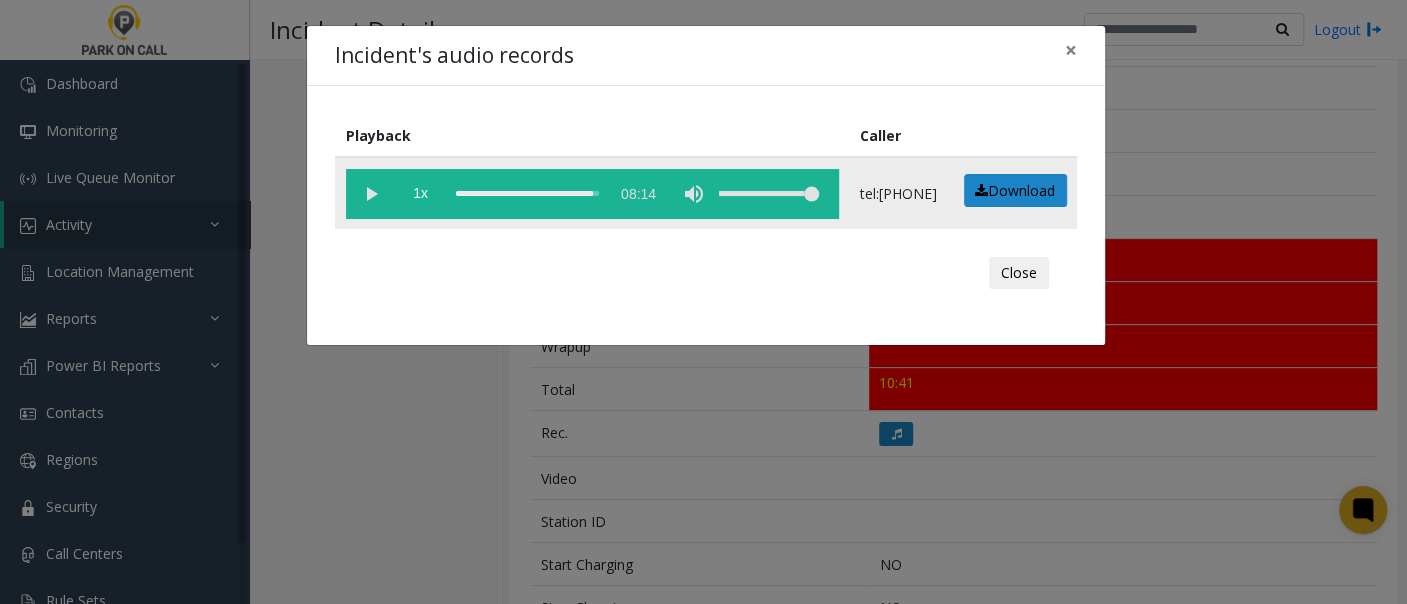 click 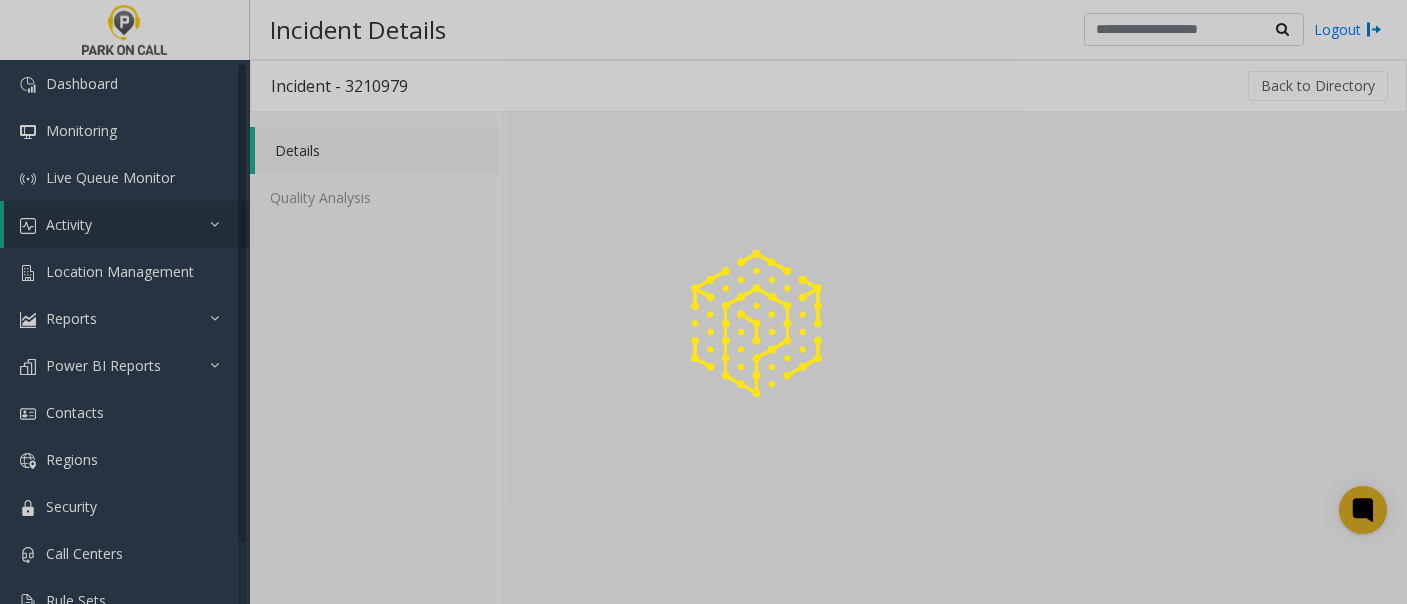 scroll, scrollTop: 0, scrollLeft: 0, axis: both 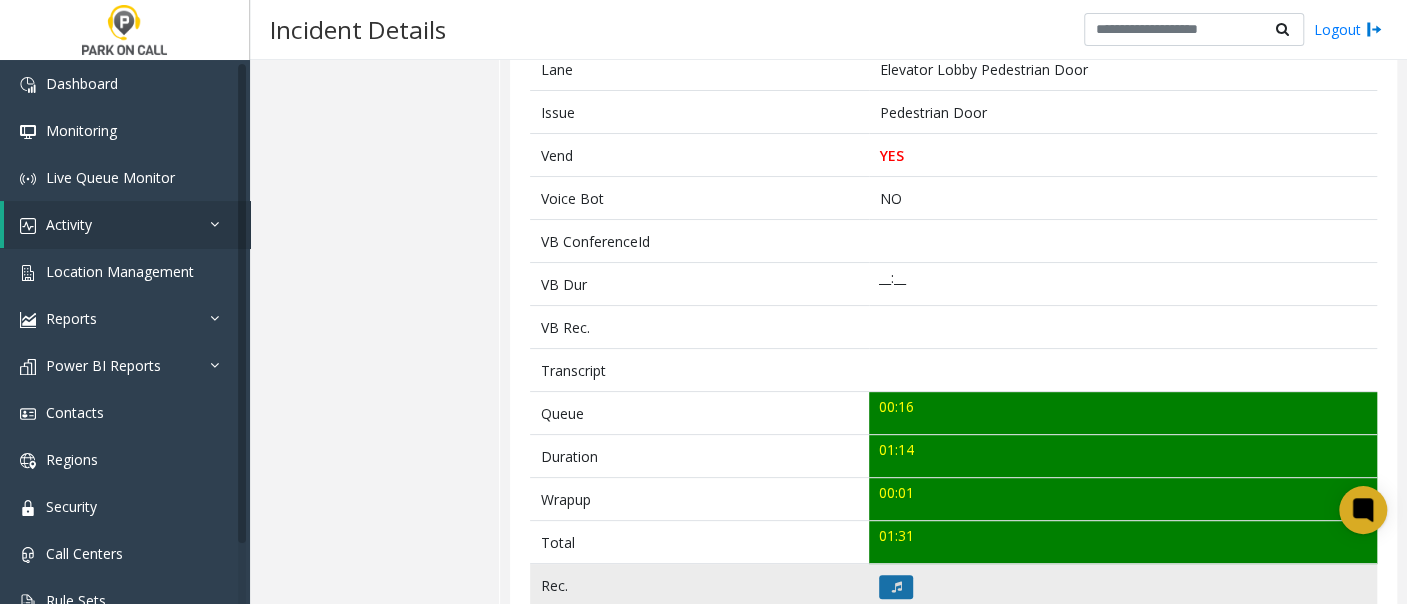 click 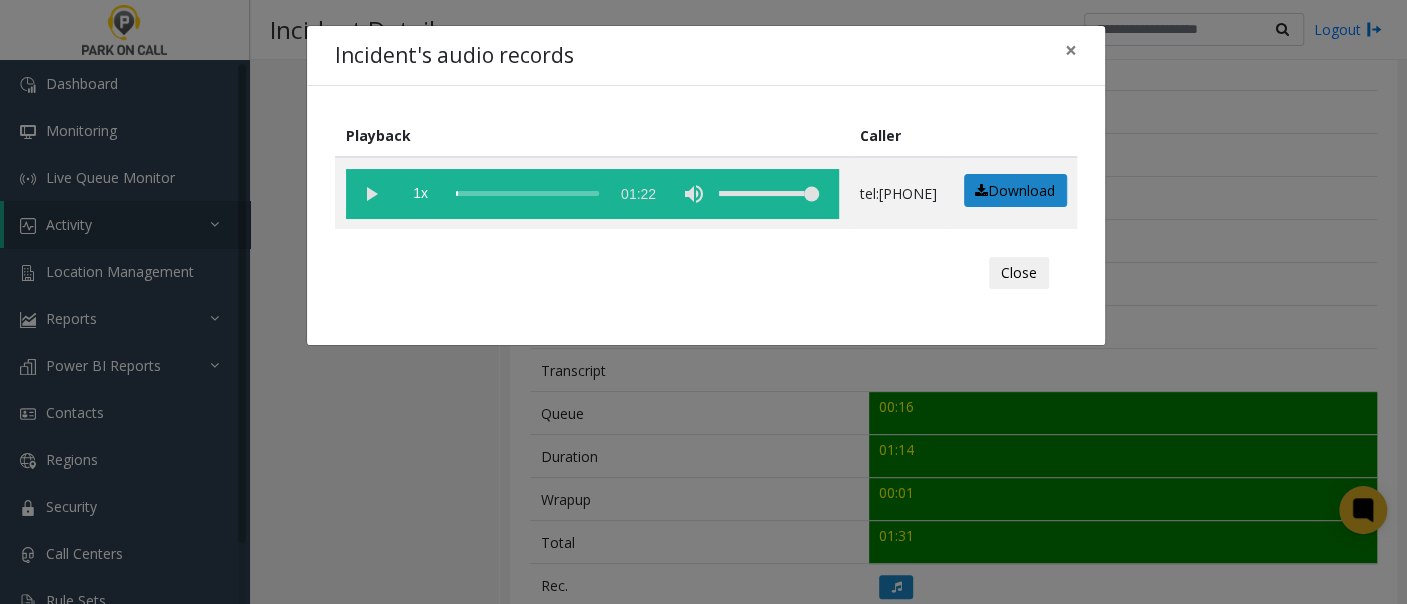drag, startPoint x: 374, startPoint y: 190, endPoint x: 342, endPoint y: 6, distance: 186.76189 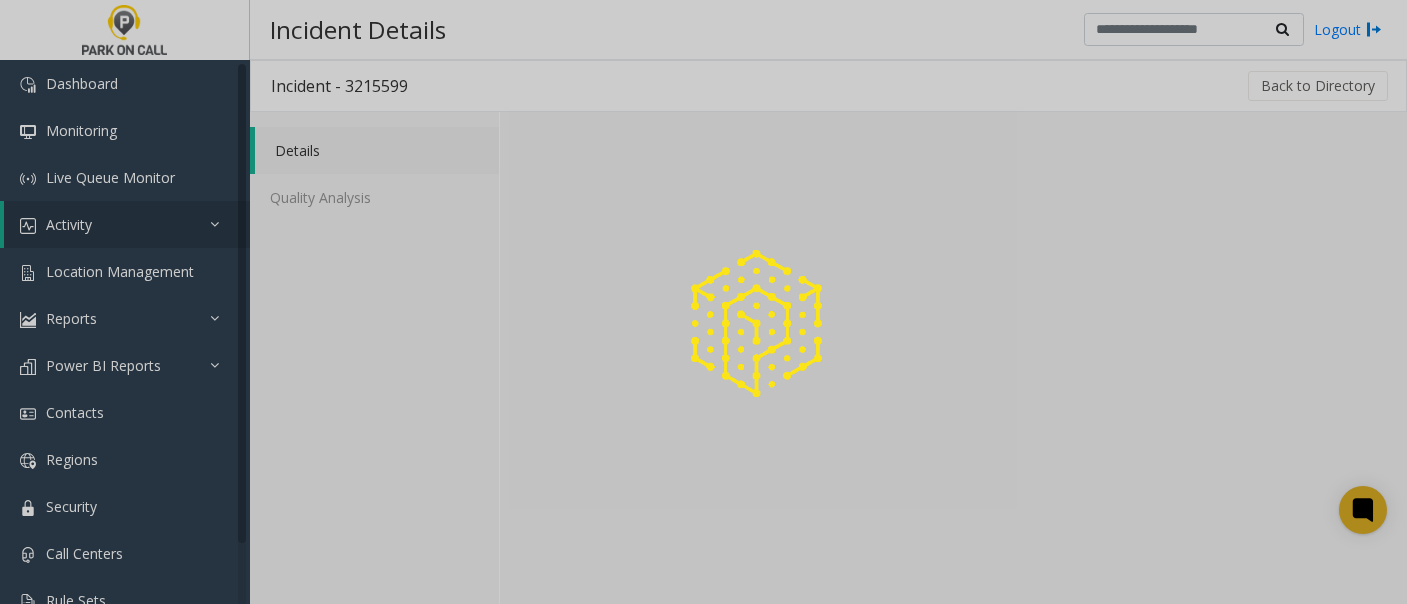 scroll, scrollTop: 0, scrollLeft: 0, axis: both 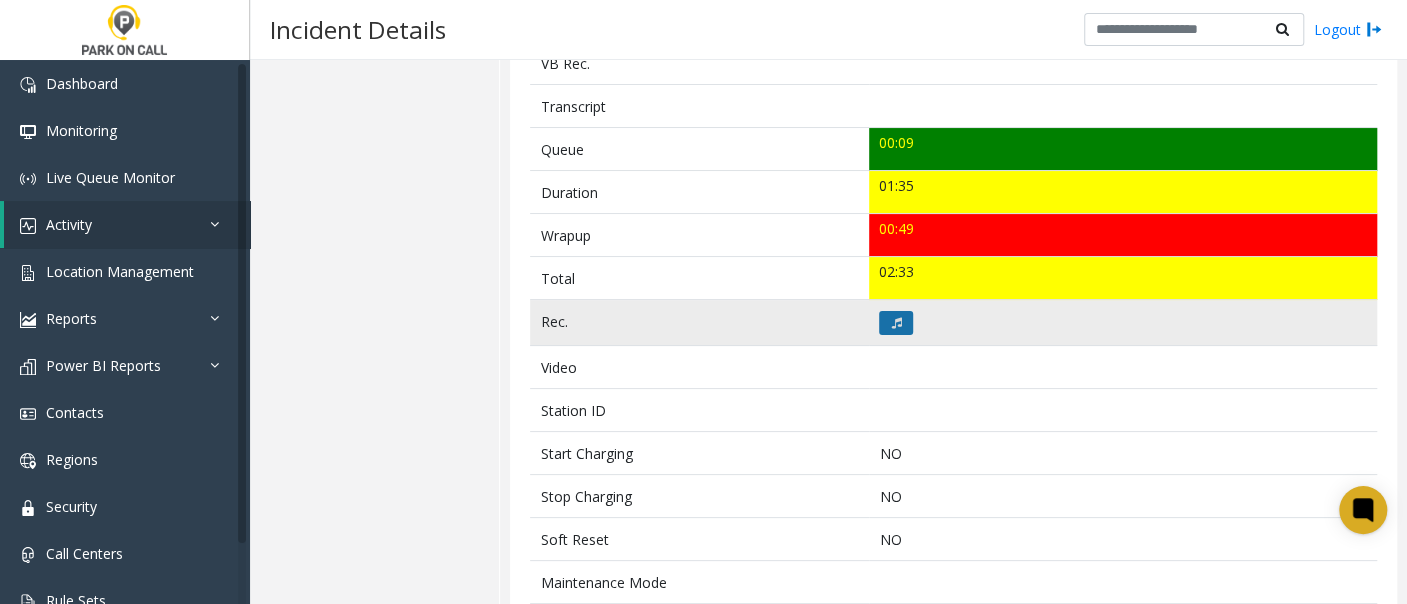click 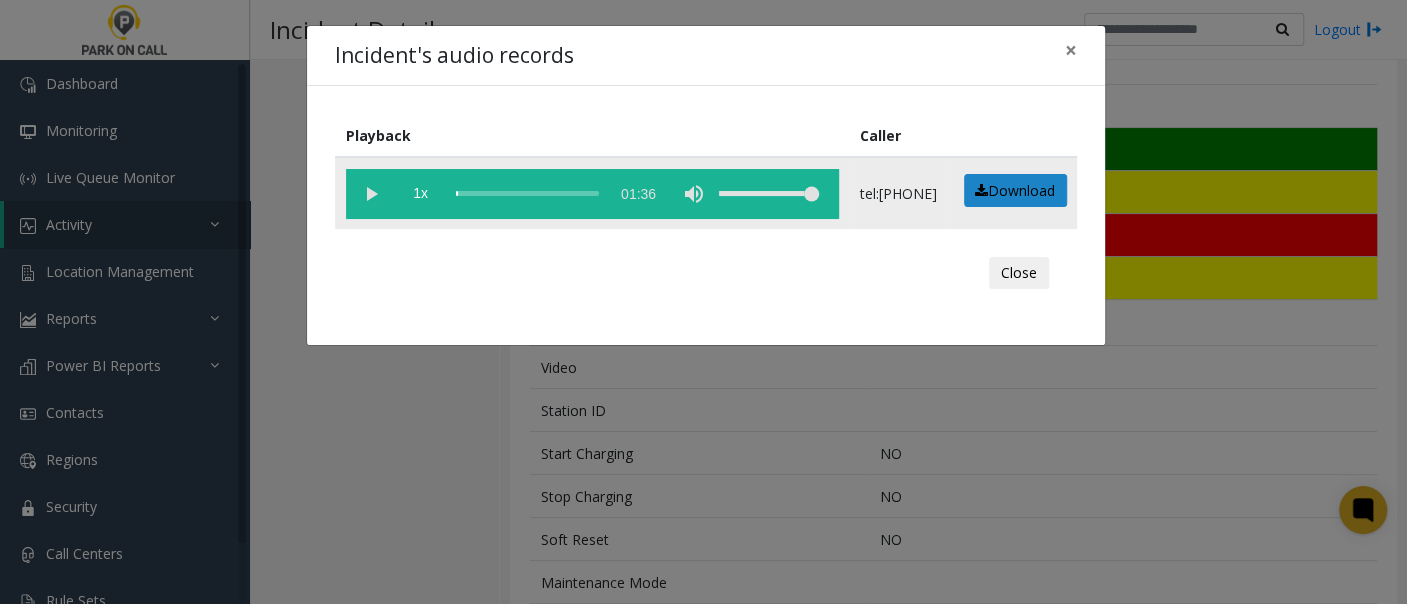 click 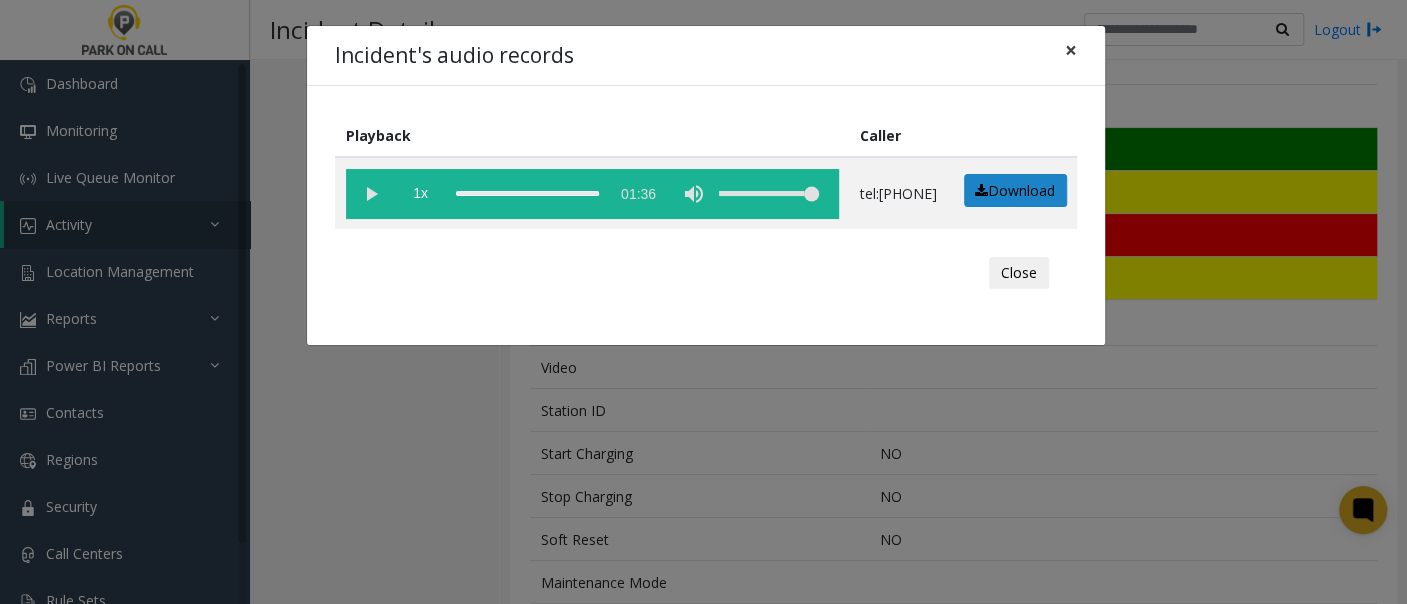 drag, startPoint x: 1062, startPoint y: 51, endPoint x: 1062, endPoint y: 65, distance: 14 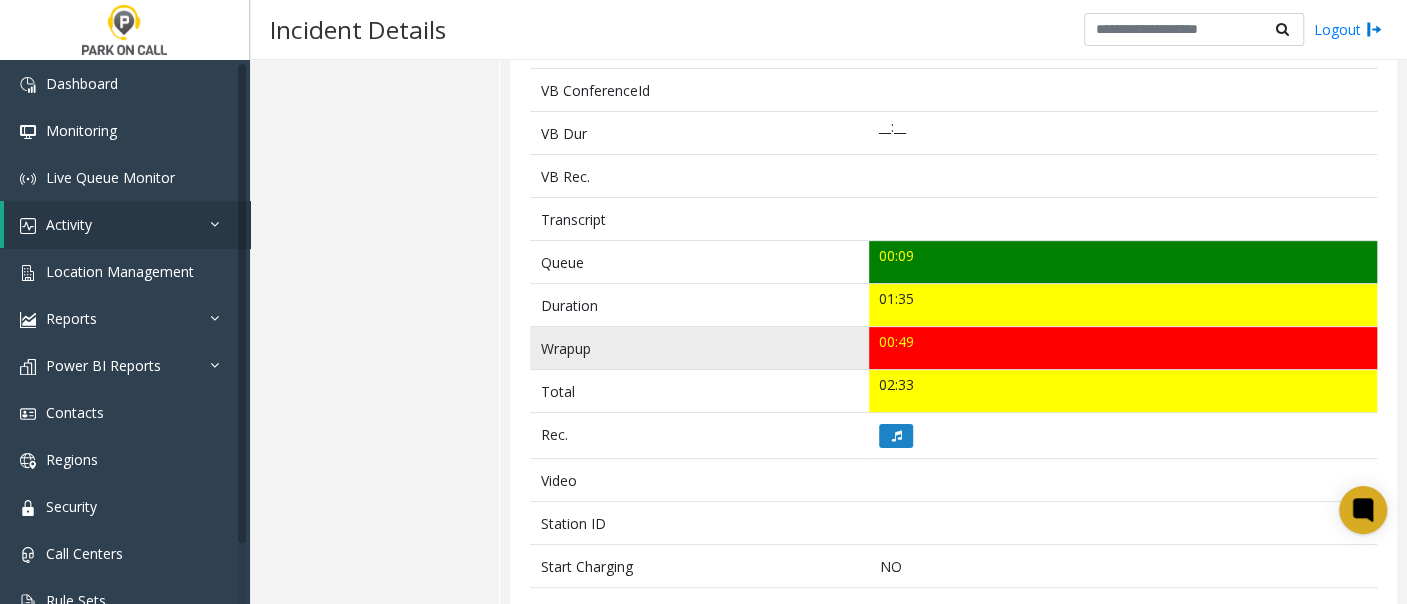 scroll, scrollTop: 5, scrollLeft: 0, axis: vertical 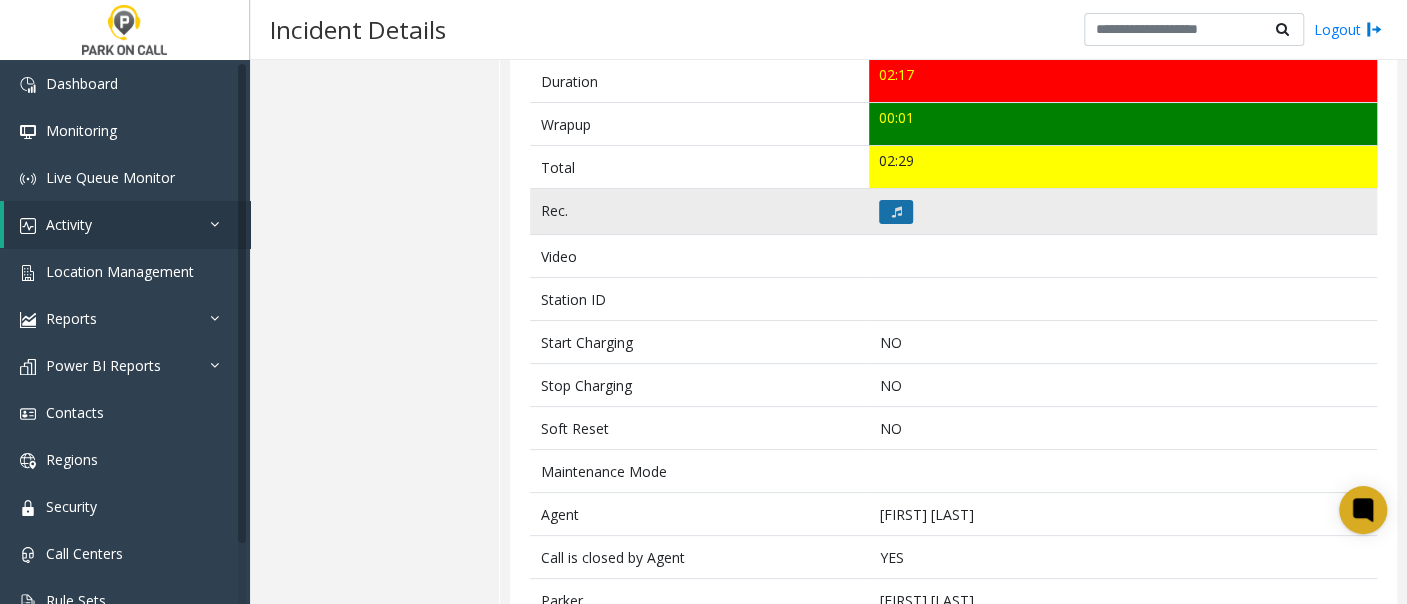 click 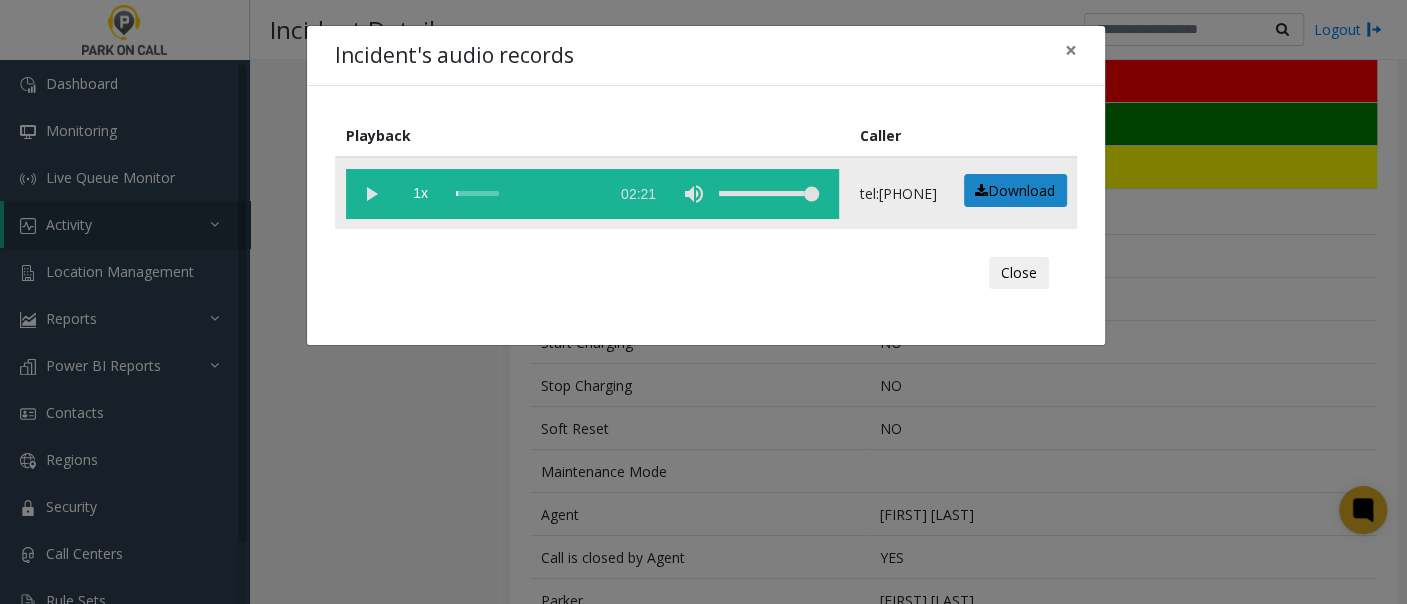 click 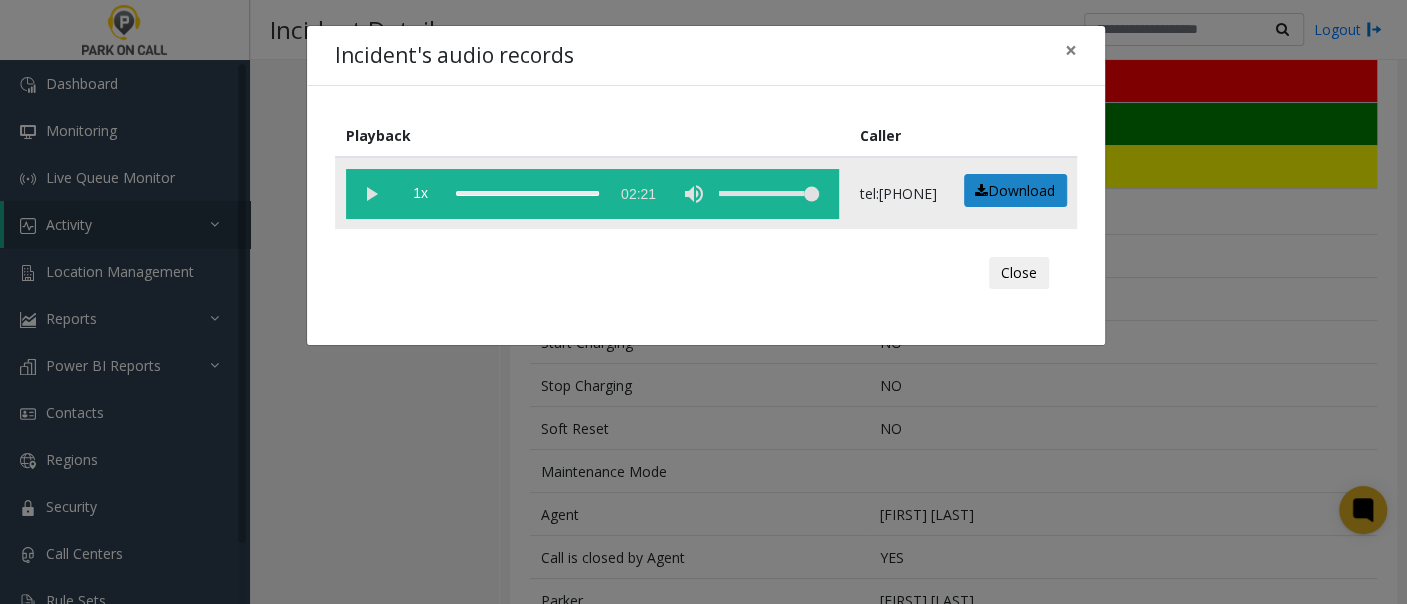 click 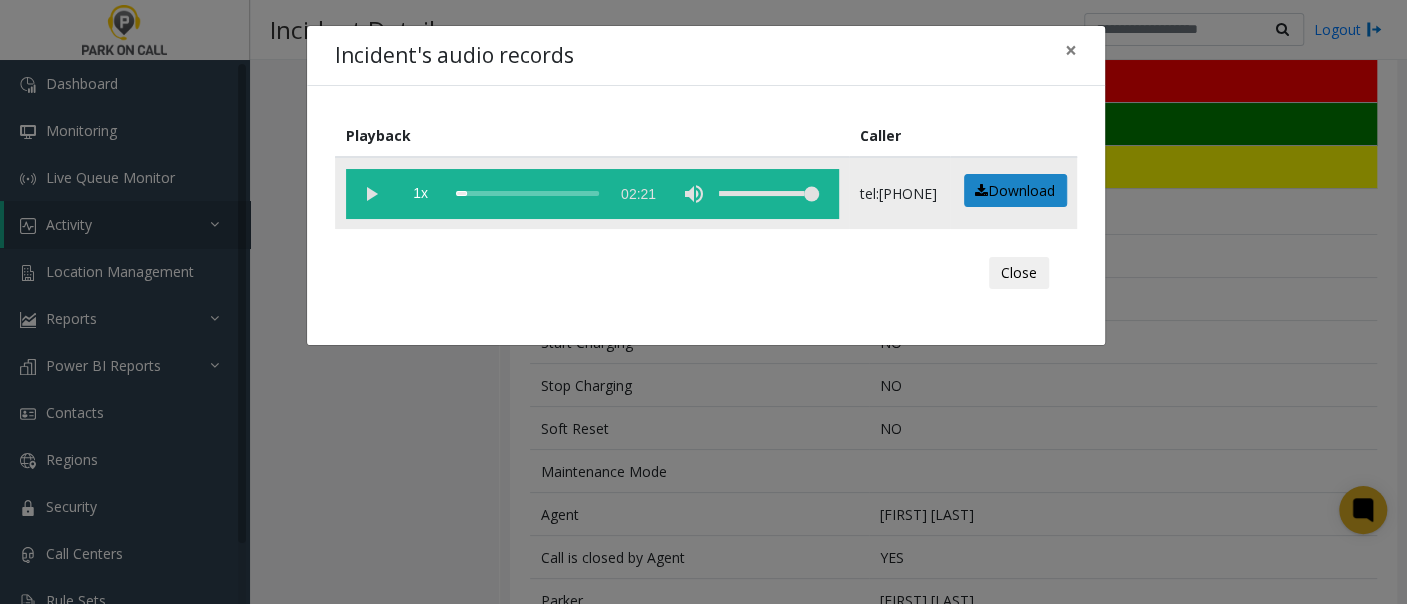 click 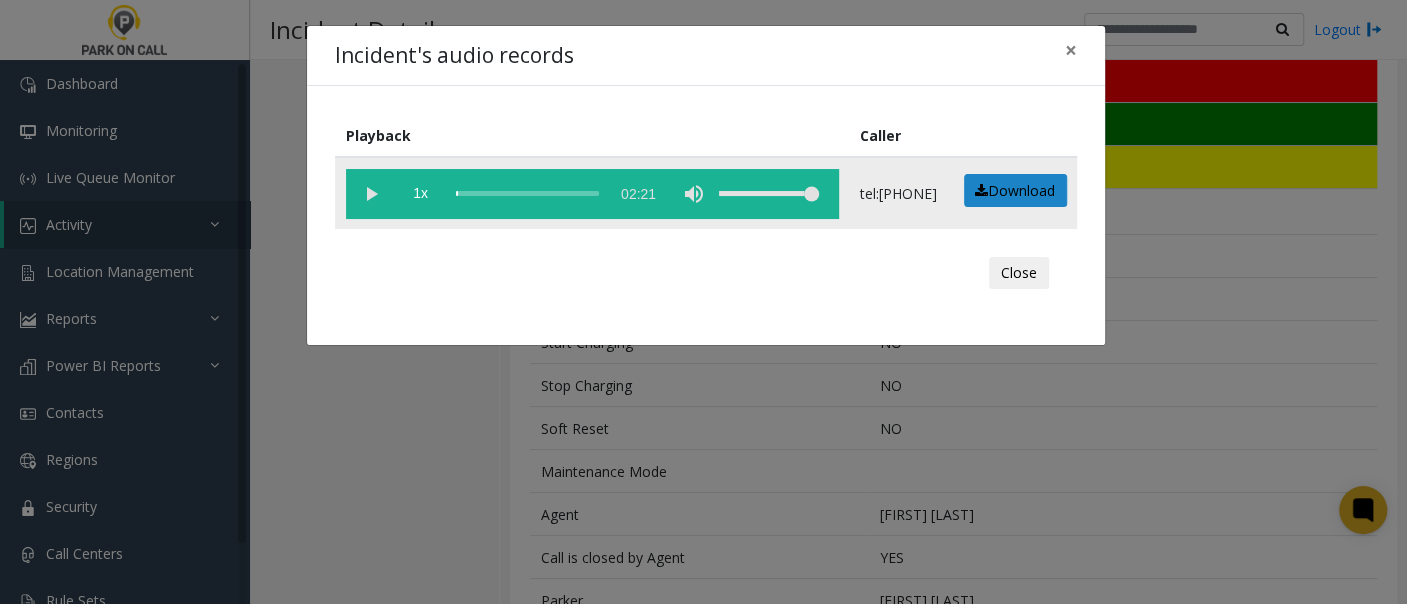 click 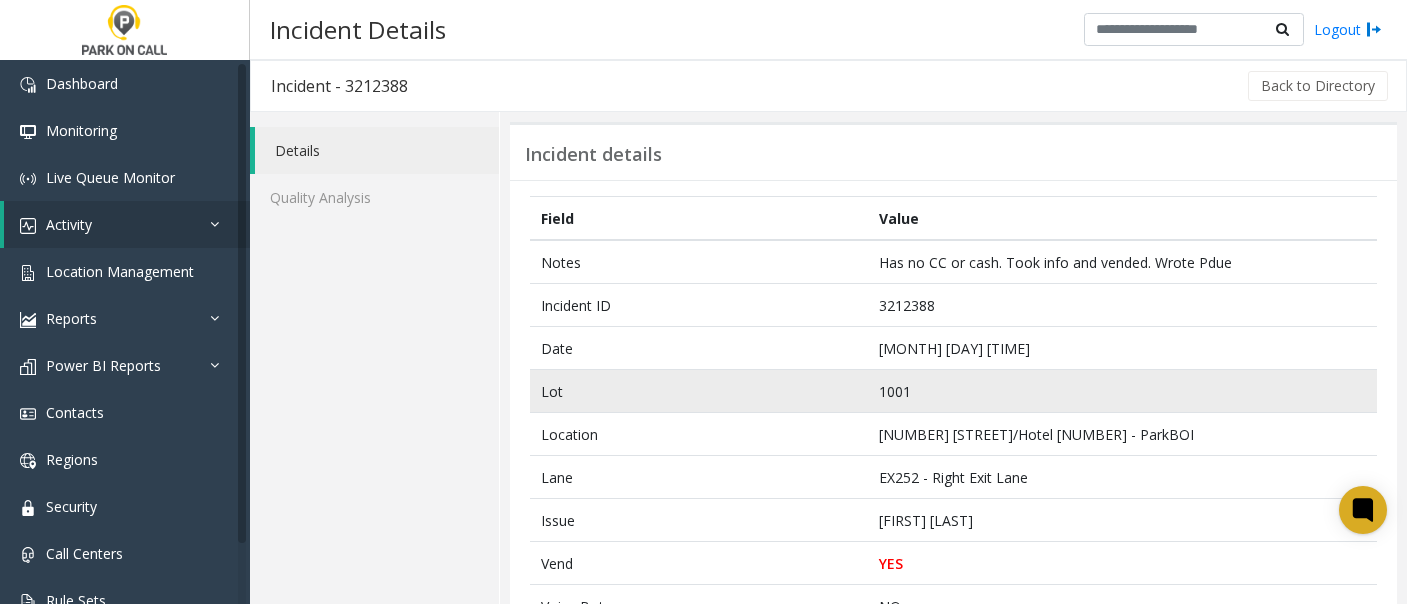 scroll, scrollTop: 0, scrollLeft: 0, axis: both 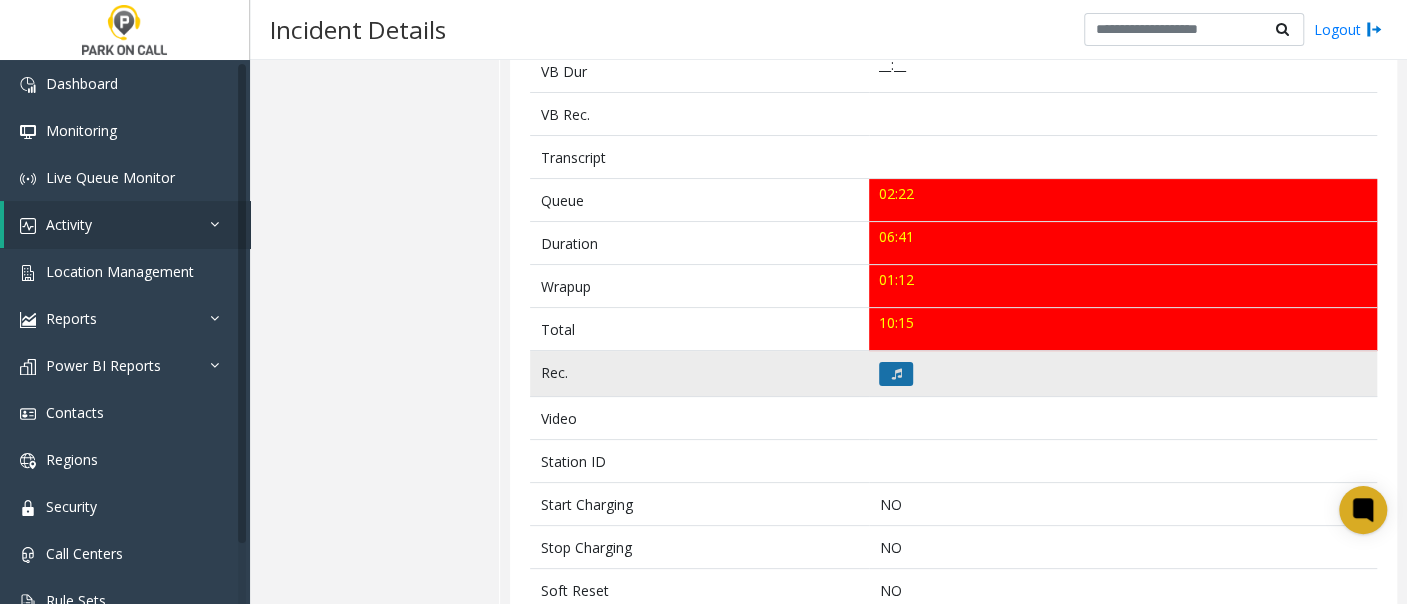 click 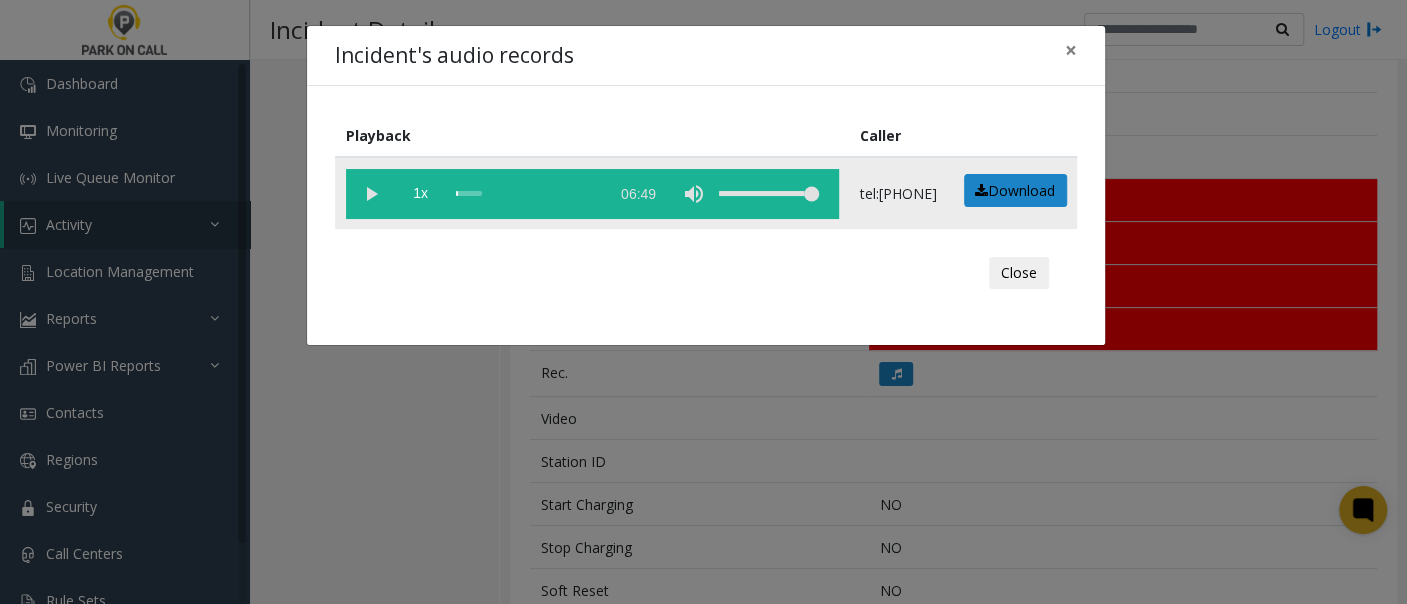 click 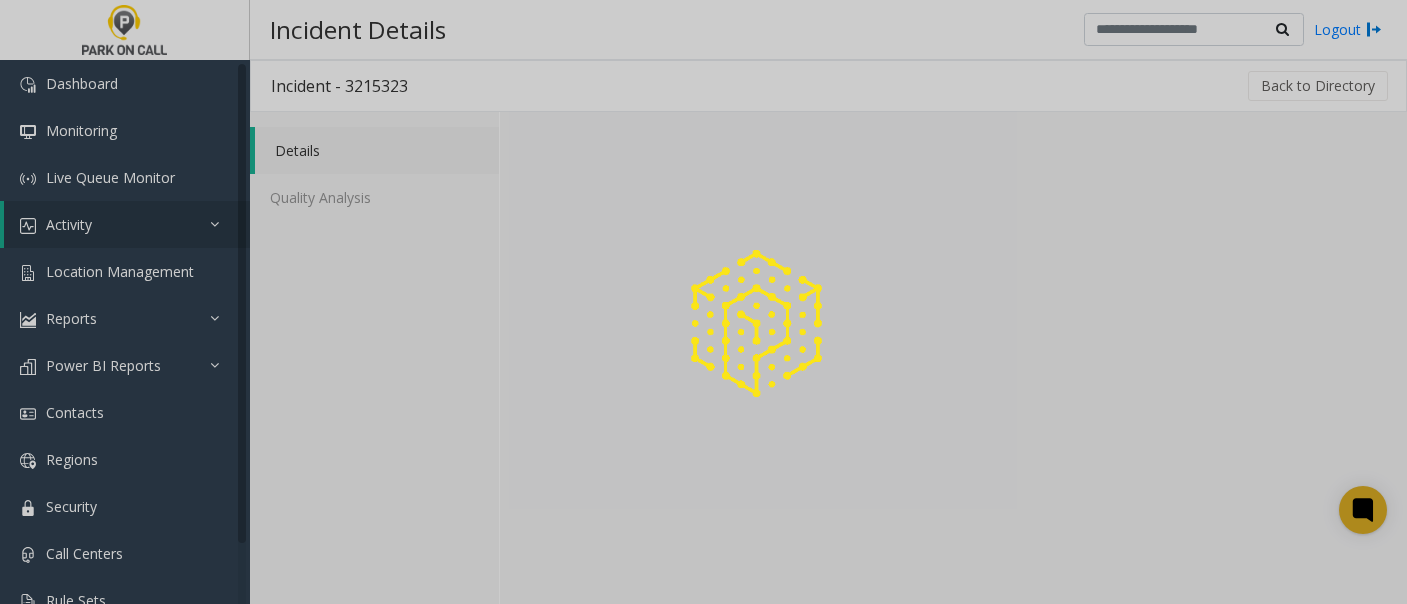 scroll, scrollTop: 0, scrollLeft: 0, axis: both 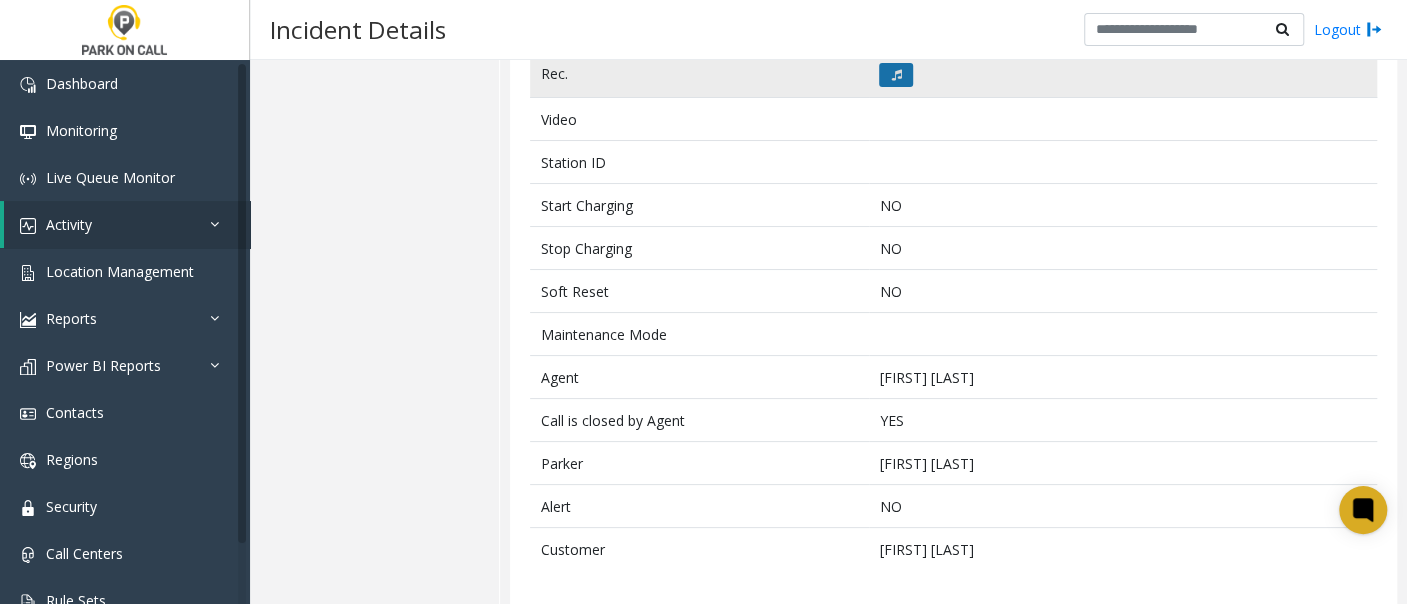 click 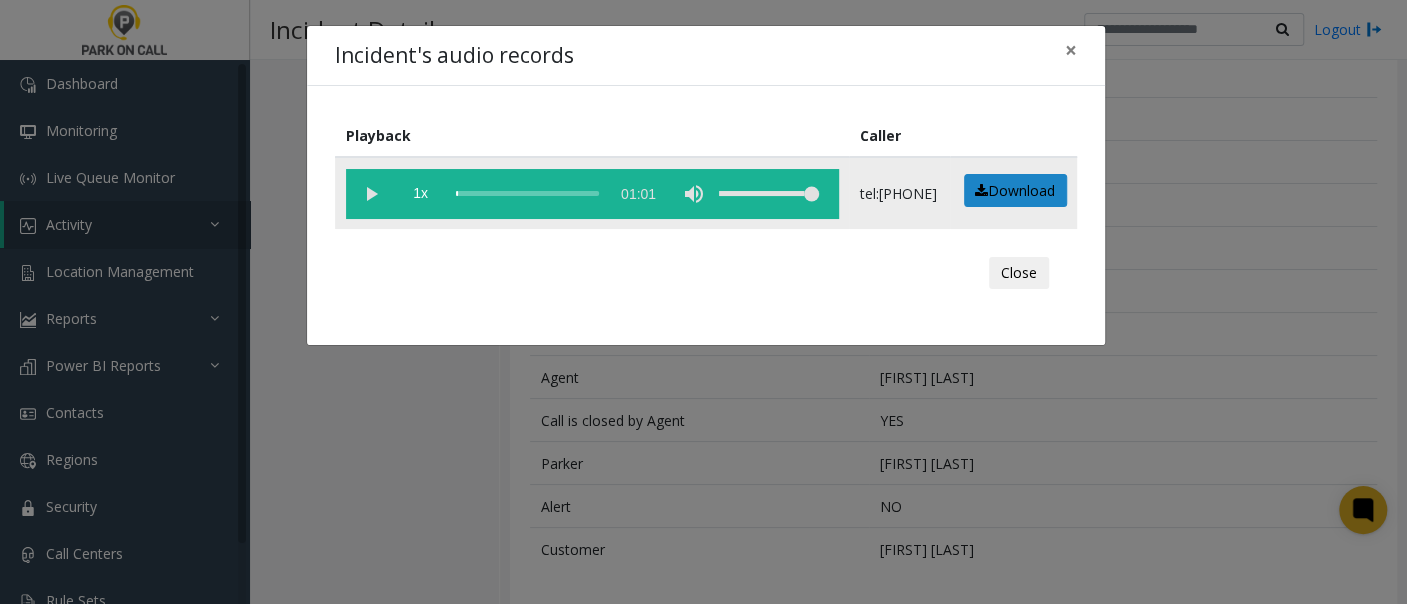 click 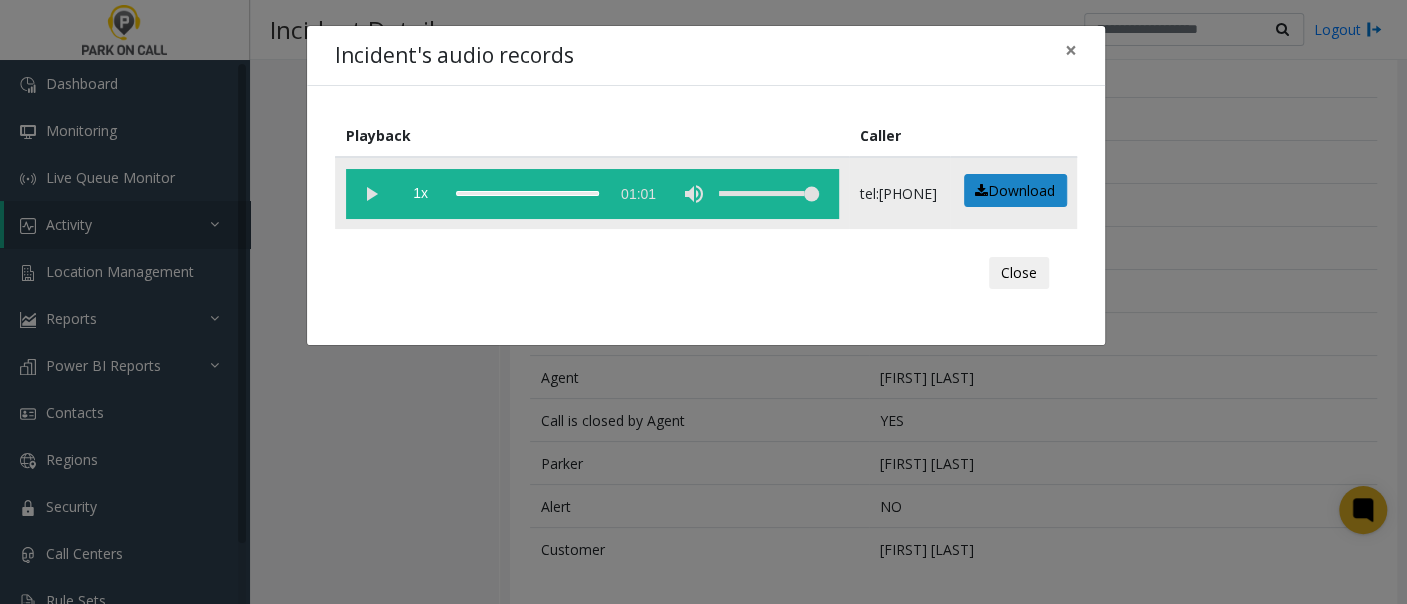 drag, startPoint x: 589, startPoint y: 190, endPoint x: 545, endPoint y: 196, distance: 44.407207 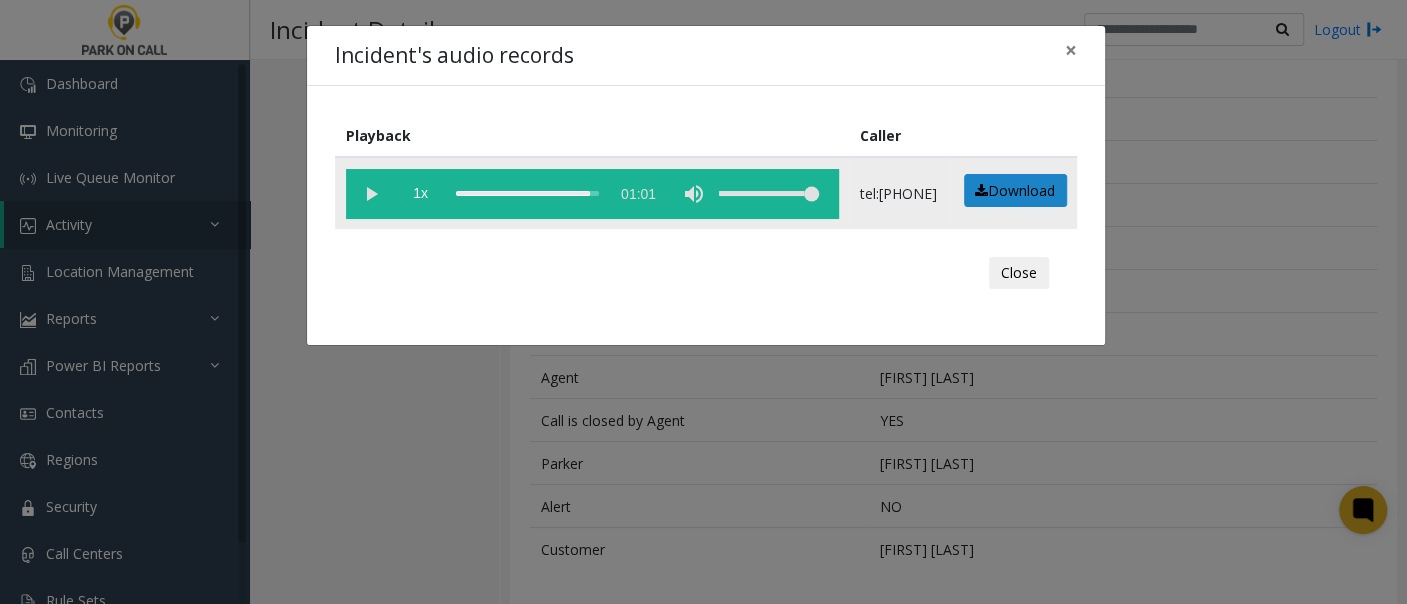 click 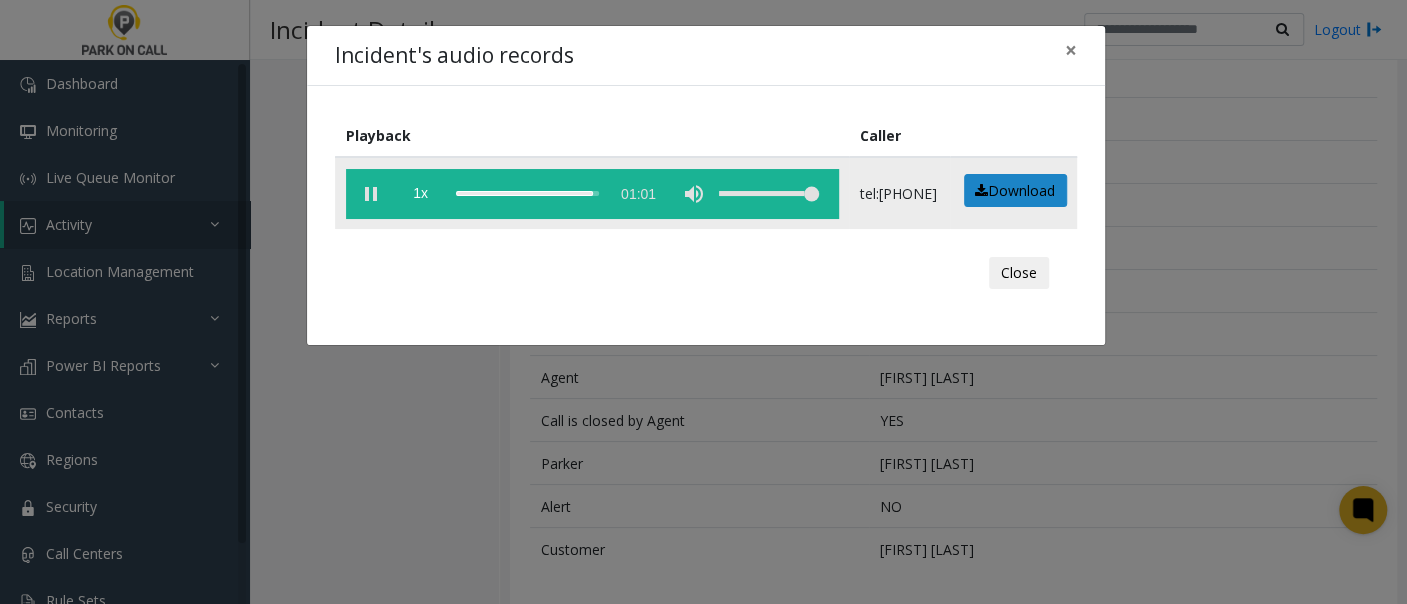 click 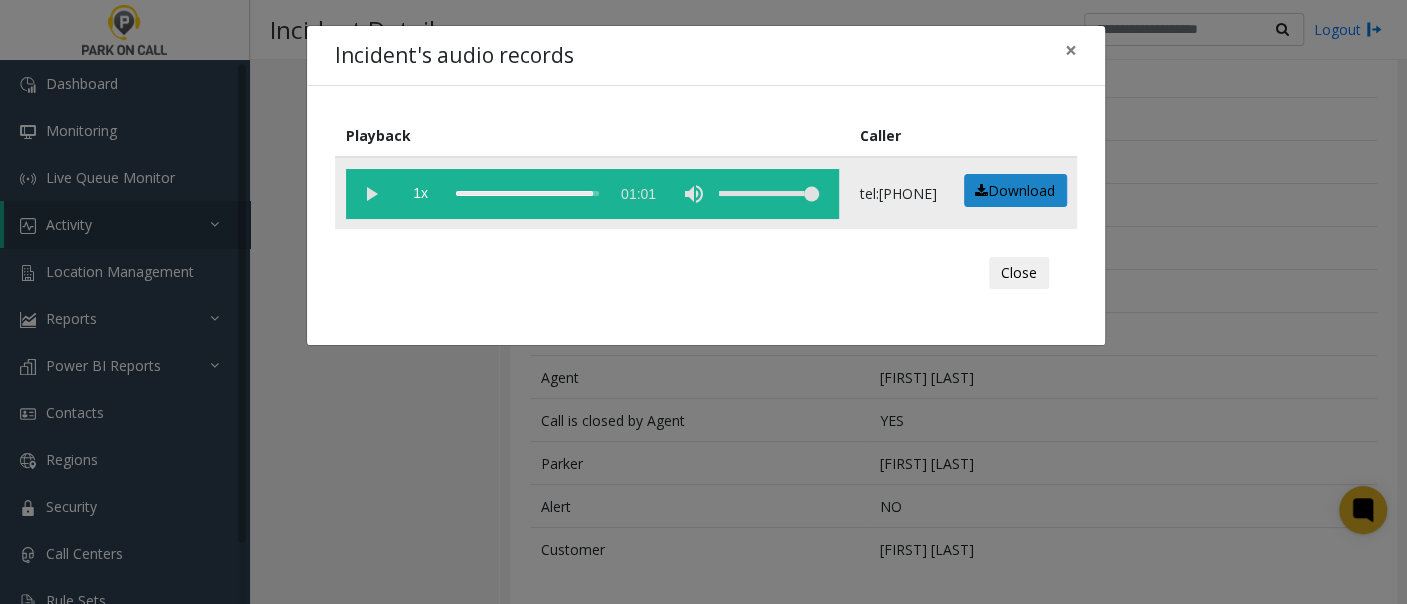 click 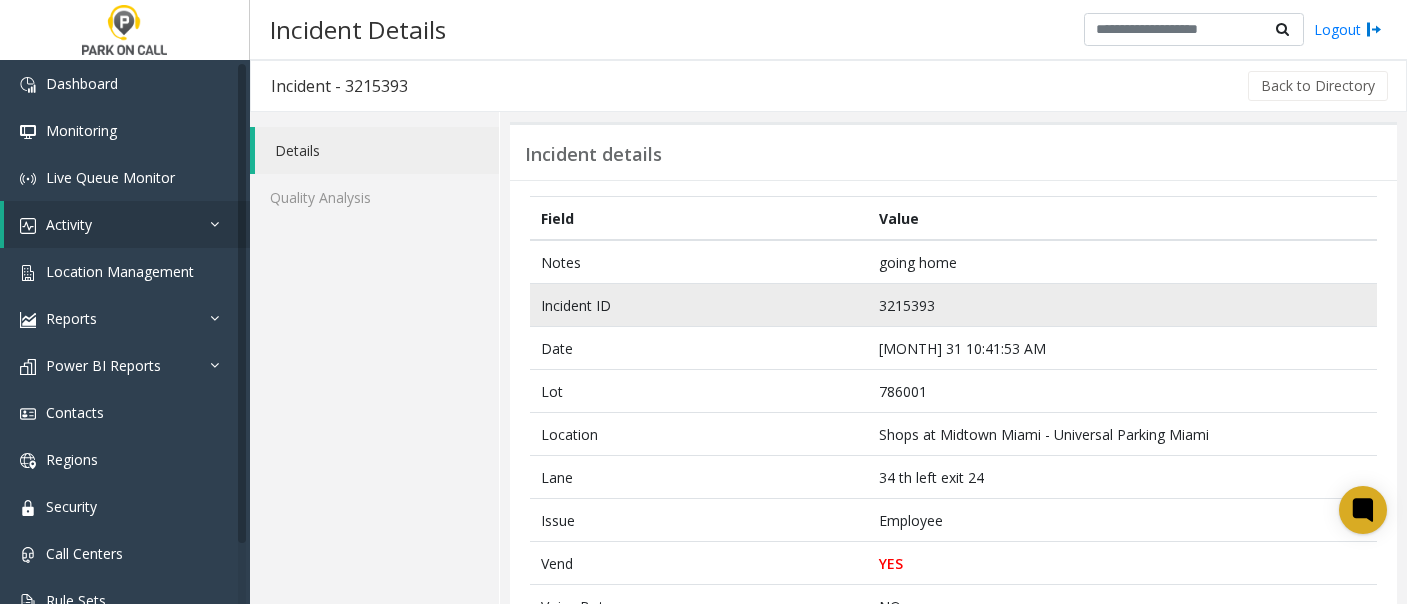 scroll, scrollTop: 0, scrollLeft: 0, axis: both 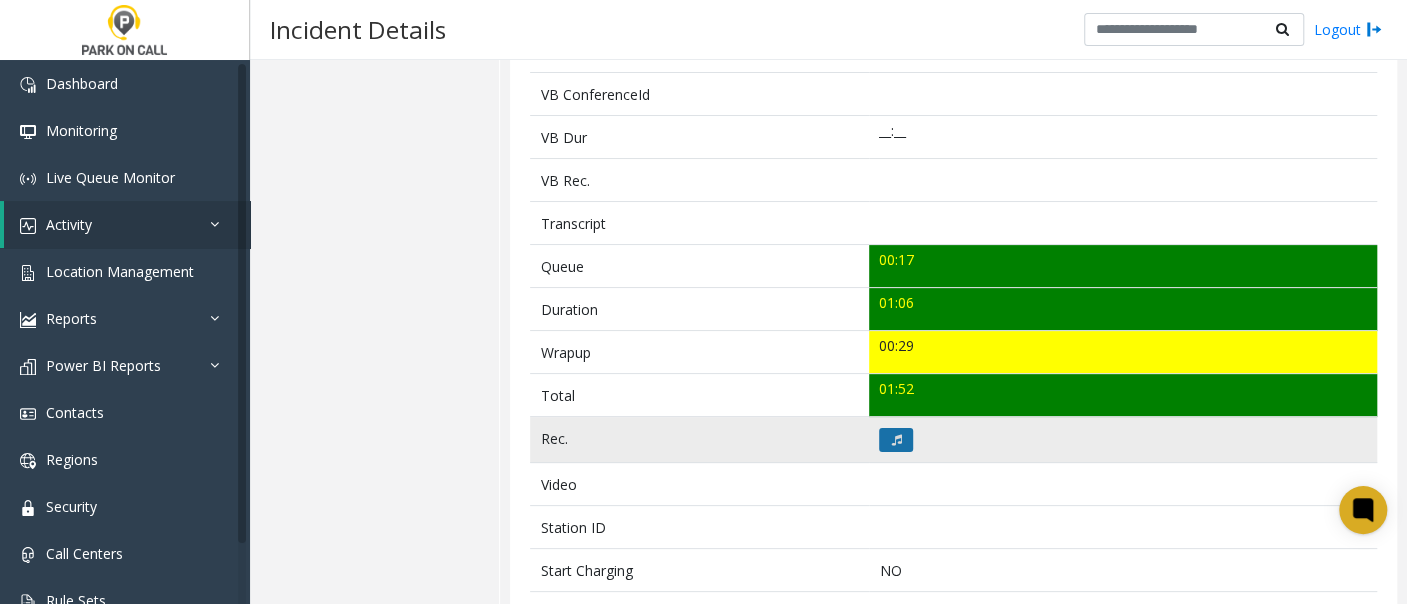 click 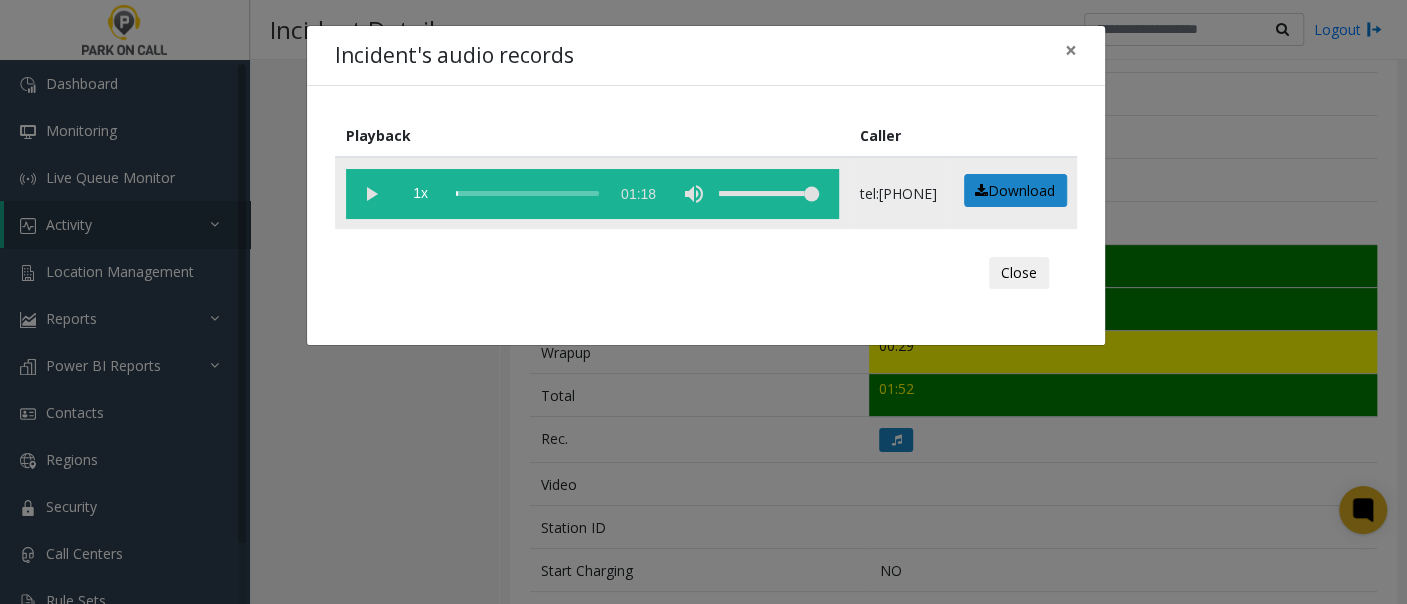 click 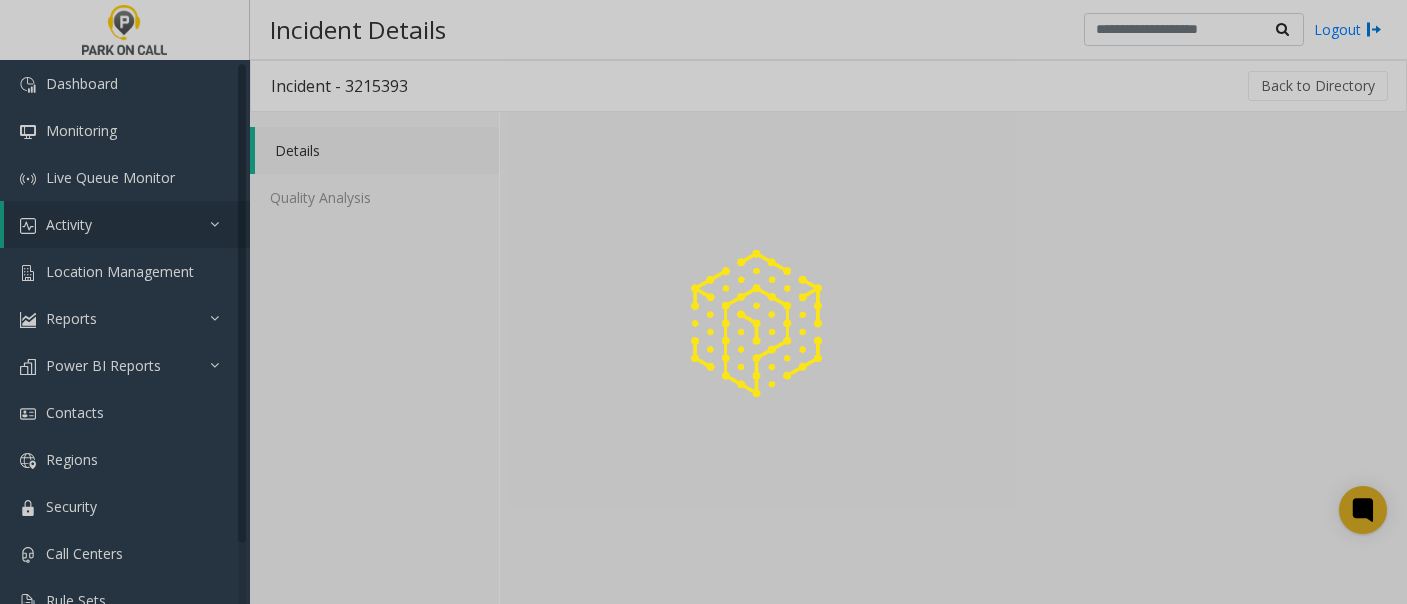 scroll, scrollTop: 0, scrollLeft: 0, axis: both 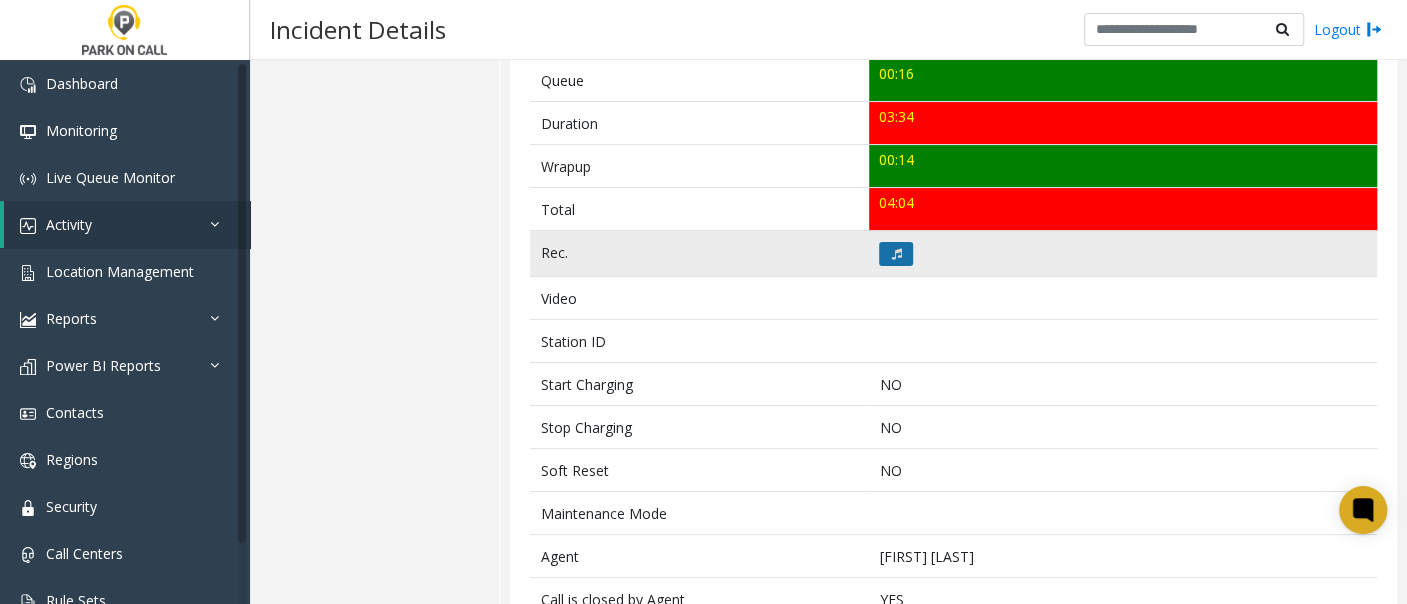 click 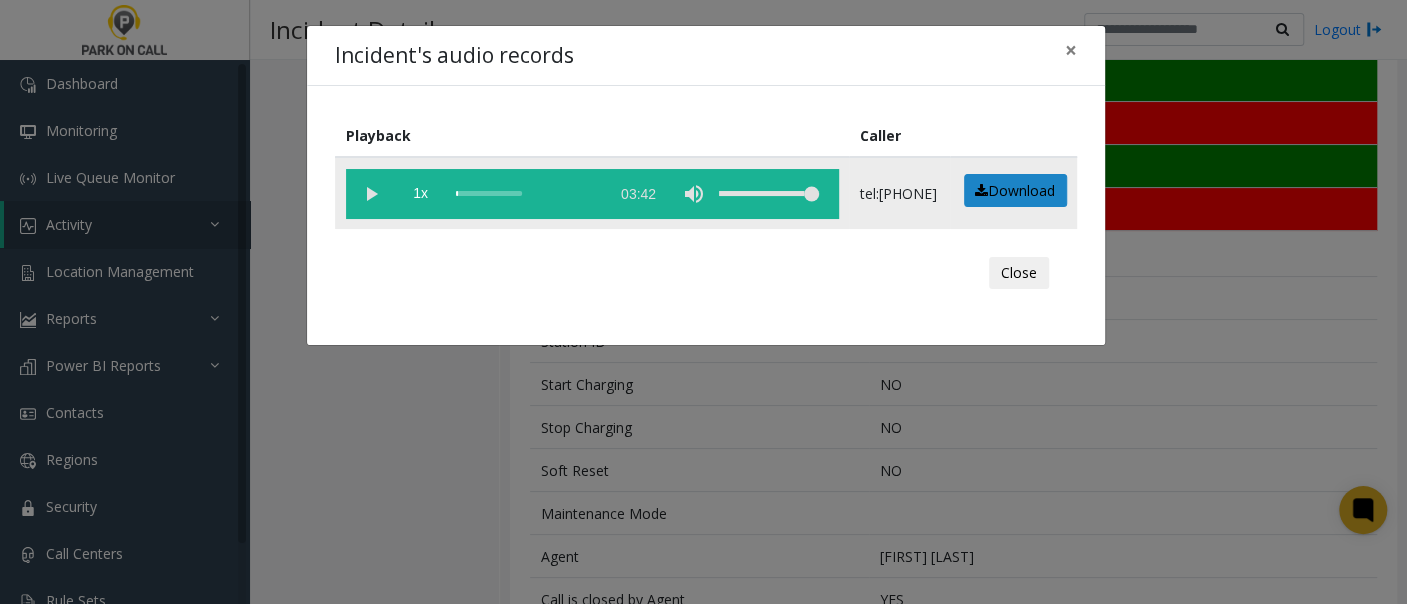 click 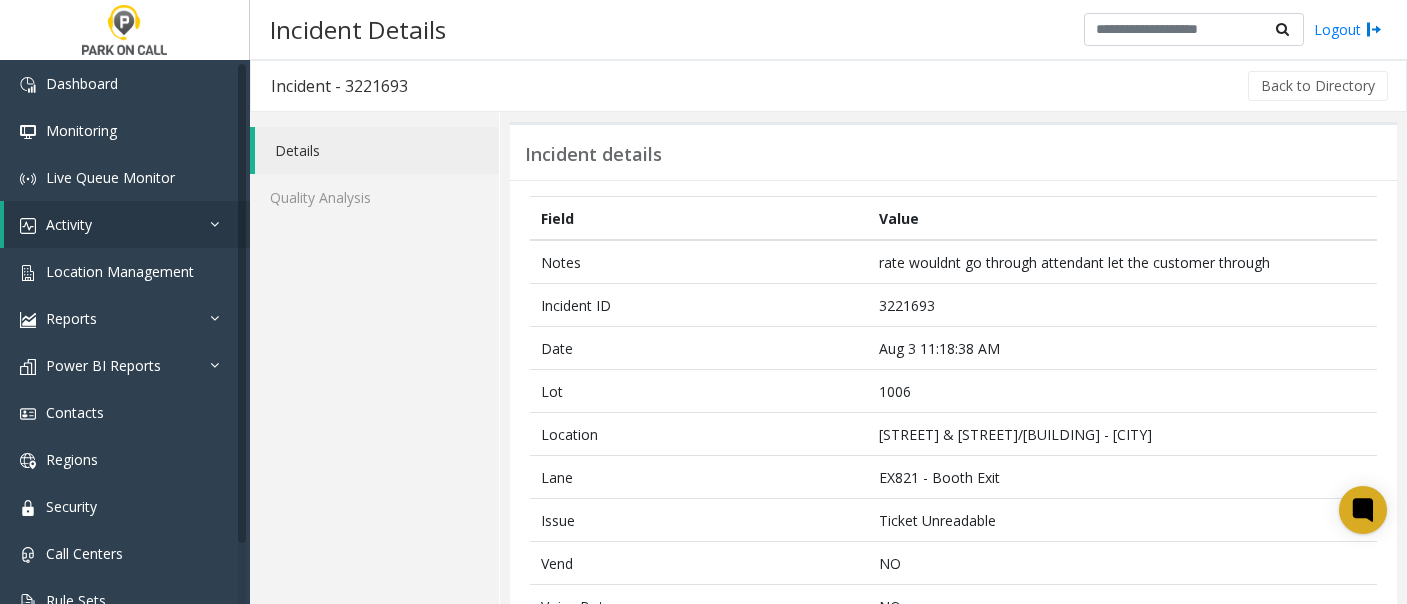scroll, scrollTop: 0, scrollLeft: 0, axis: both 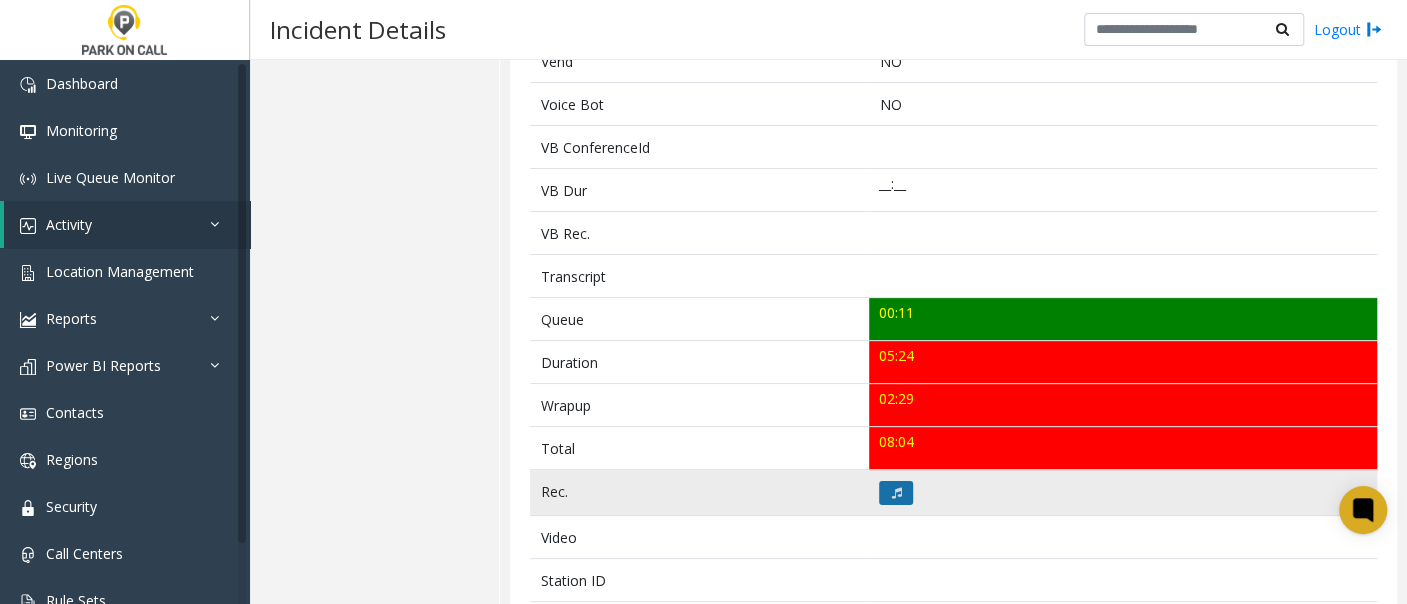 click 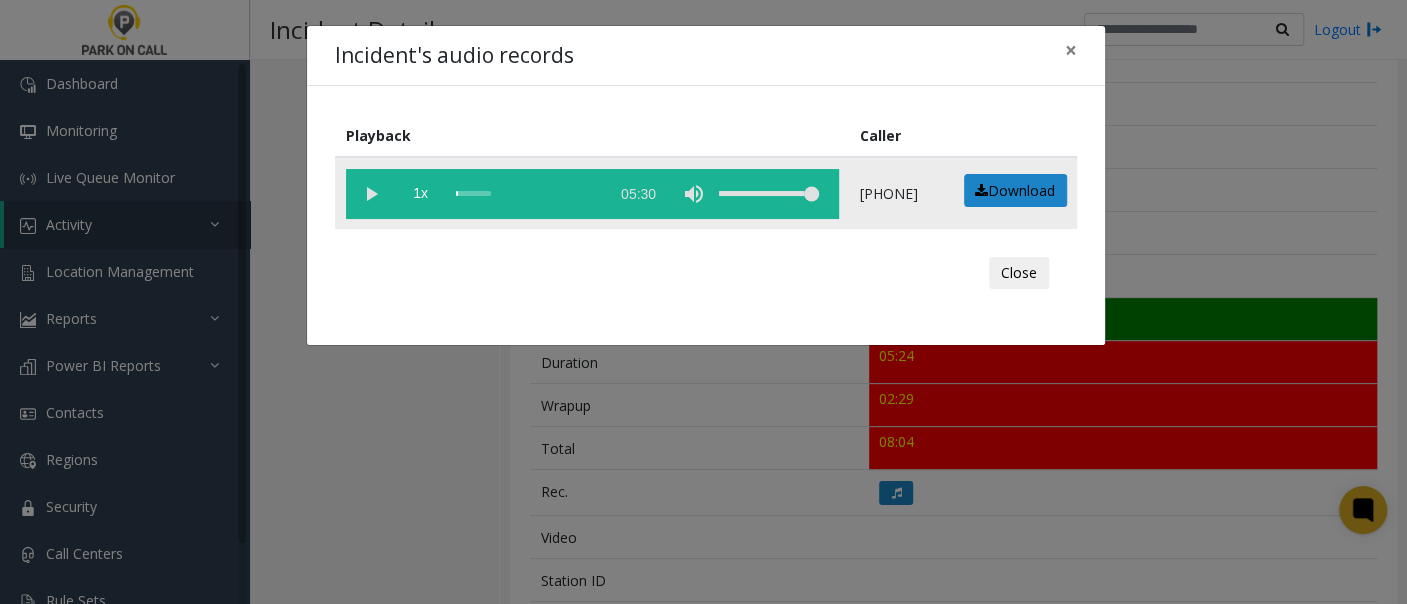 click 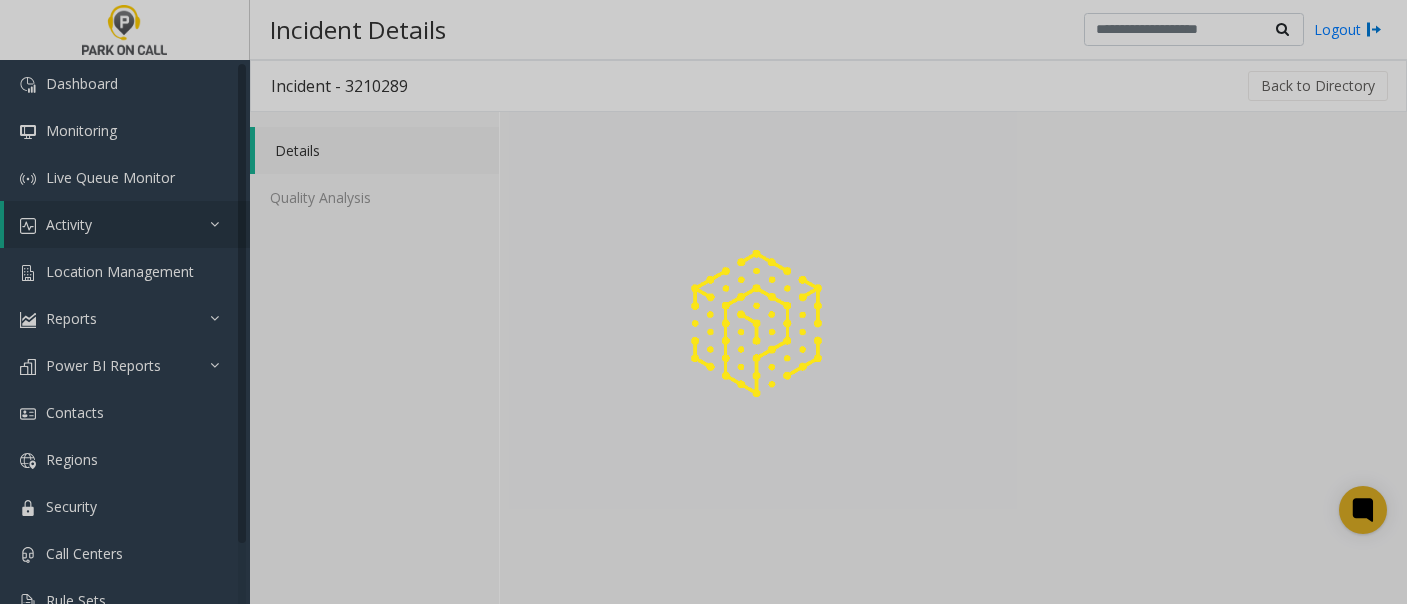 scroll, scrollTop: 0, scrollLeft: 0, axis: both 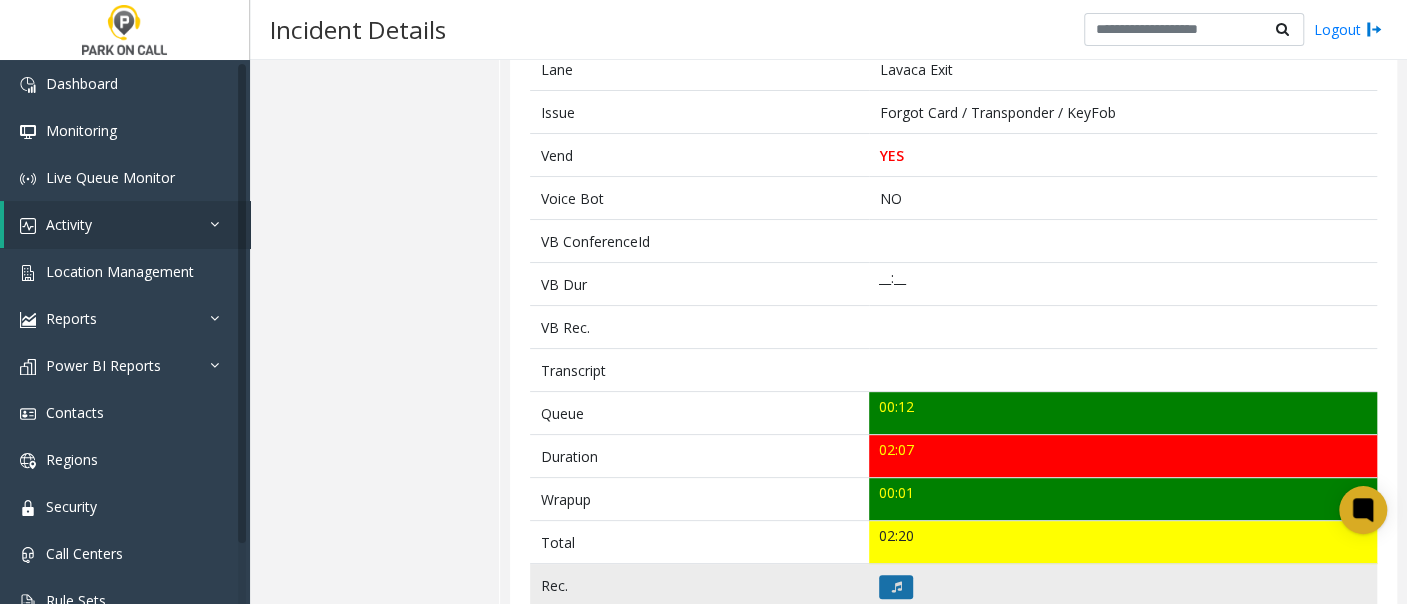 click 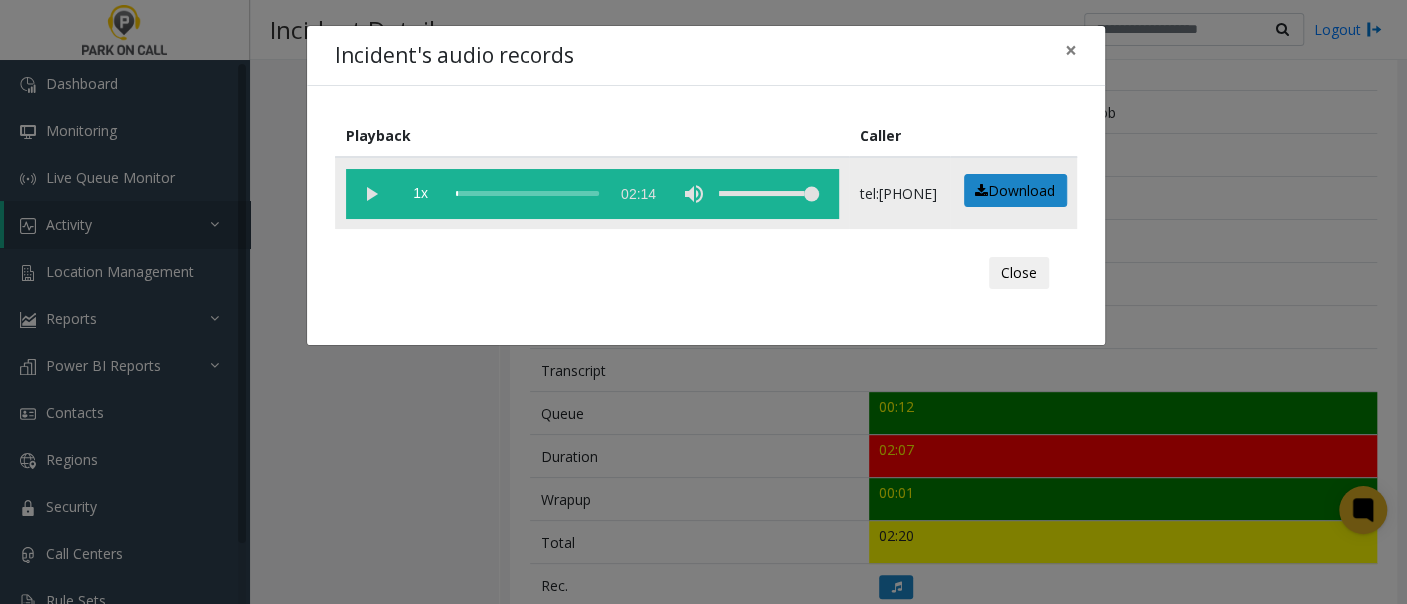 click 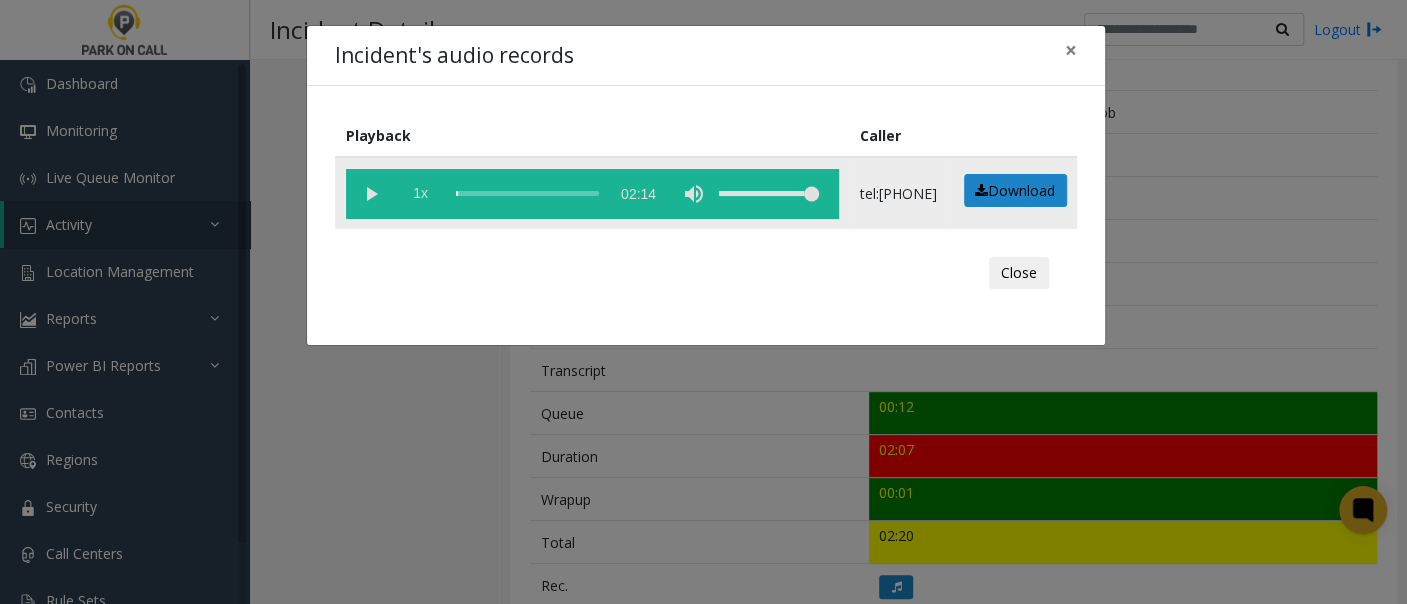 drag, startPoint x: 457, startPoint y: 187, endPoint x: 424, endPoint y: 191, distance: 33.24154 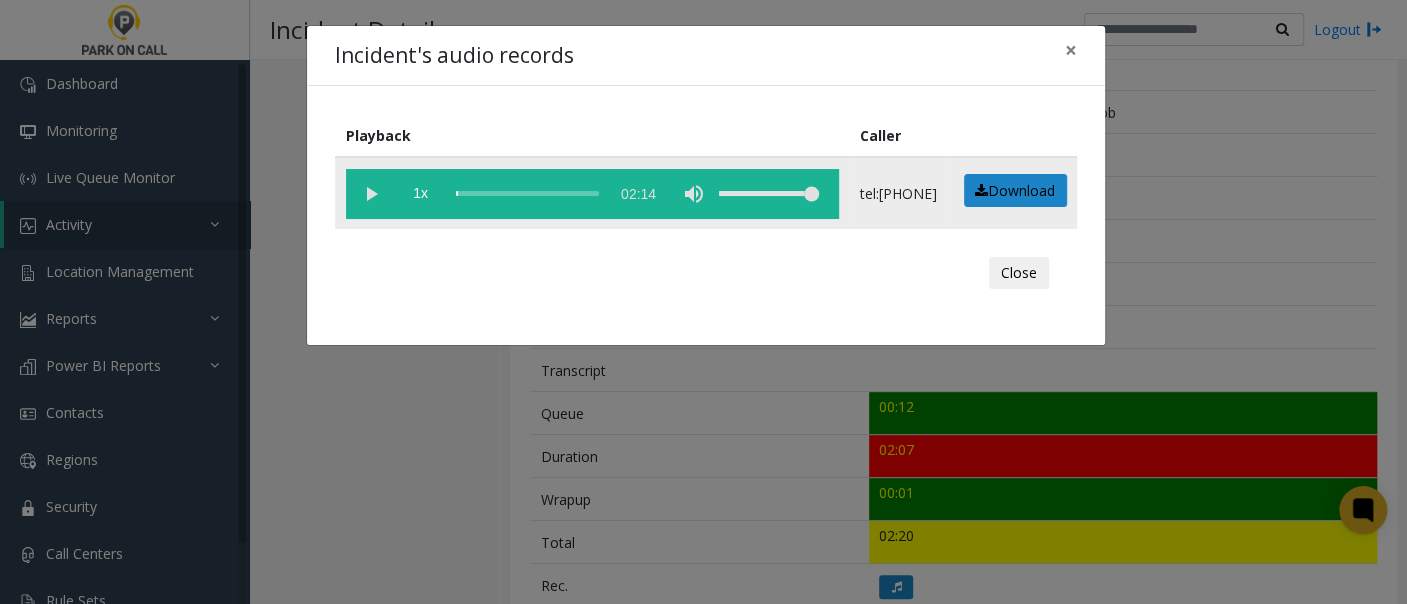 click 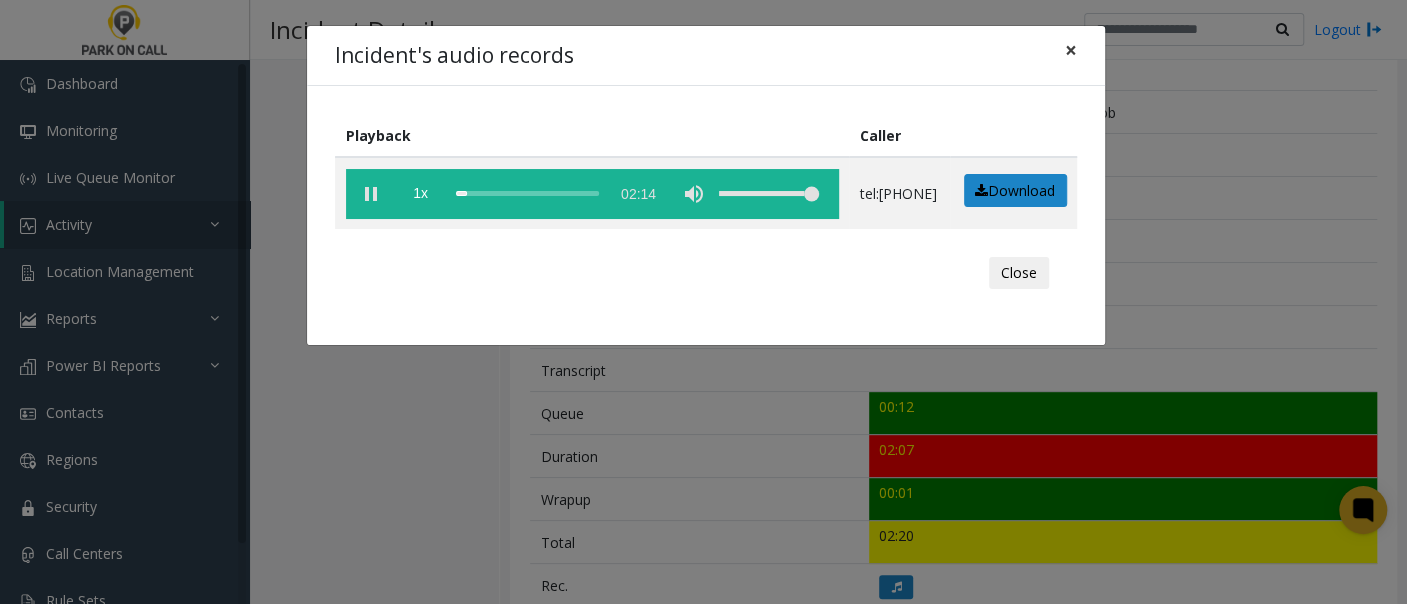 click on "×" 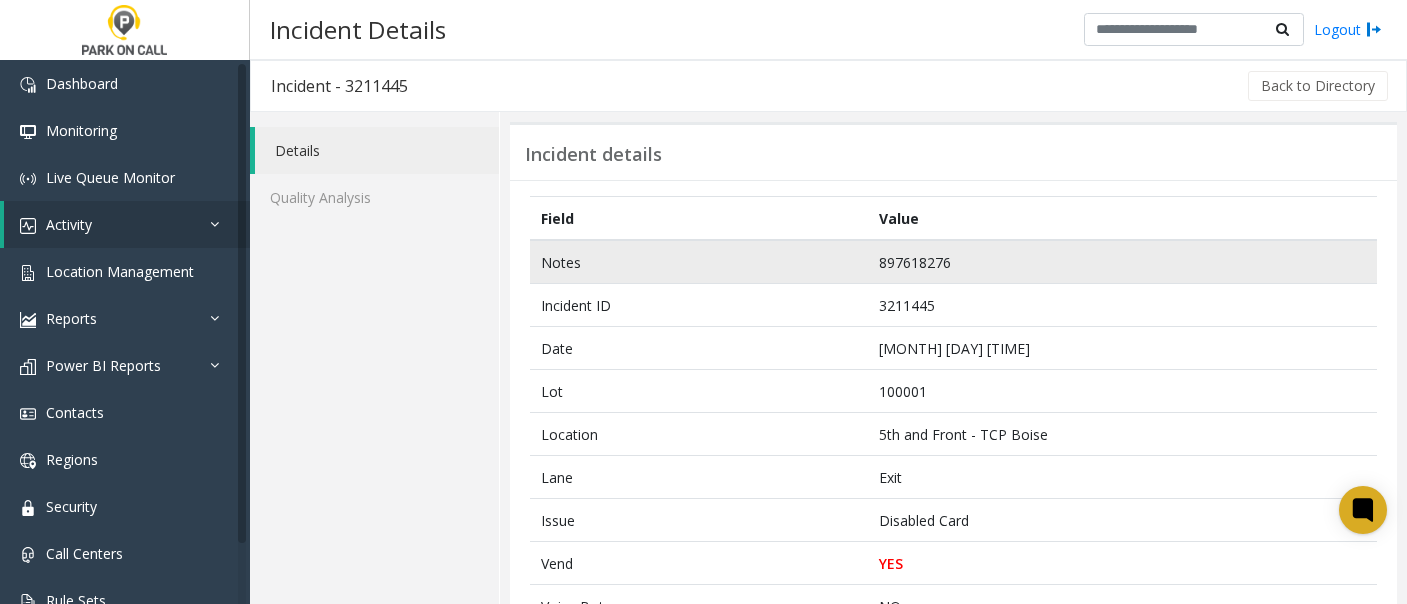 scroll, scrollTop: 0, scrollLeft: 0, axis: both 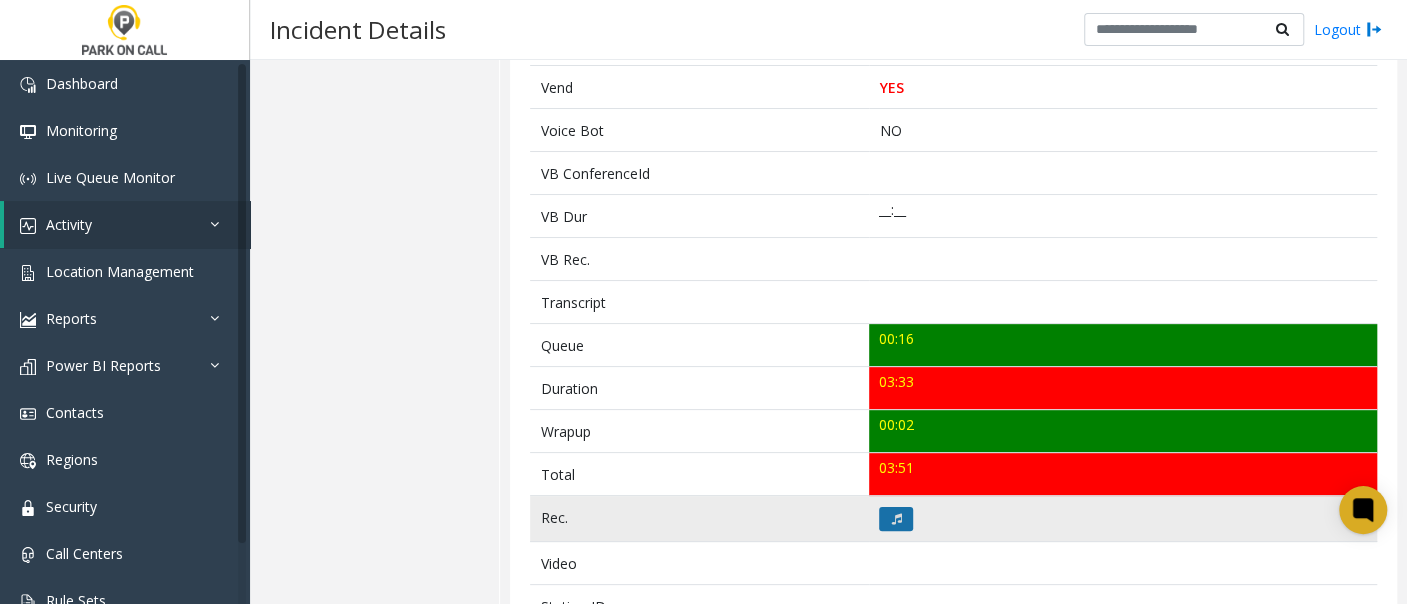 click 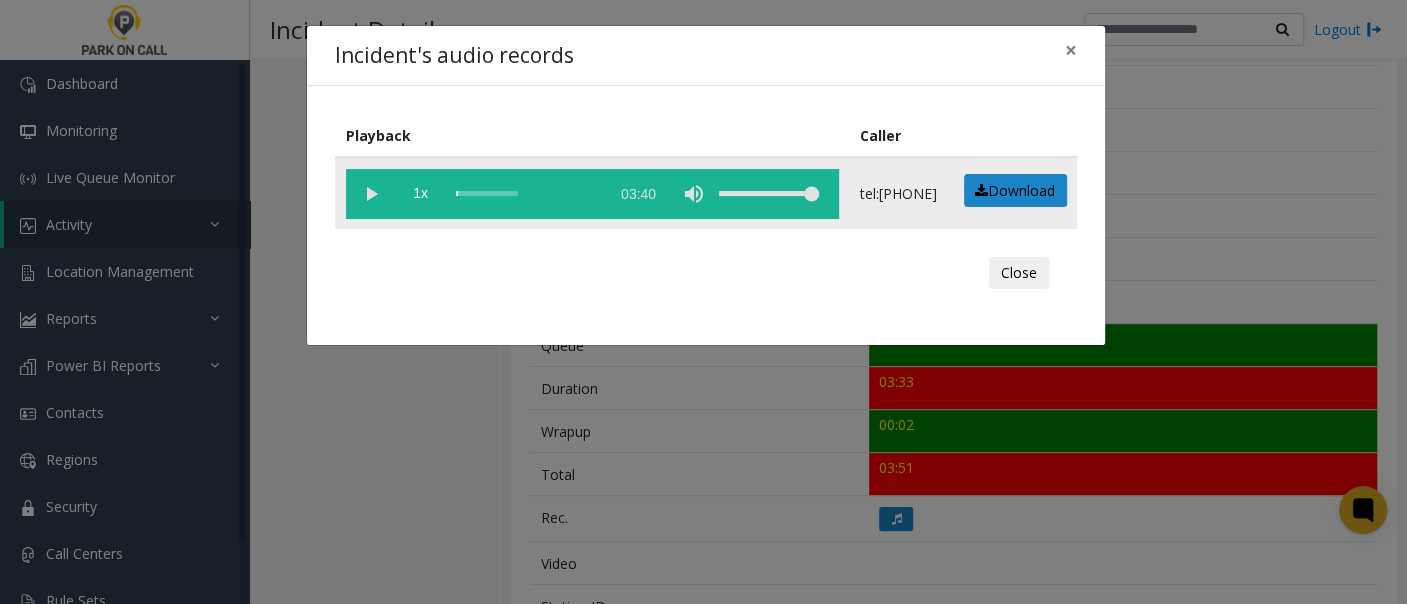 drag, startPoint x: 368, startPoint y: 193, endPoint x: 319, endPoint y: 8, distance: 191.37921 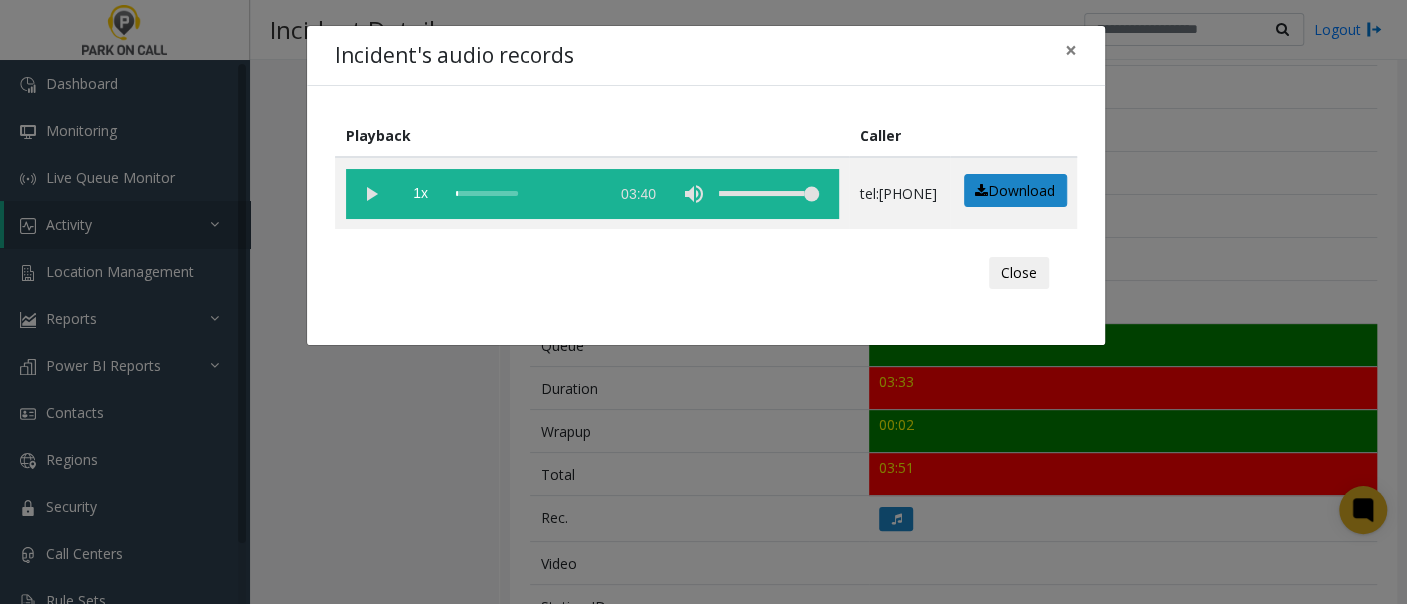 click 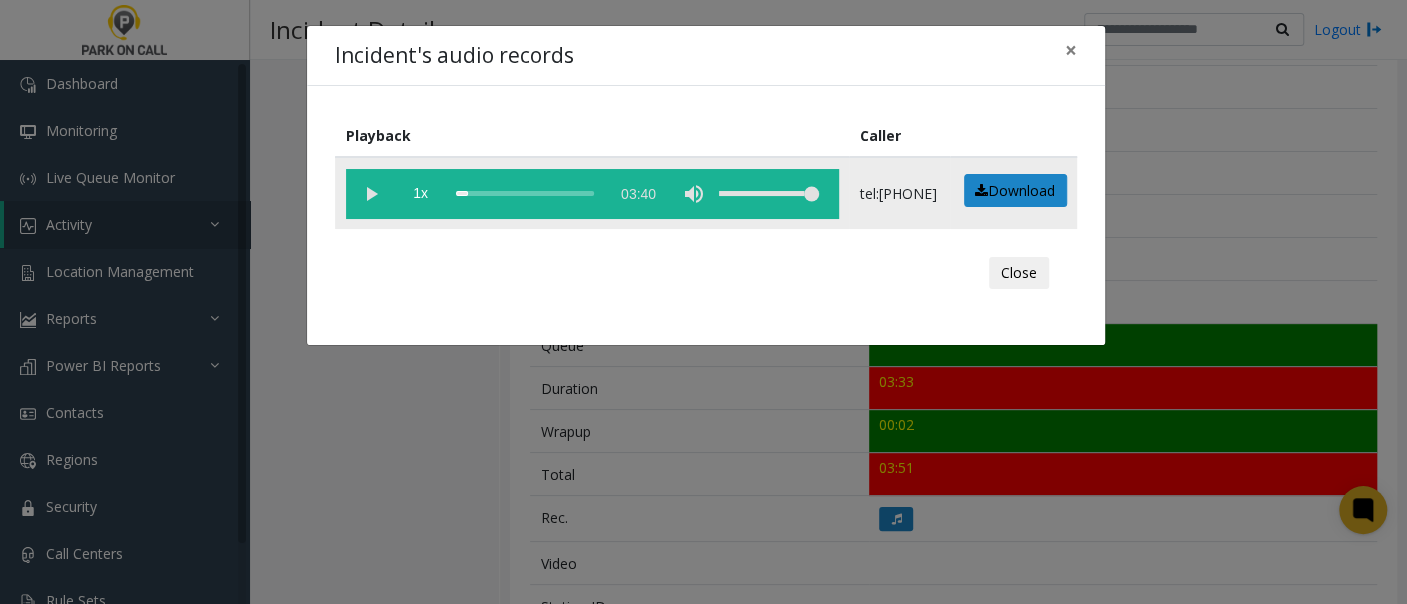 click 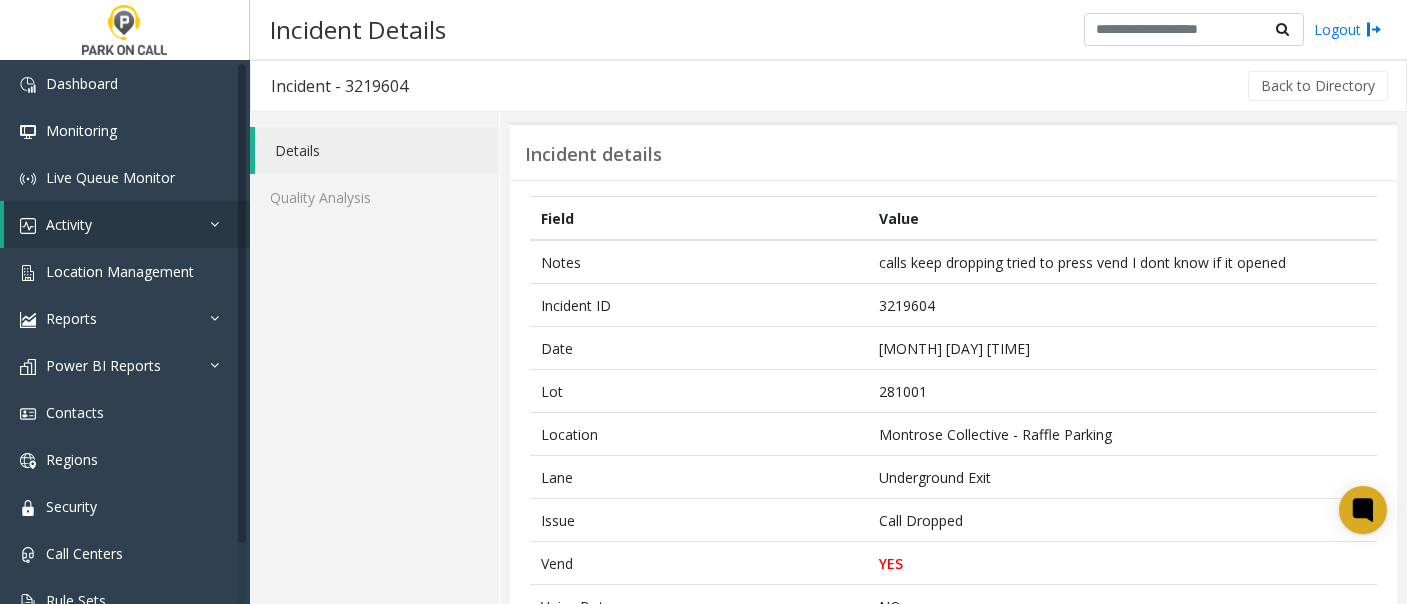 scroll, scrollTop: 0, scrollLeft: 0, axis: both 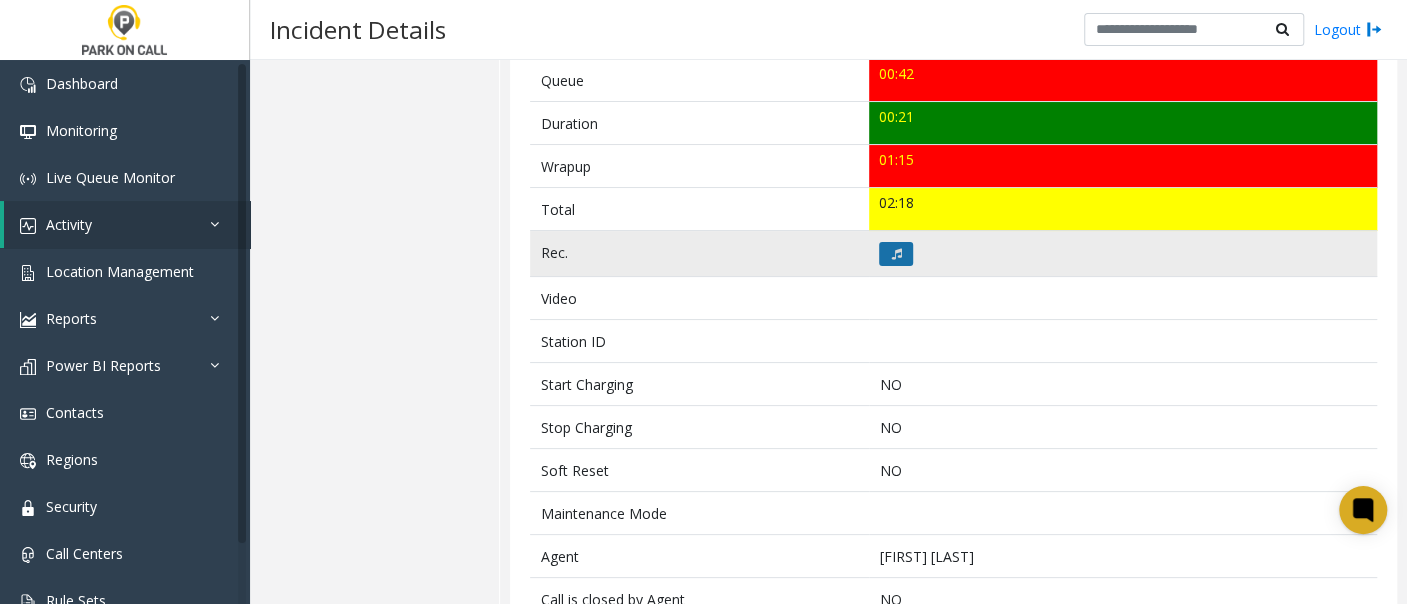 click 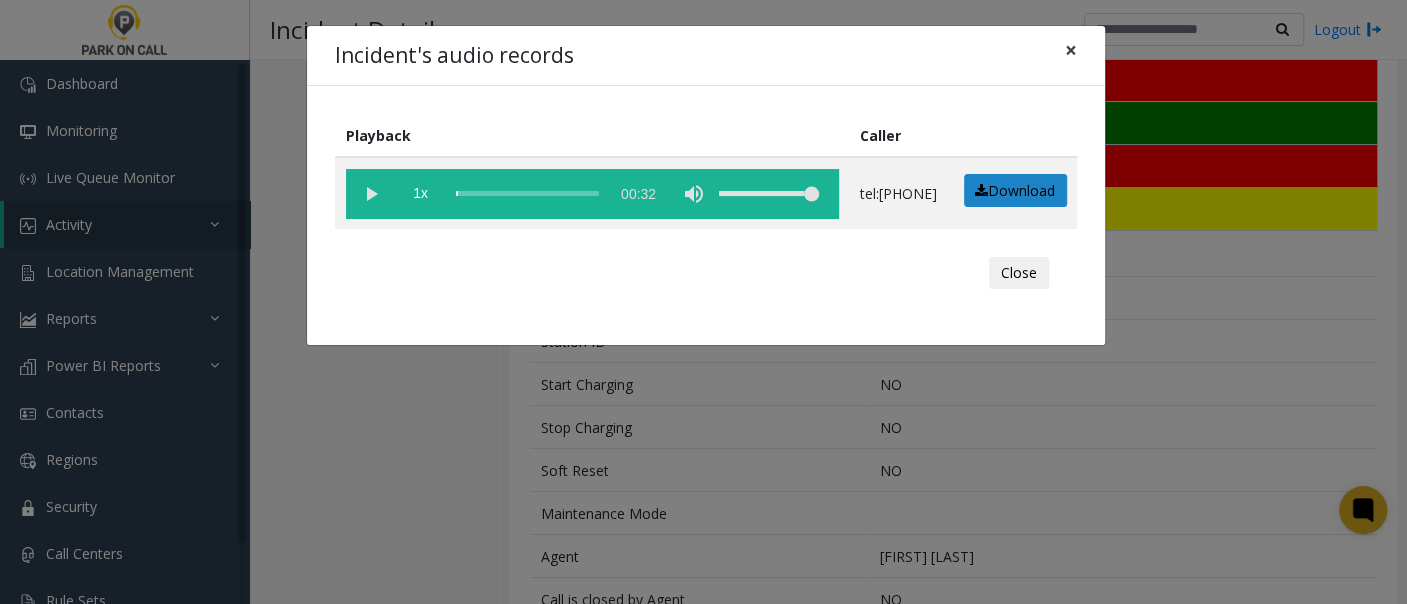 click on "×" 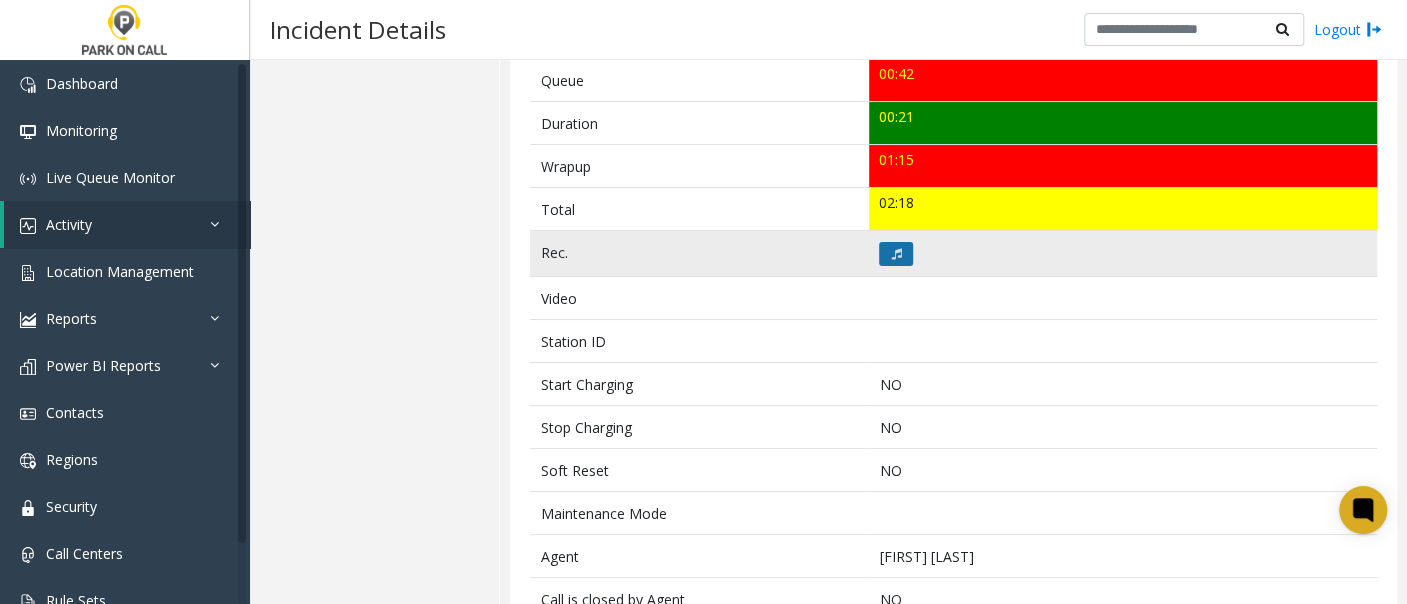 click 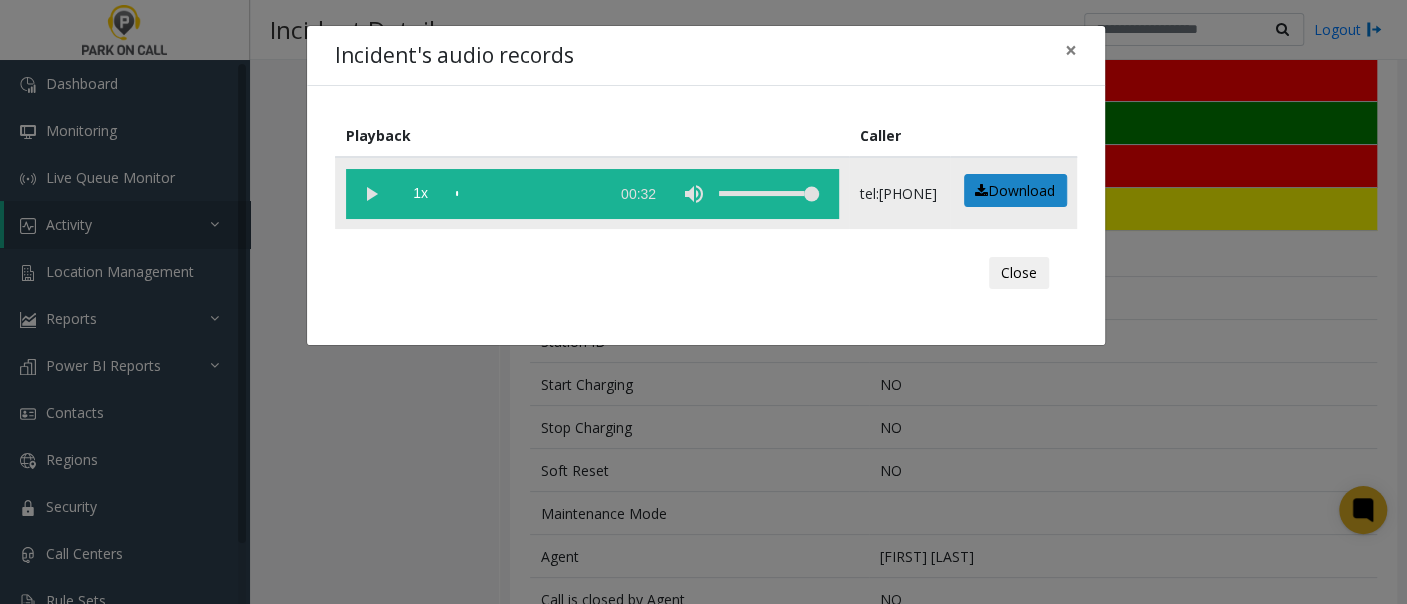 click 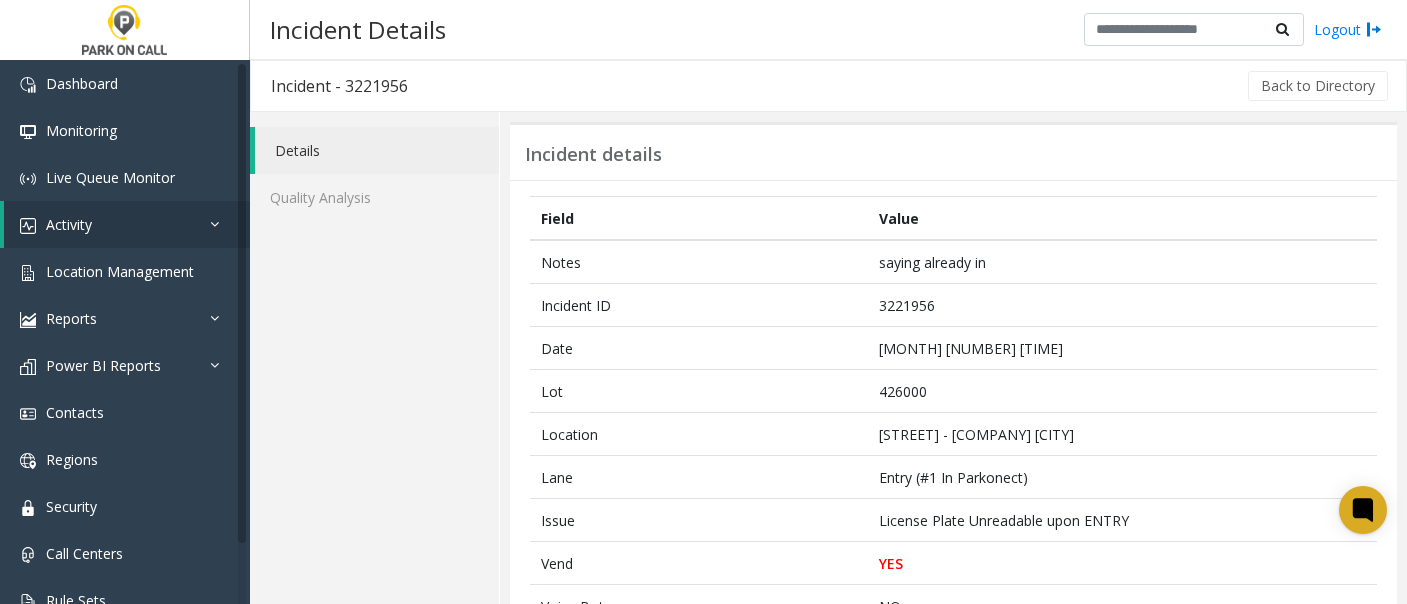 scroll, scrollTop: 0, scrollLeft: 0, axis: both 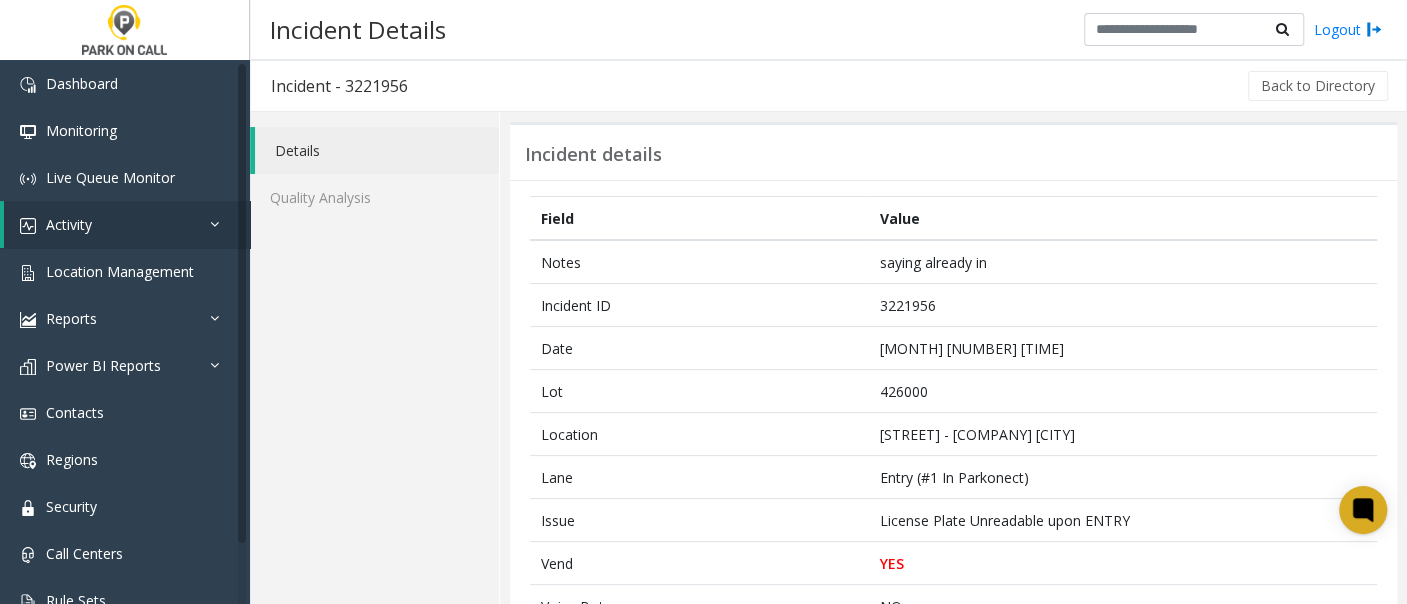 click on "Incident details" 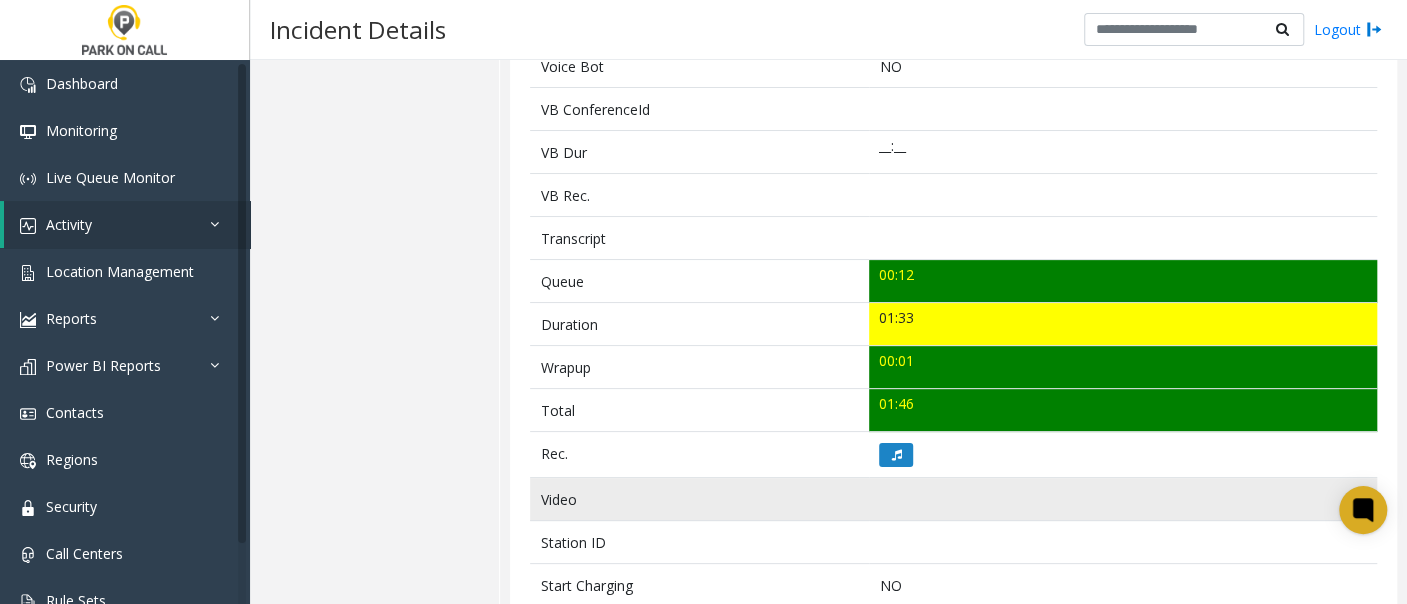 scroll, scrollTop: 555, scrollLeft: 0, axis: vertical 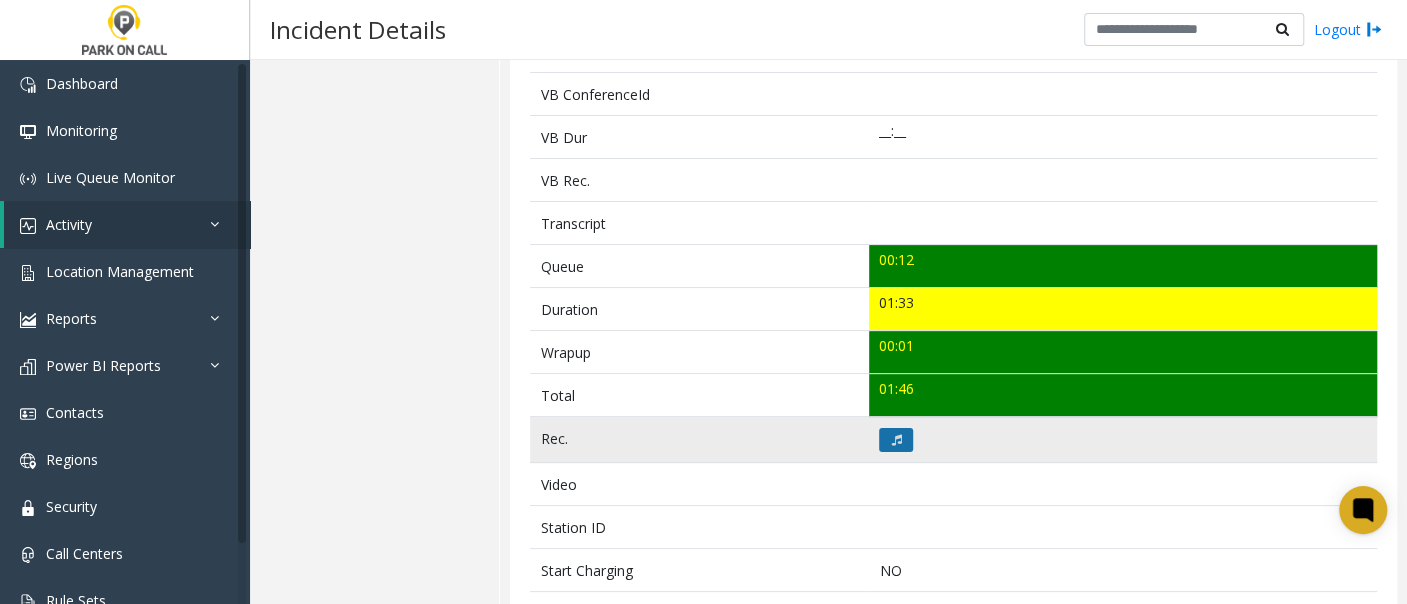 click 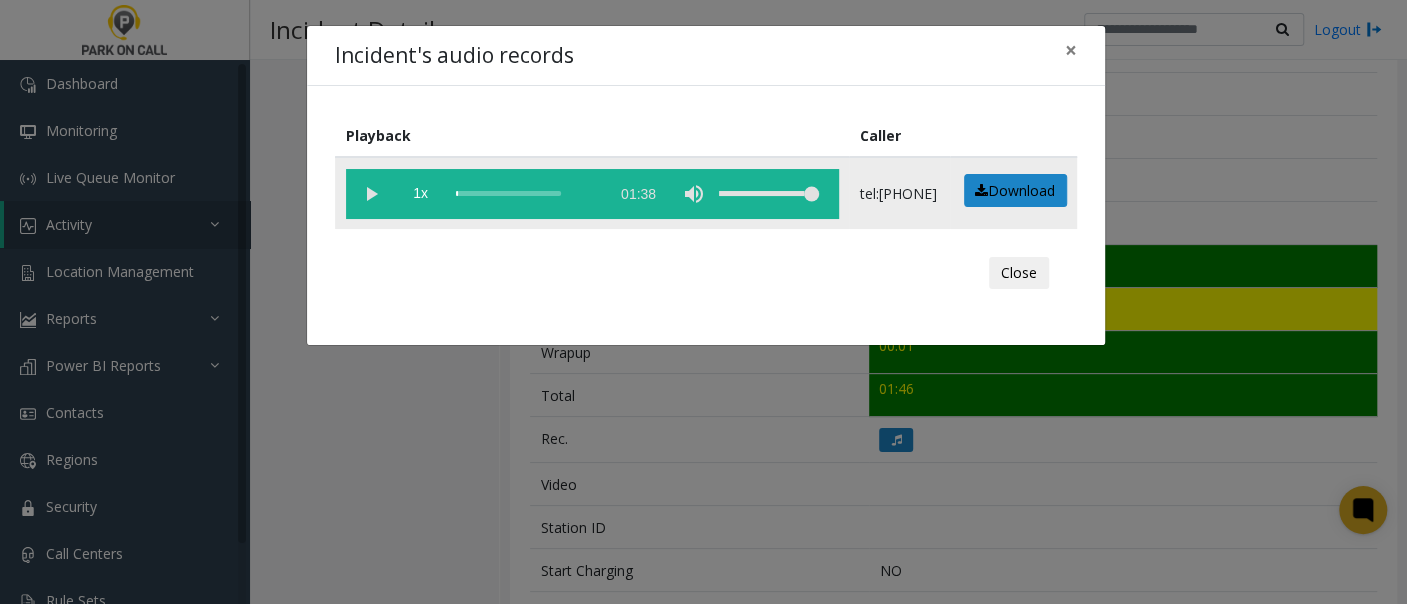 click 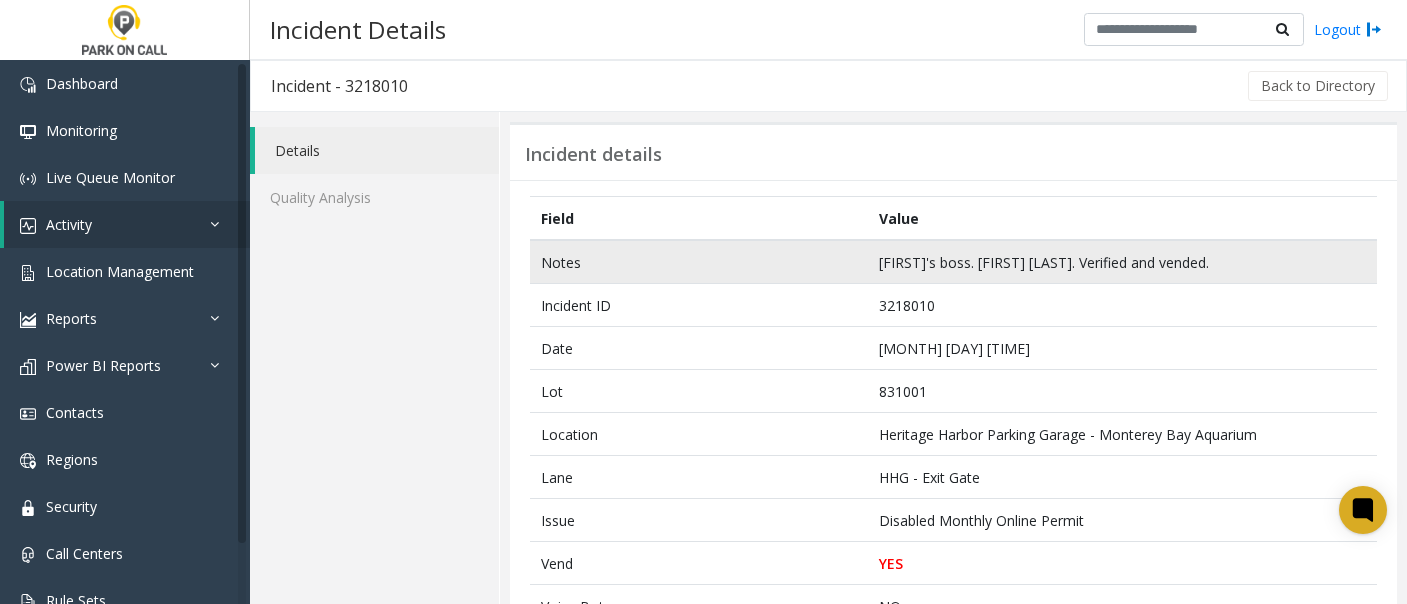 scroll, scrollTop: 0, scrollLeft: 0, axis: both 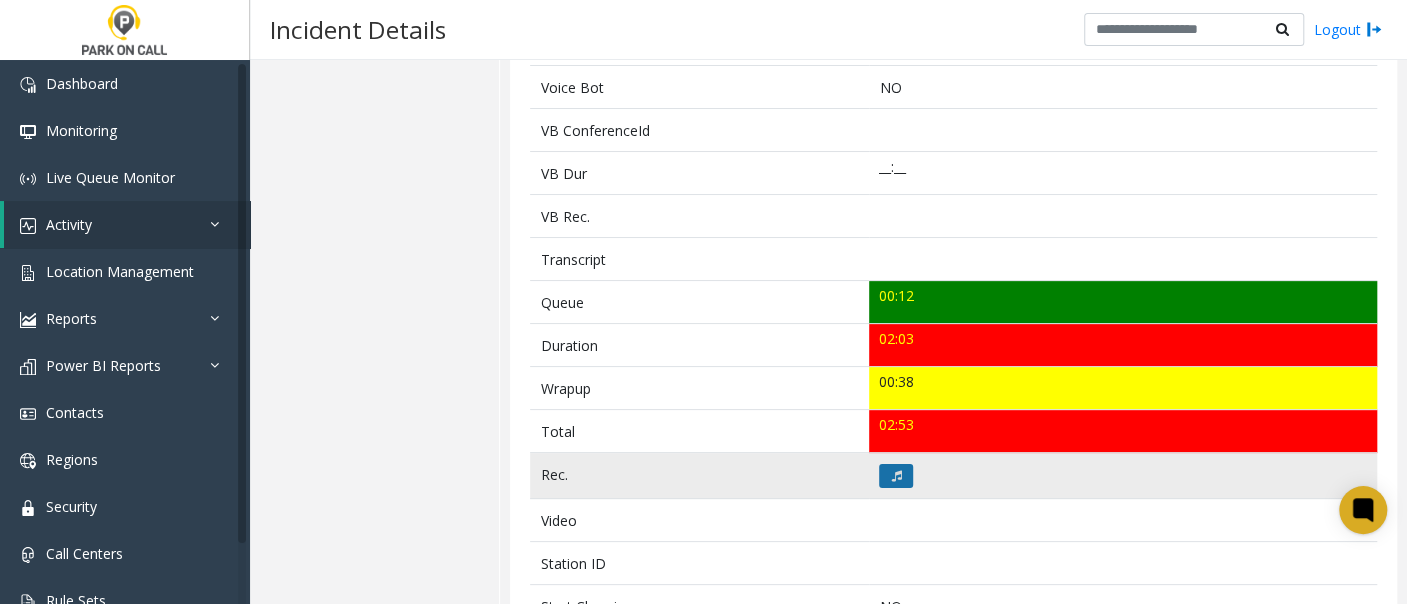 click 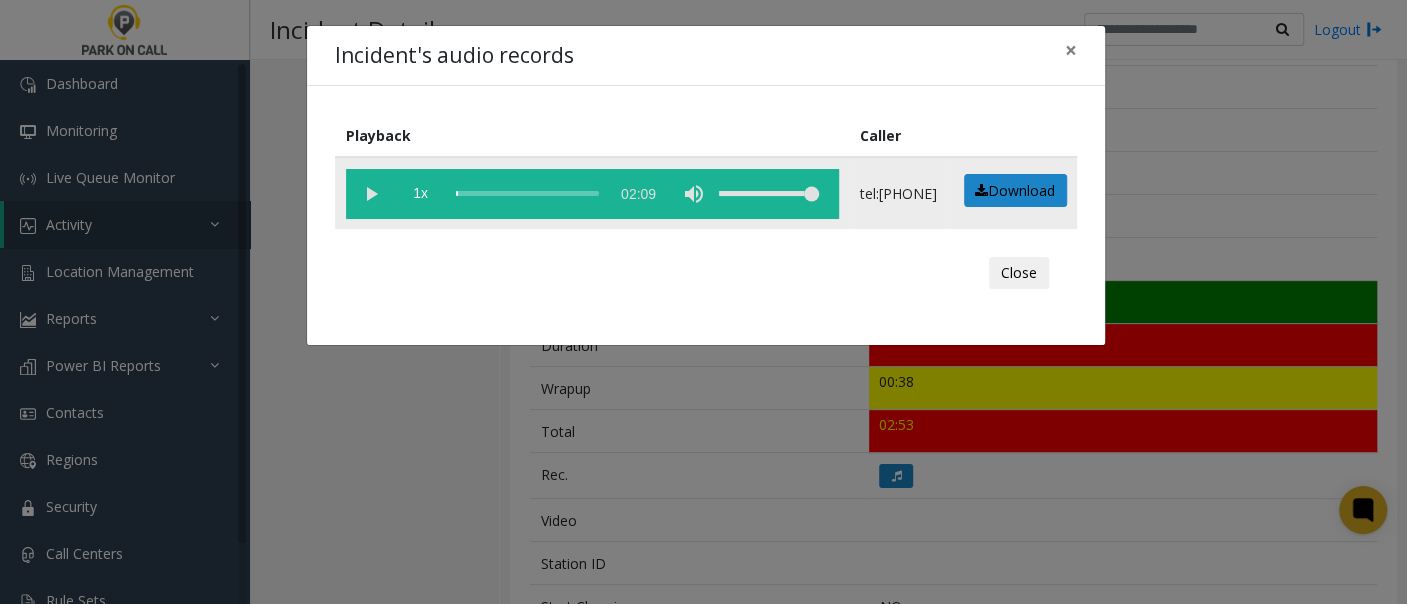 click 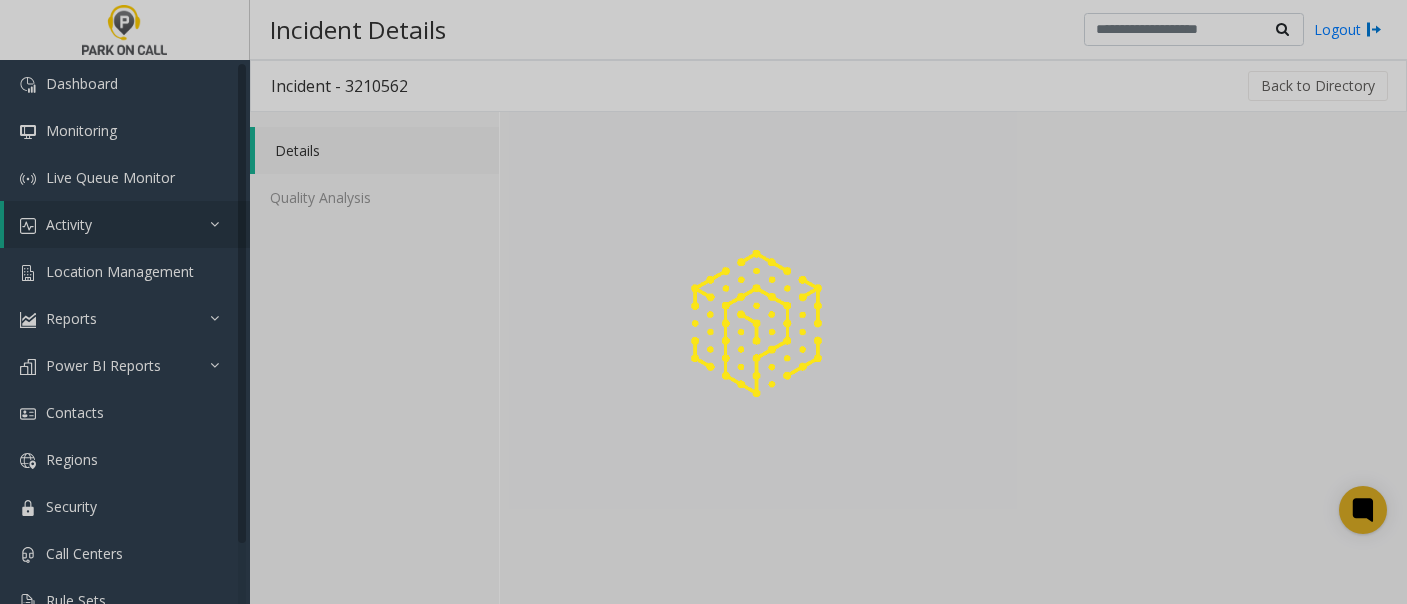scroll, scrollTop: 0, scrollLeft: 0, axis: both 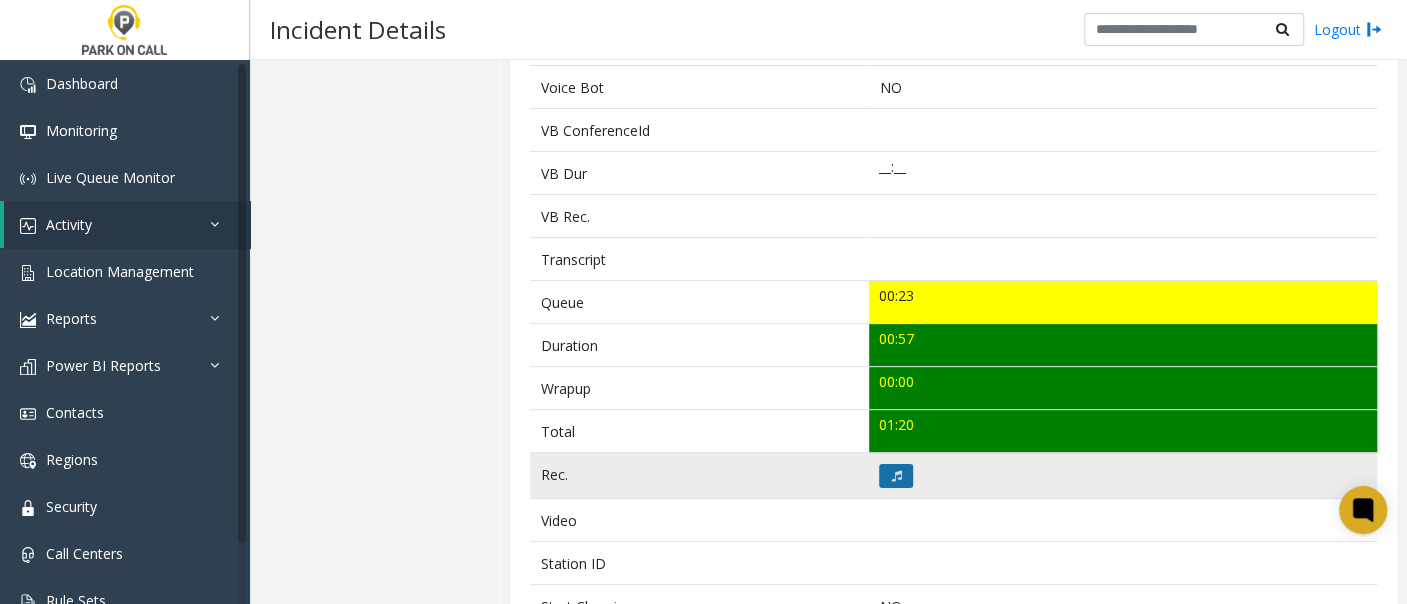 click 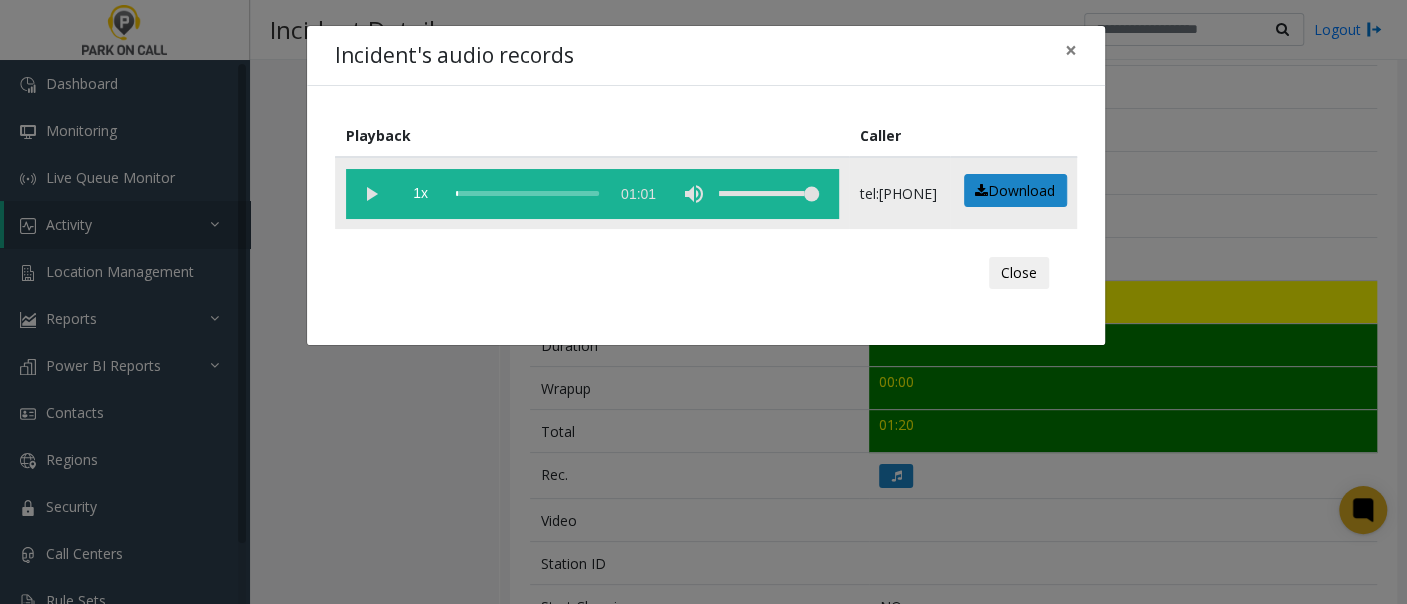 click 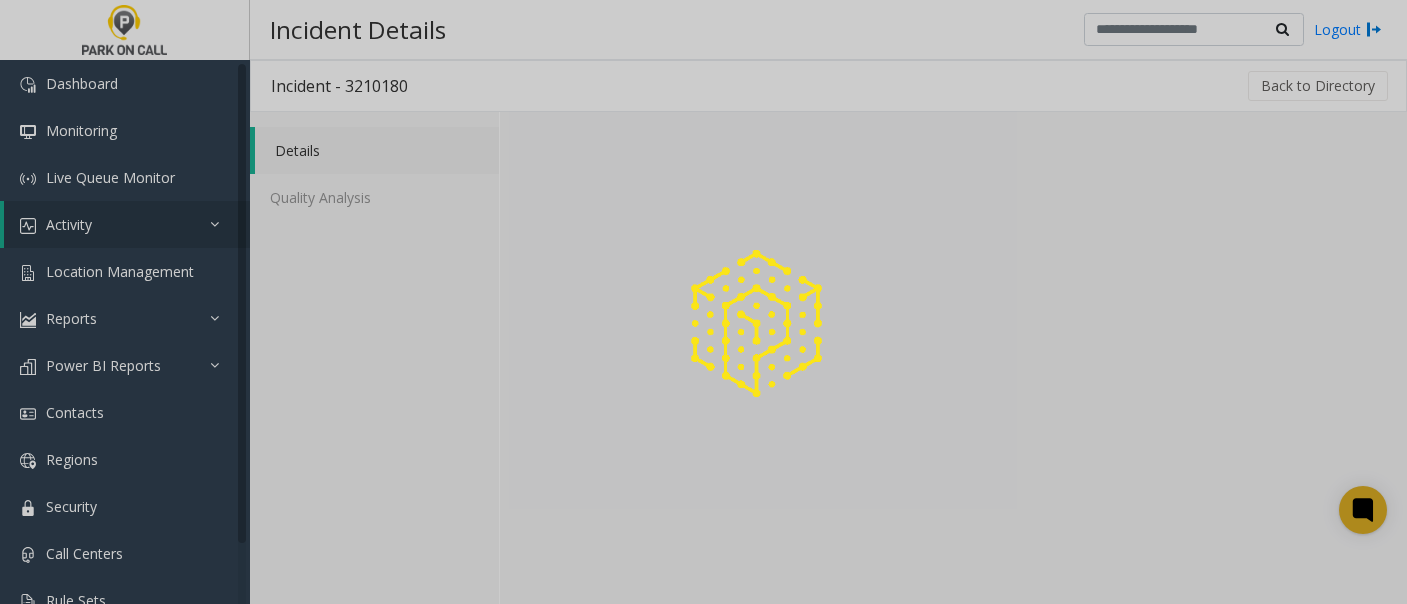 scroll, scrollTop: 0, scrollLeft: 0, axis: both 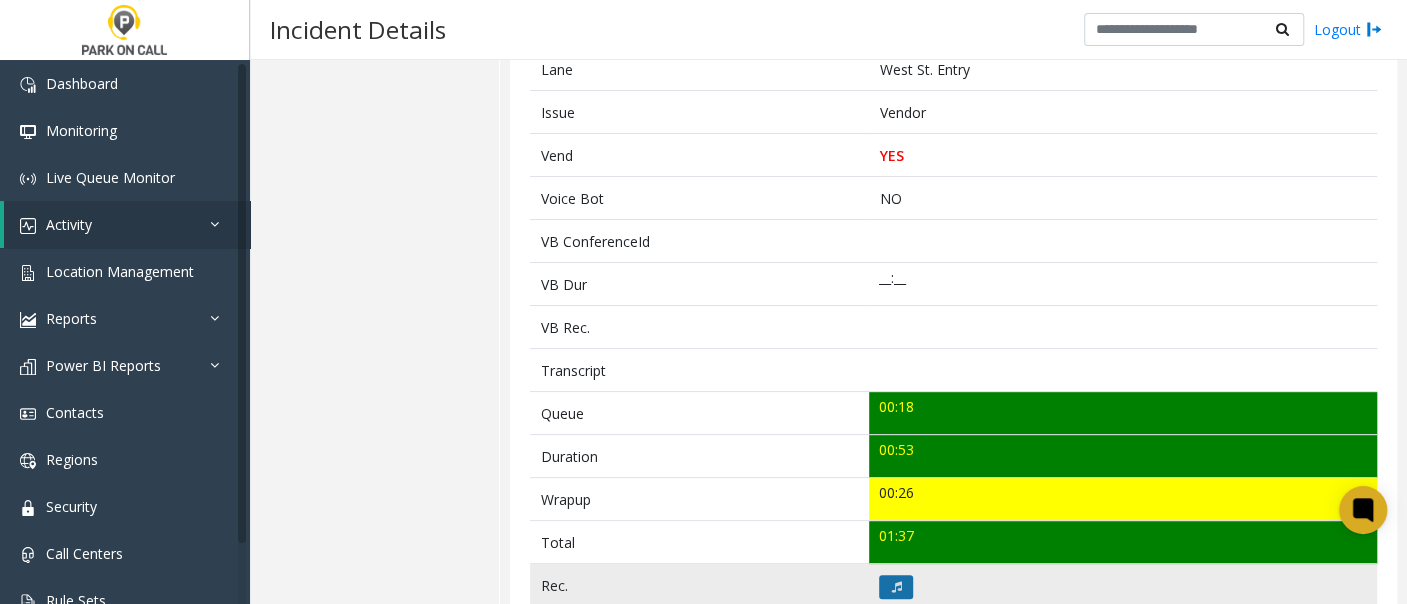 click 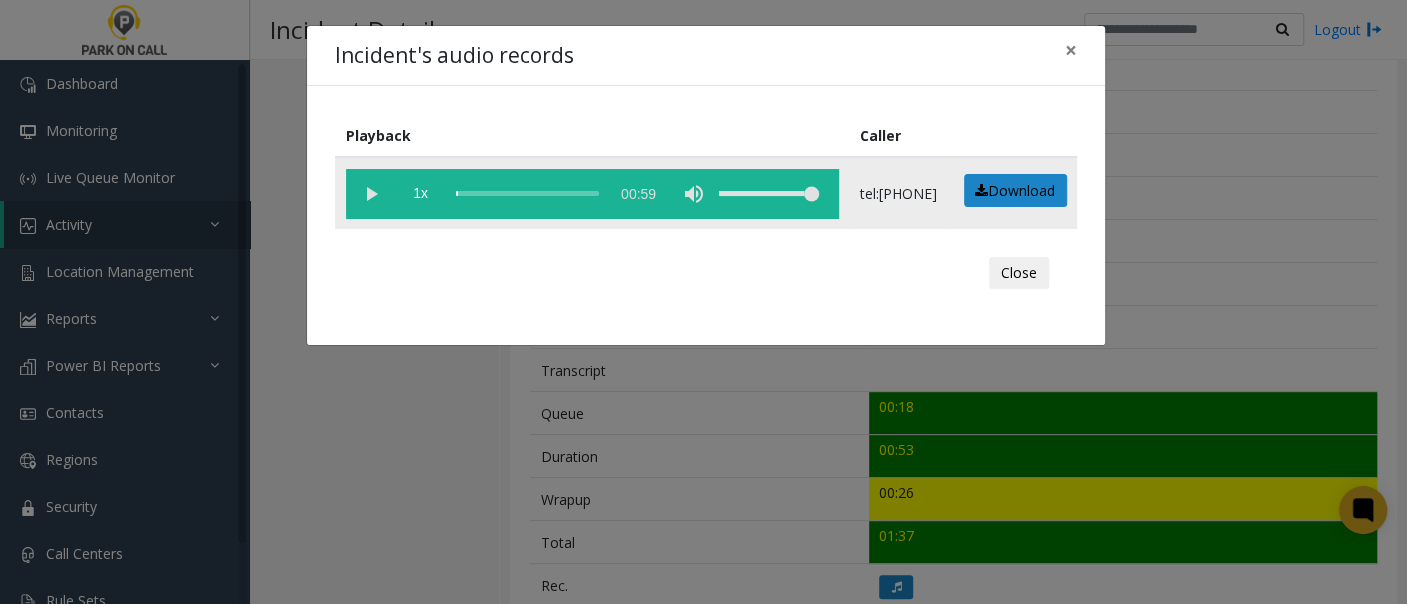 click 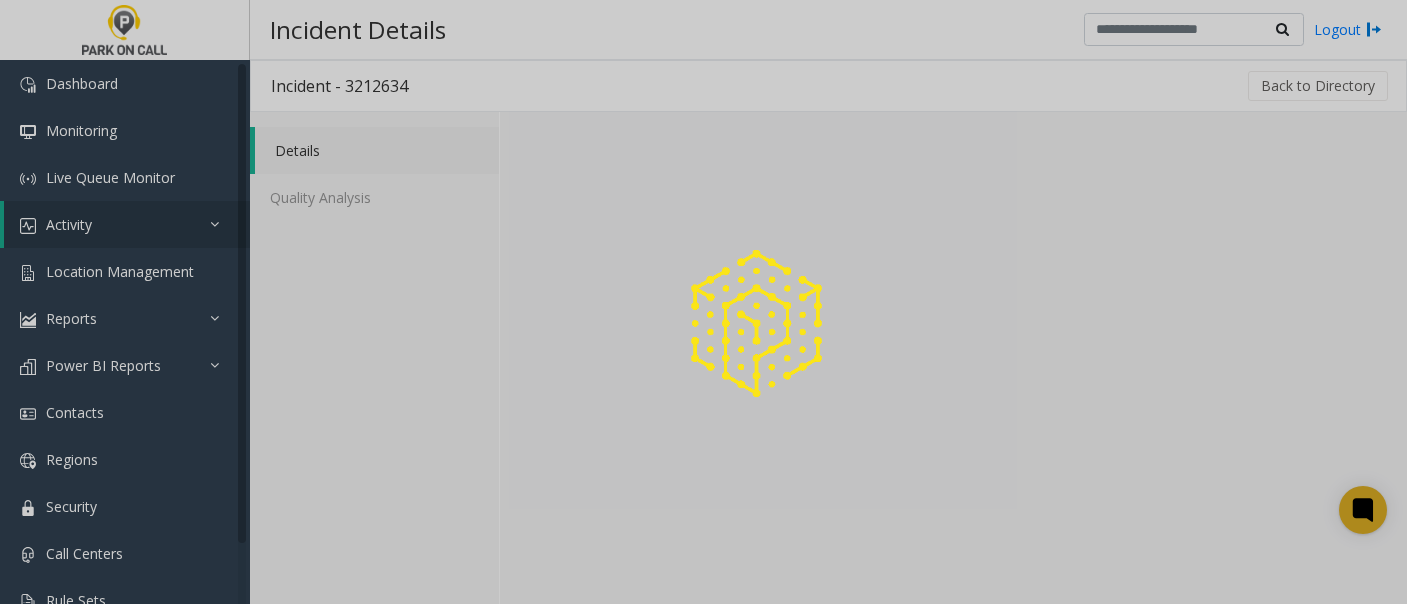 scroll, scrollTop: 0, scrollLeft: 0, axis: both 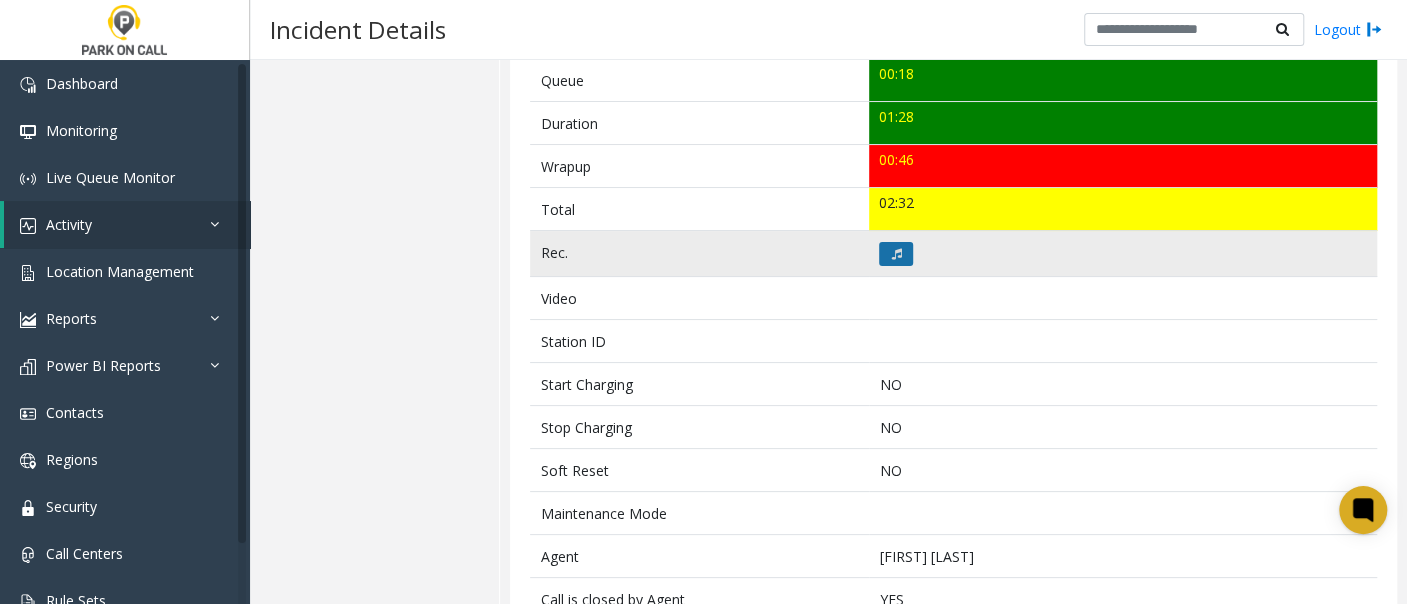 click 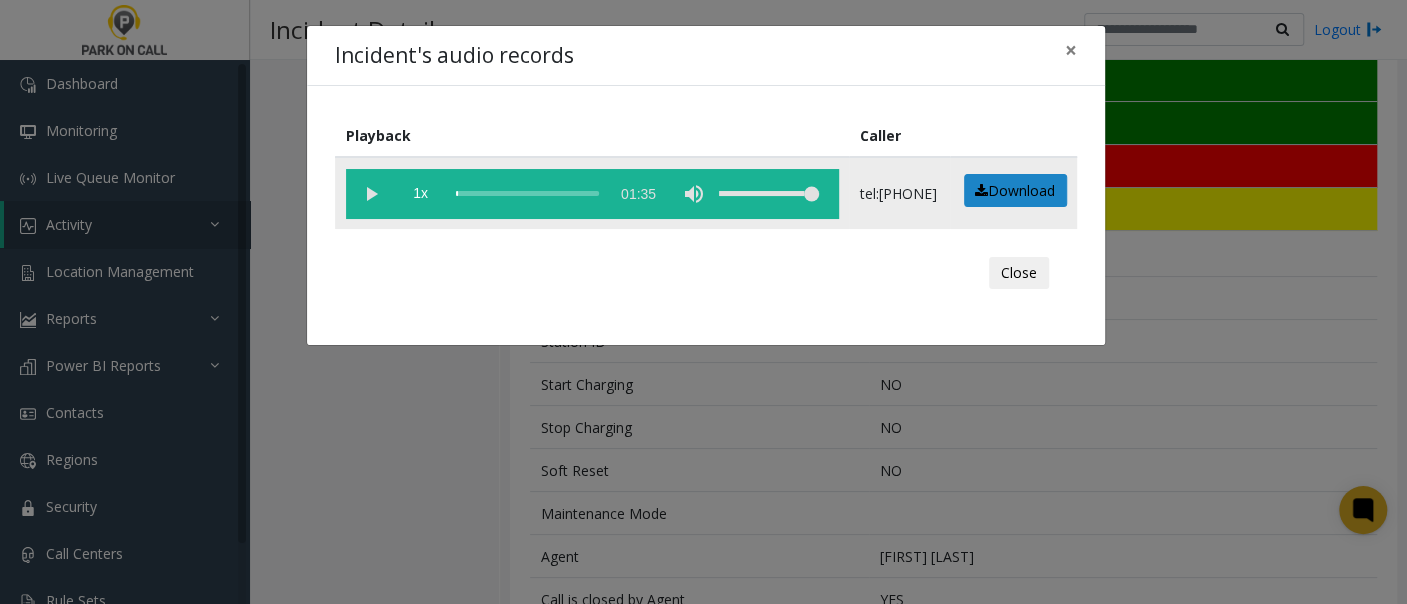 click 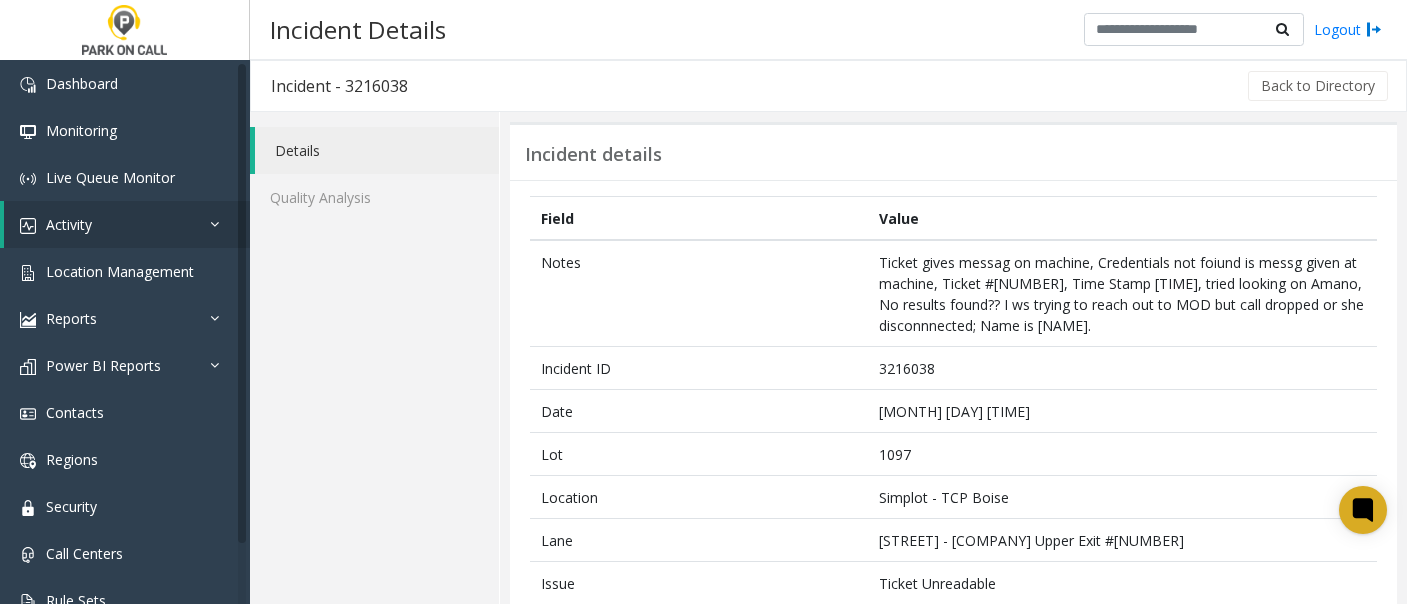scroll, scrollTop: 0, scrollLeft: 0, axis: both 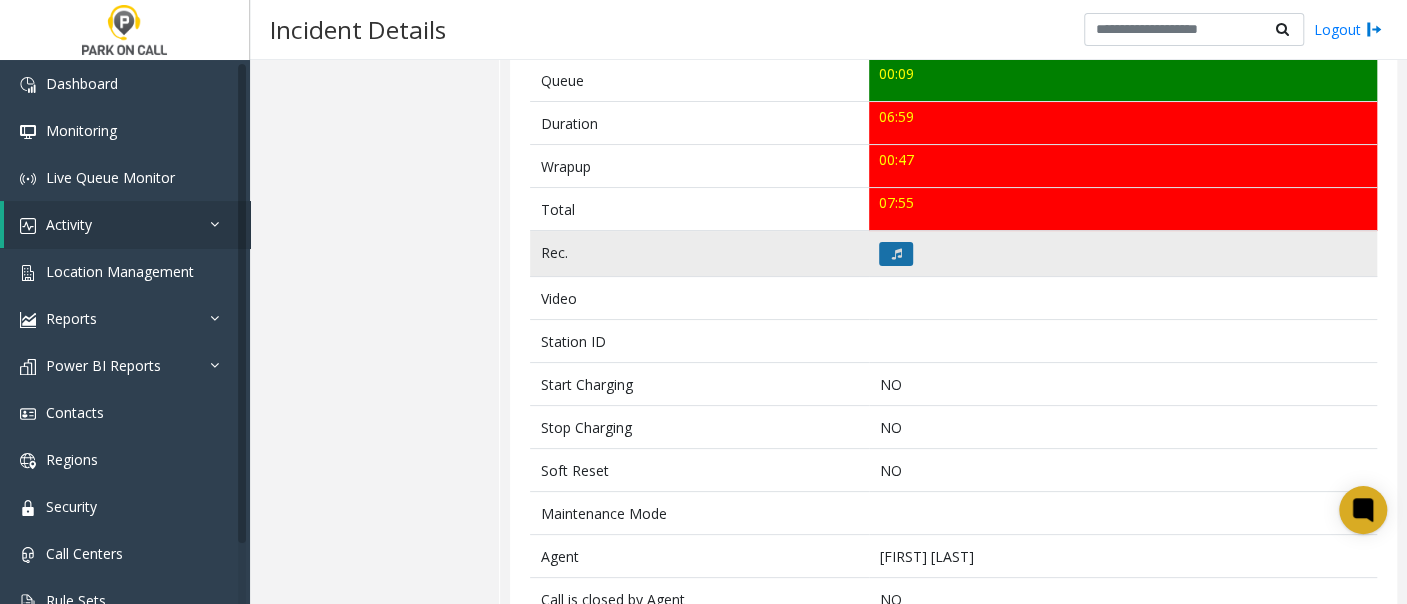 click 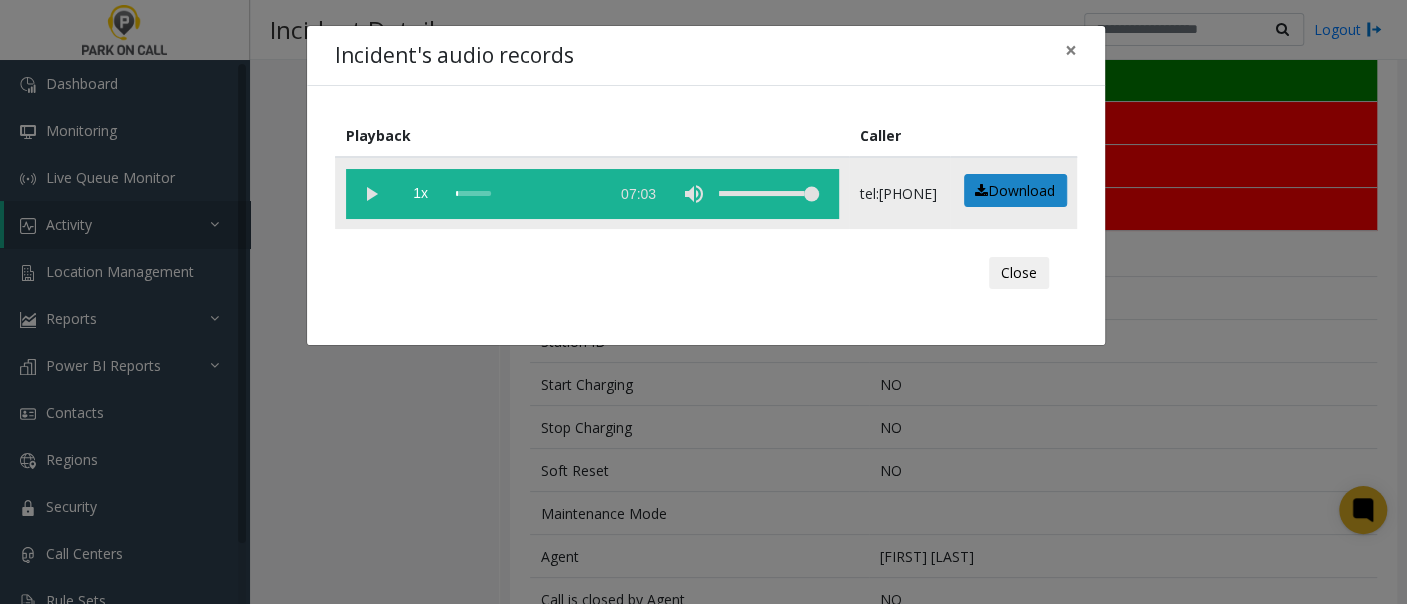 click 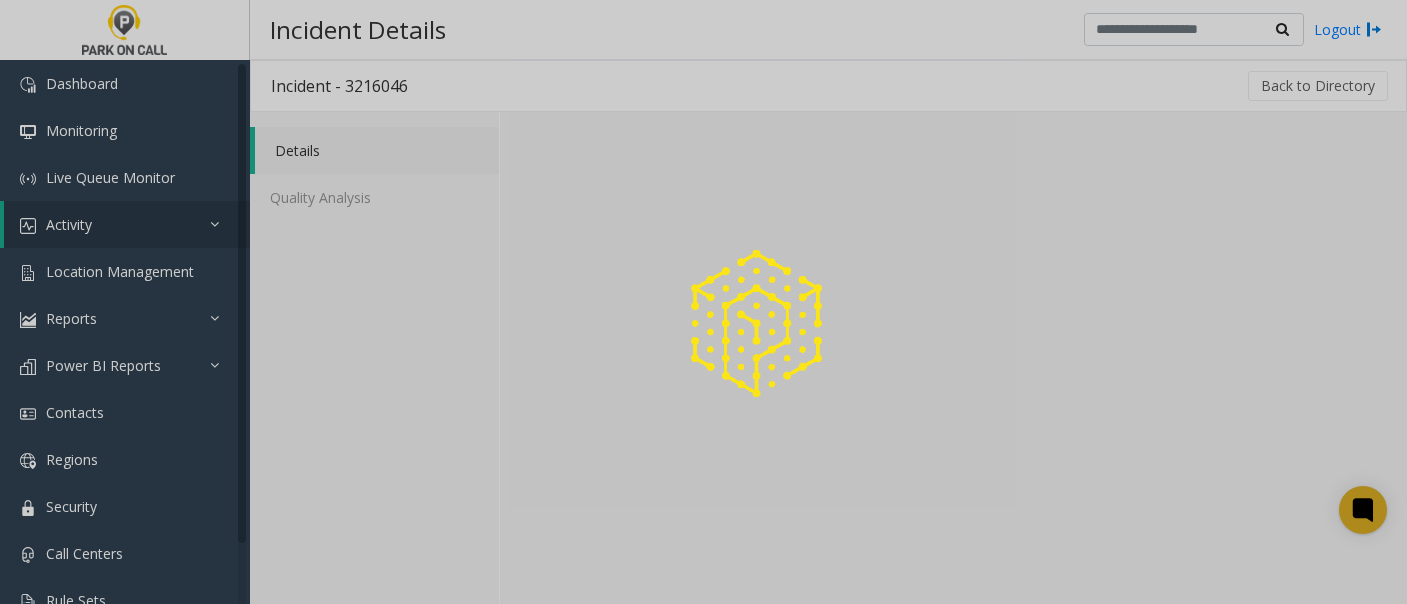 scroll, scrollTop: 0, scrollLeft: 0, axis: both 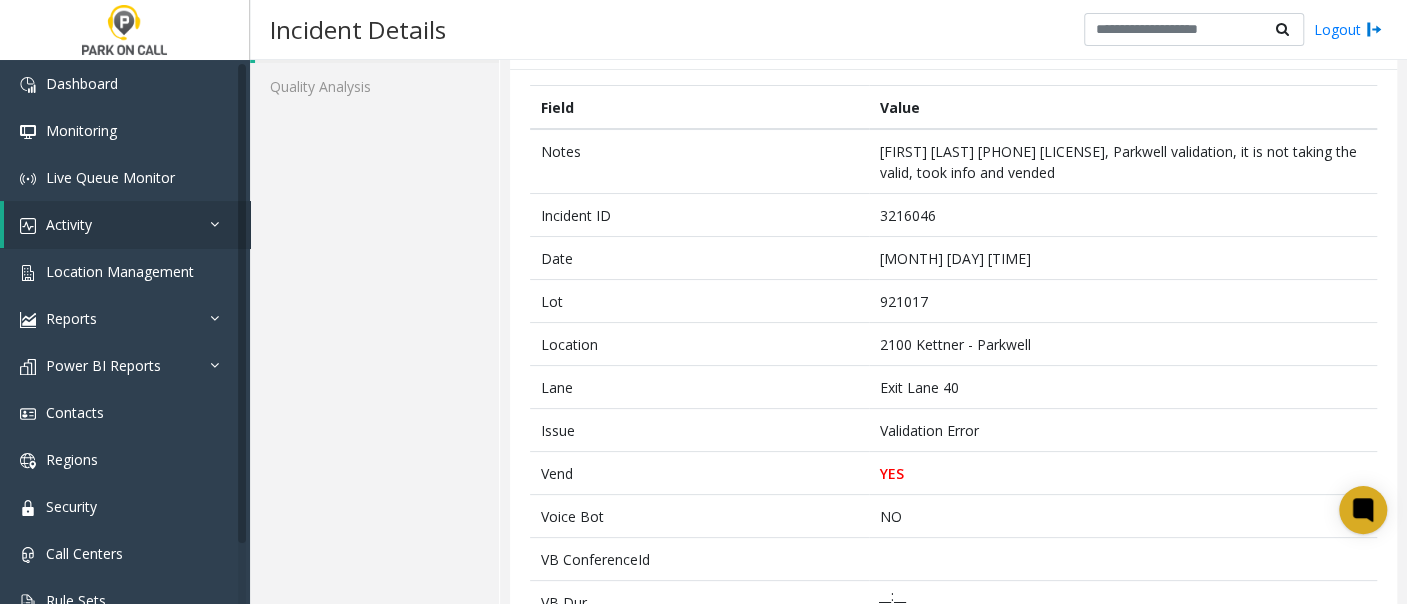 click on "Incident Details Logout" at bounding box center (828, 30) 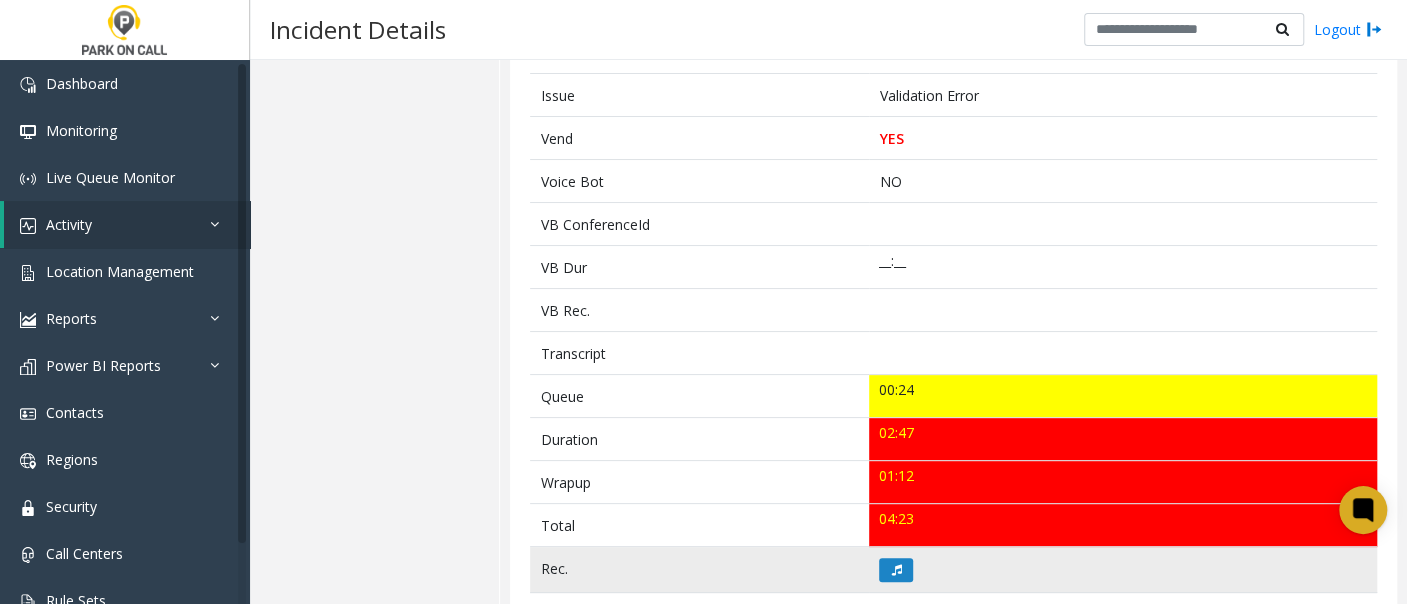 scroll, scrollTop: 514, scrollLeft: 0, axis: vertical 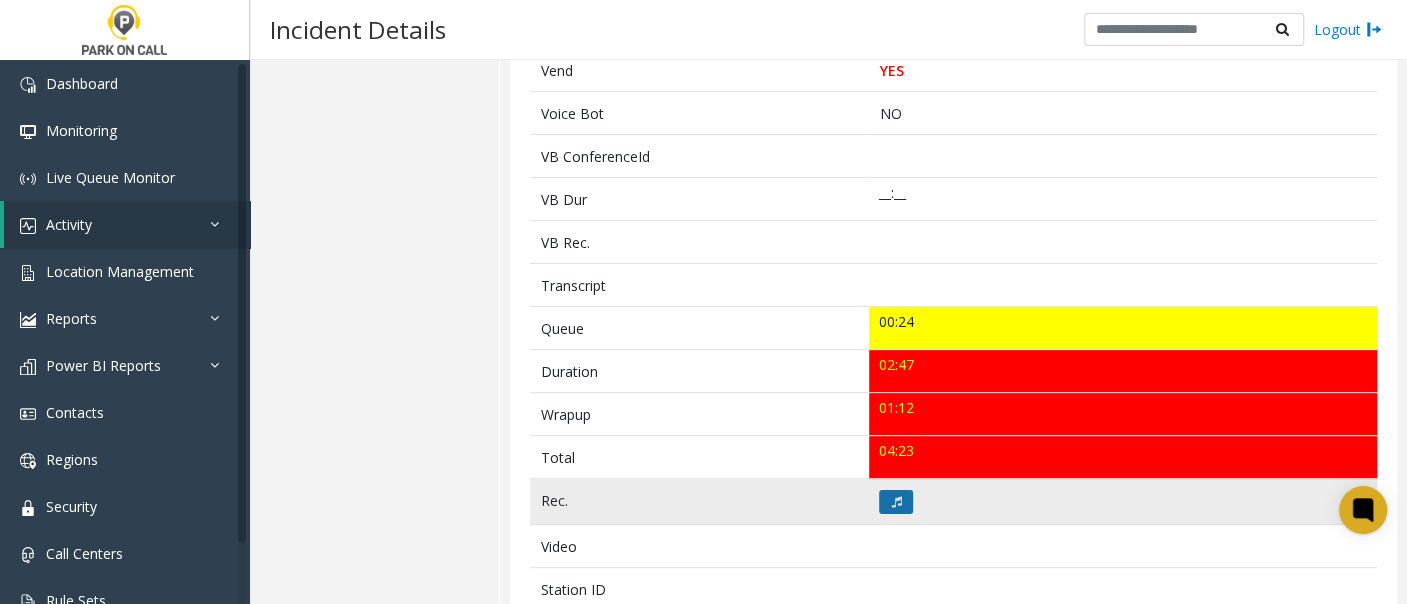 click 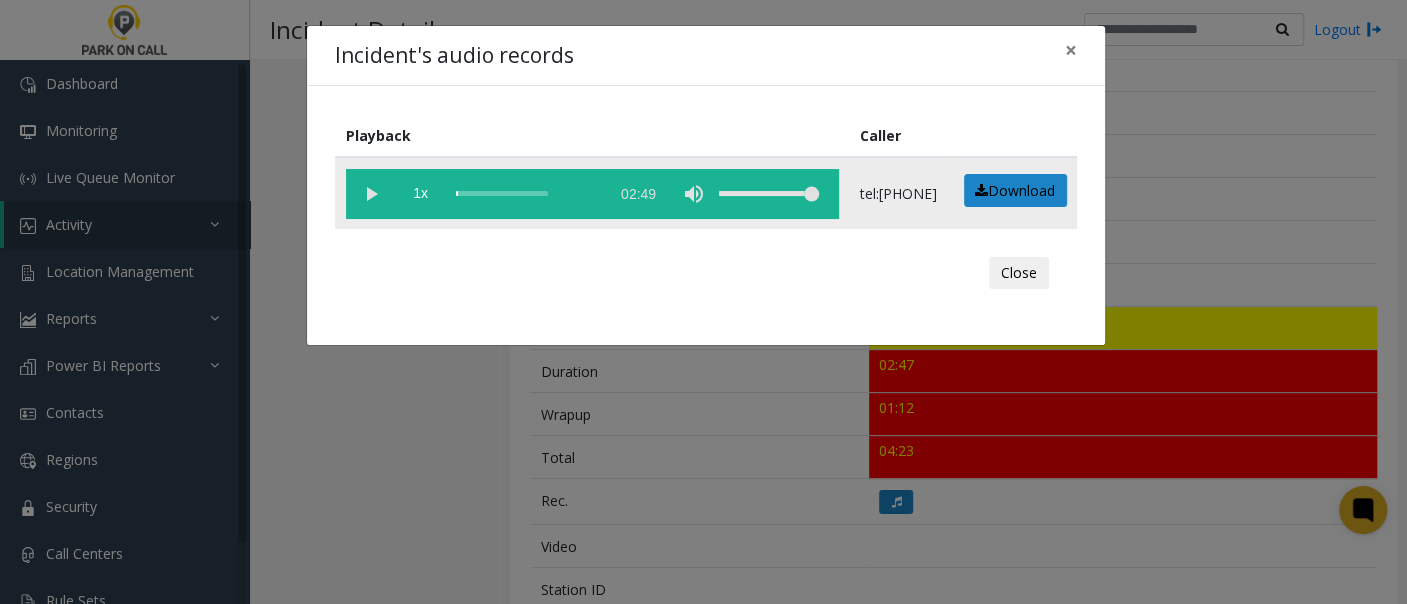 click 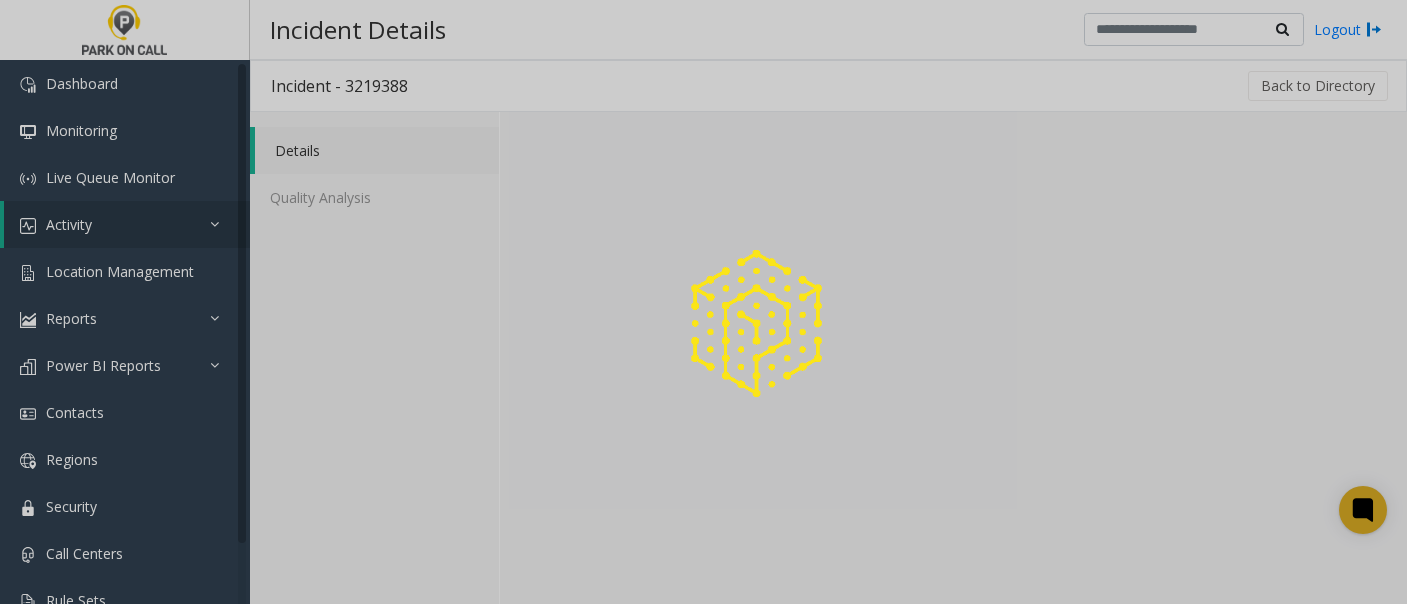 scroll, scrollTop: 0, scrollLeft: 0, axis: both 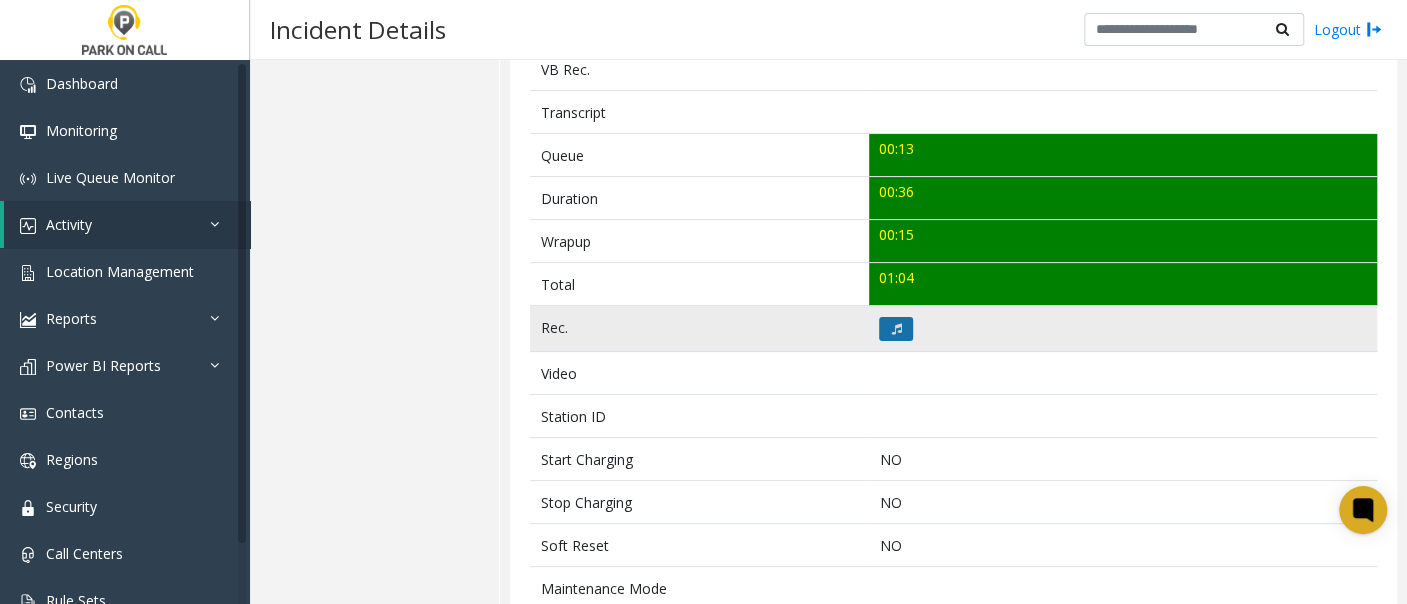 click 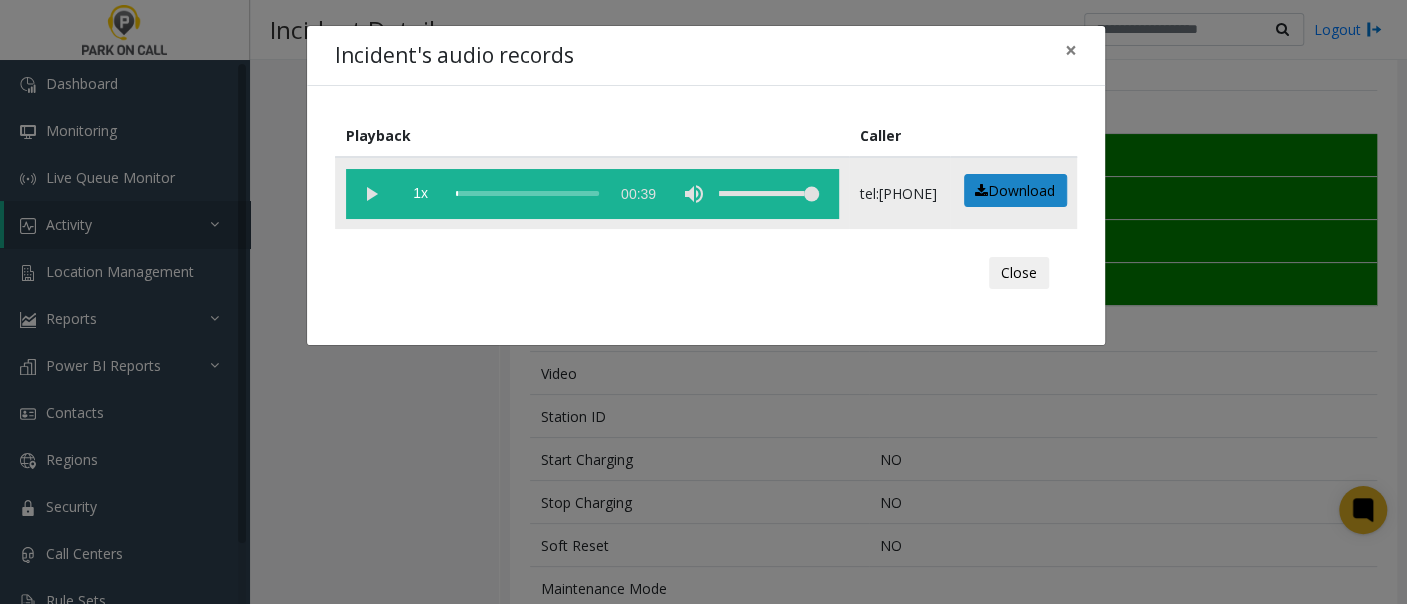 click 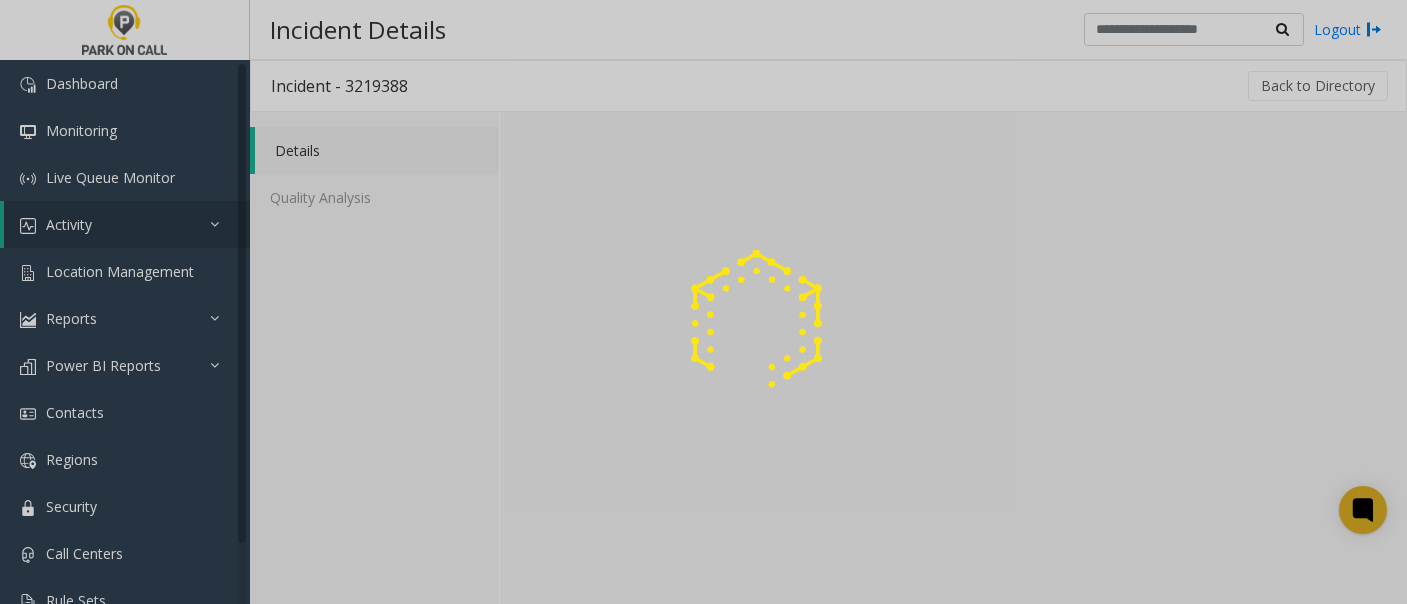 scroll, scrollTop: 0, scrollLeft: 0, axis: both 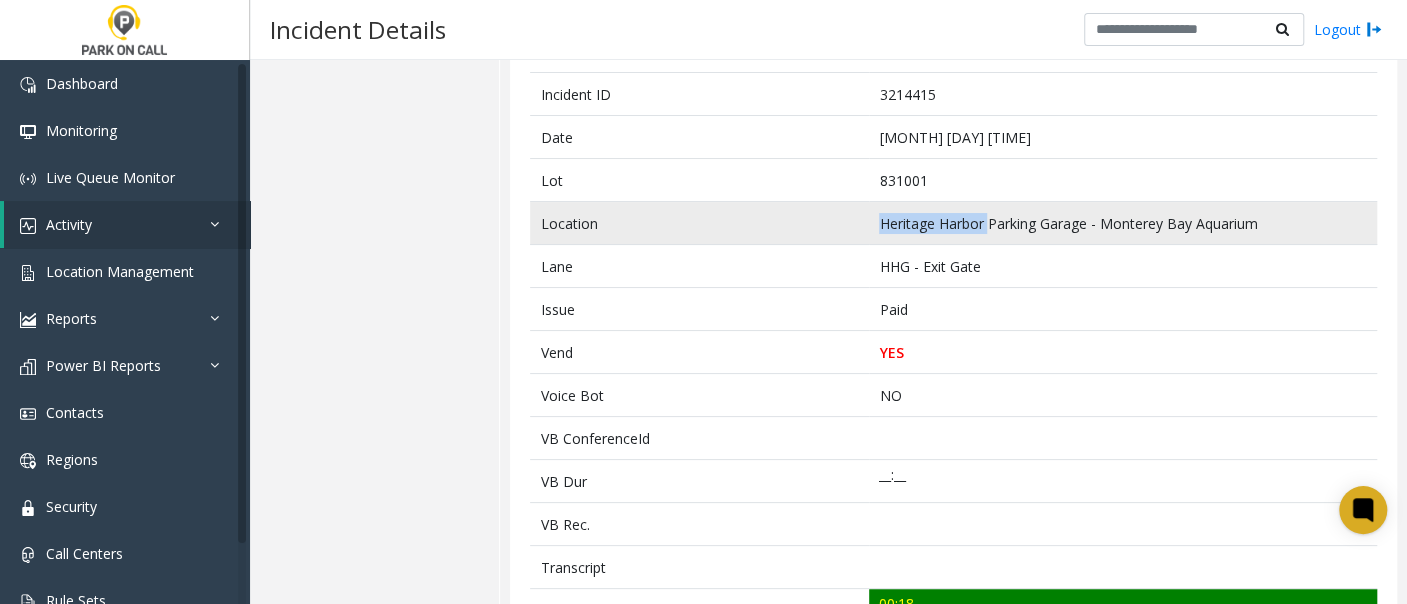 drag, startPoint x: 980, startPoint y: 221, endPoint x: 871, endPoint y: 221, distance: 109 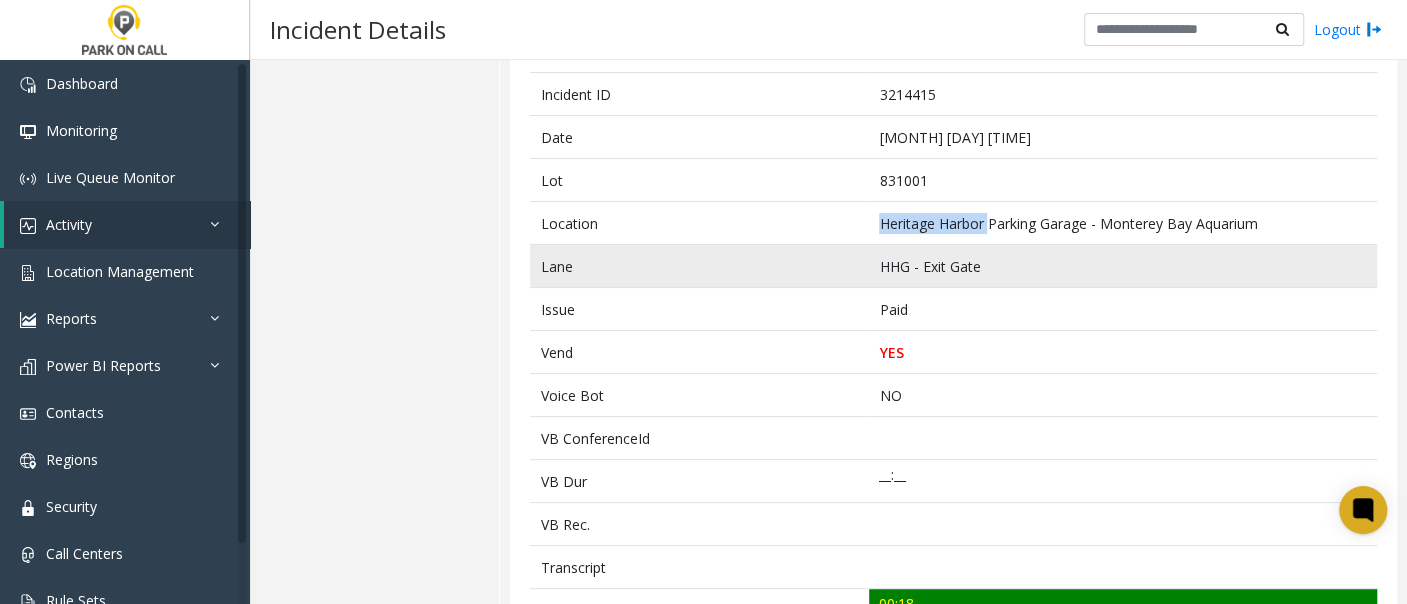 copy on "Heritage Harbor" 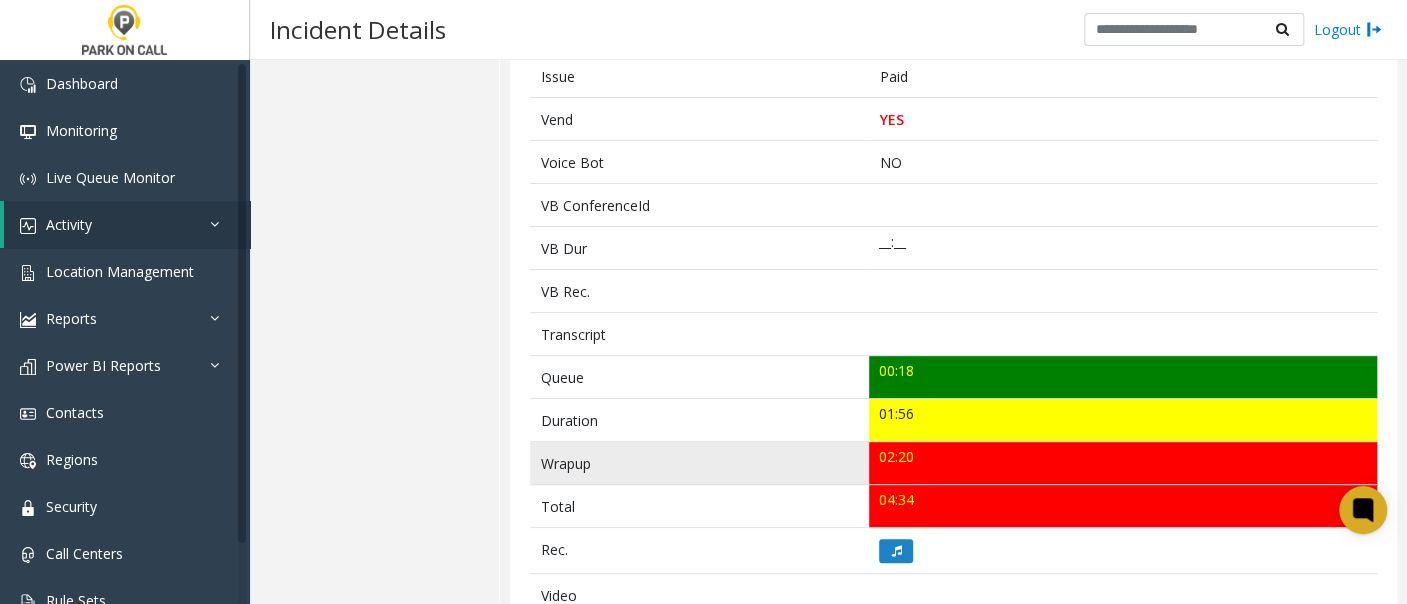 scroll, scrollTop: 454, scrollLeft: 0, axis: vertical 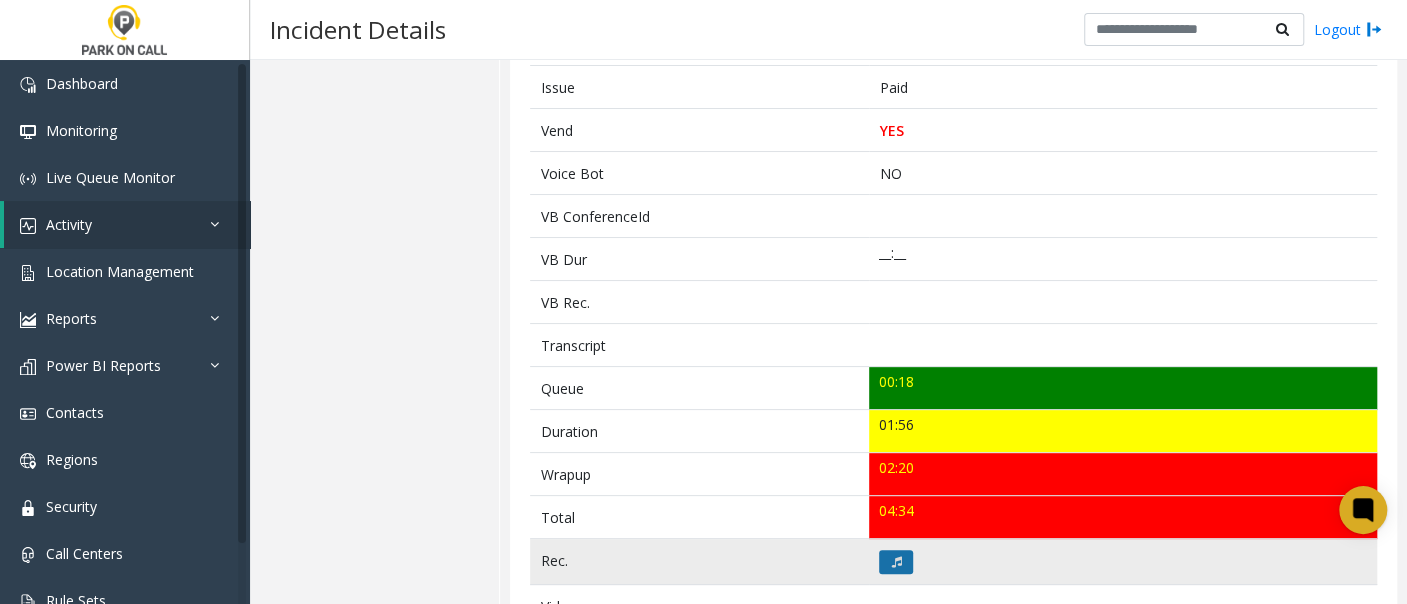 click 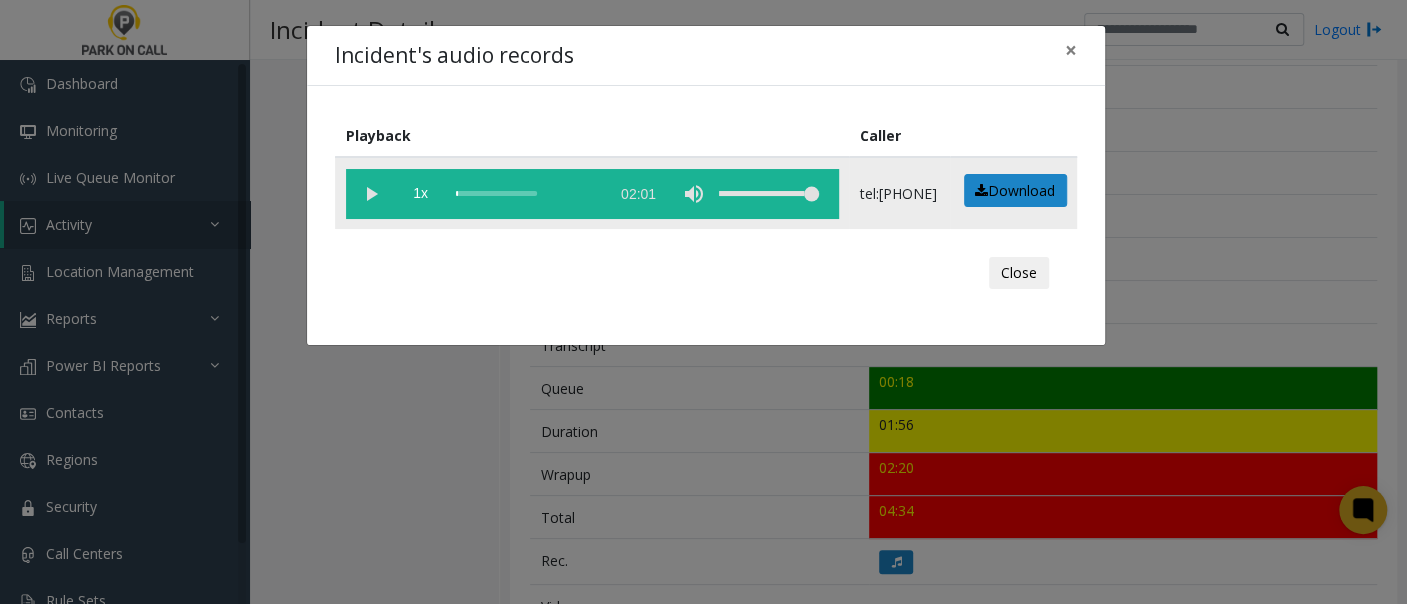 click 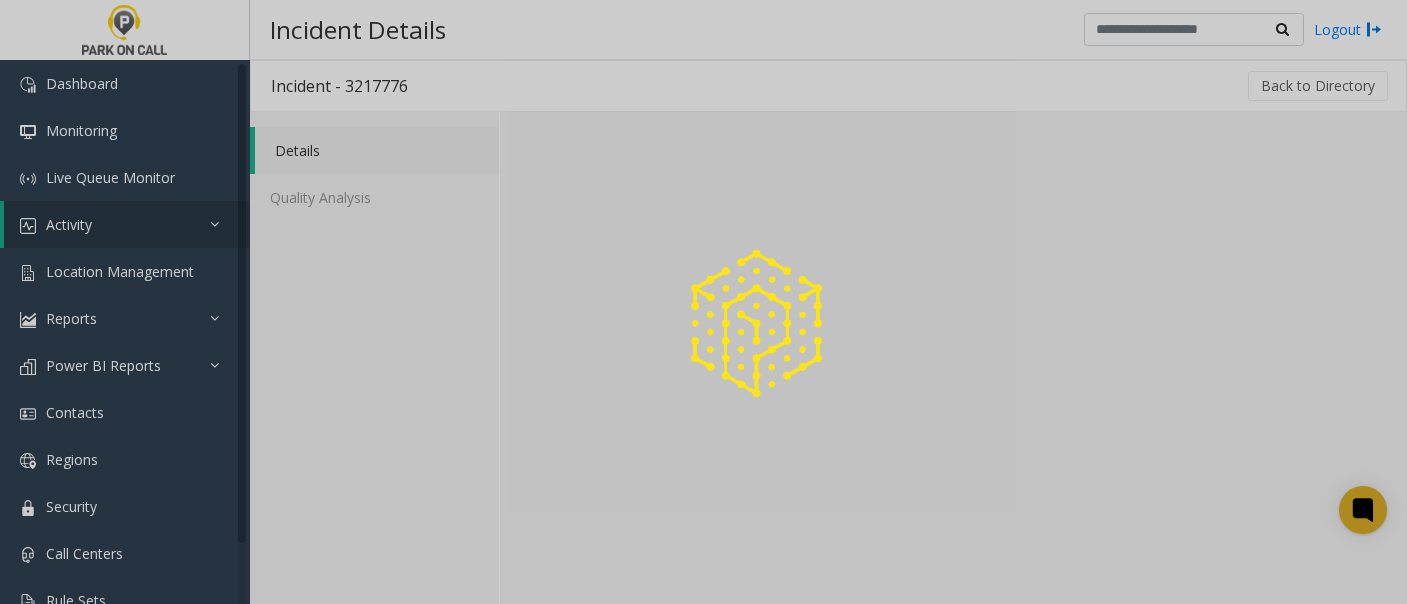 scroll, scrollTop: 0, scrollLeft: 0, axis: both 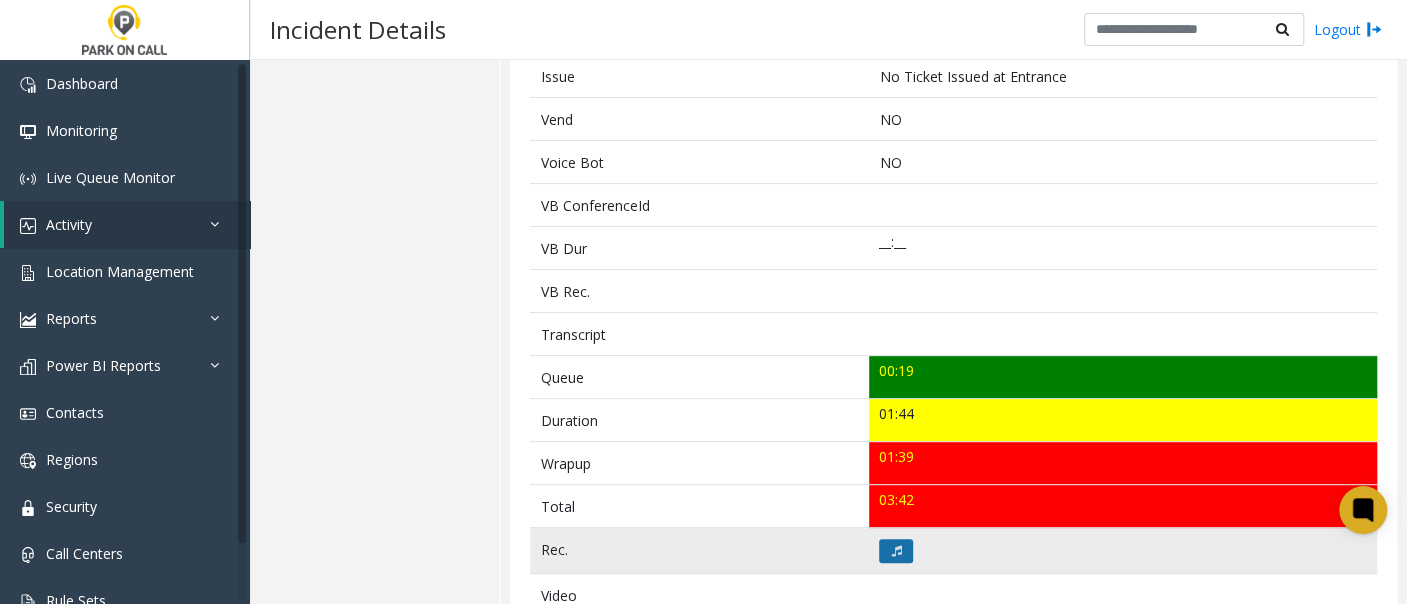 click 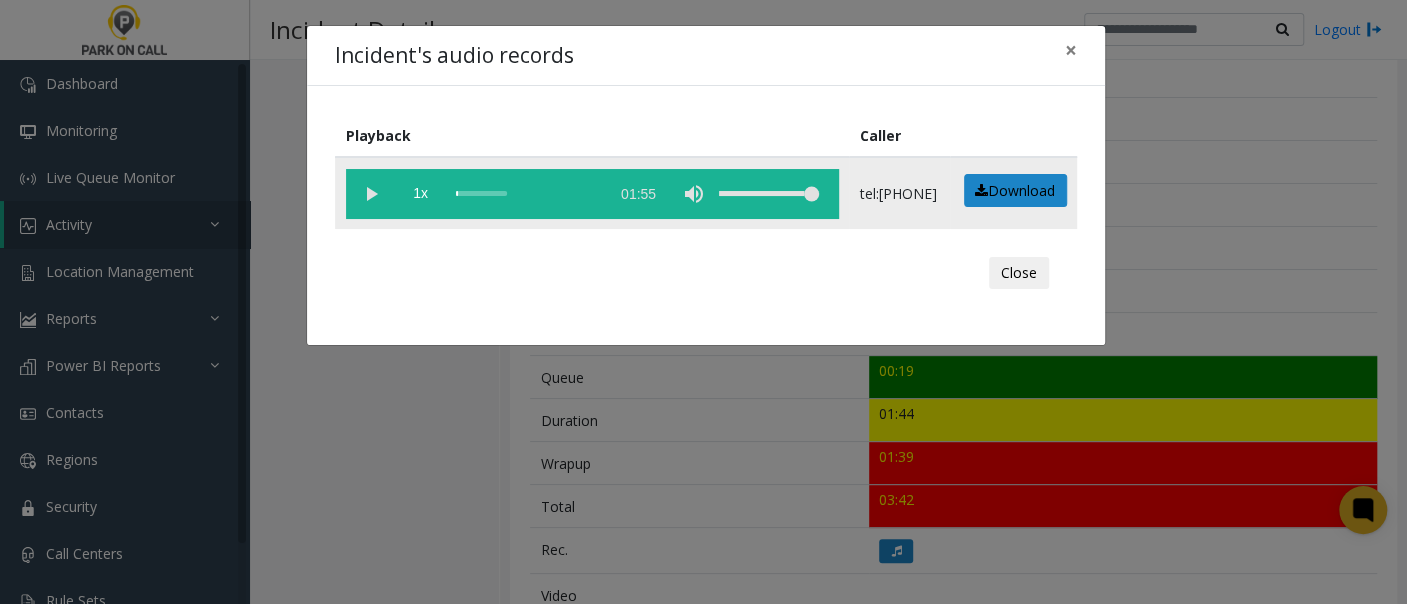 click 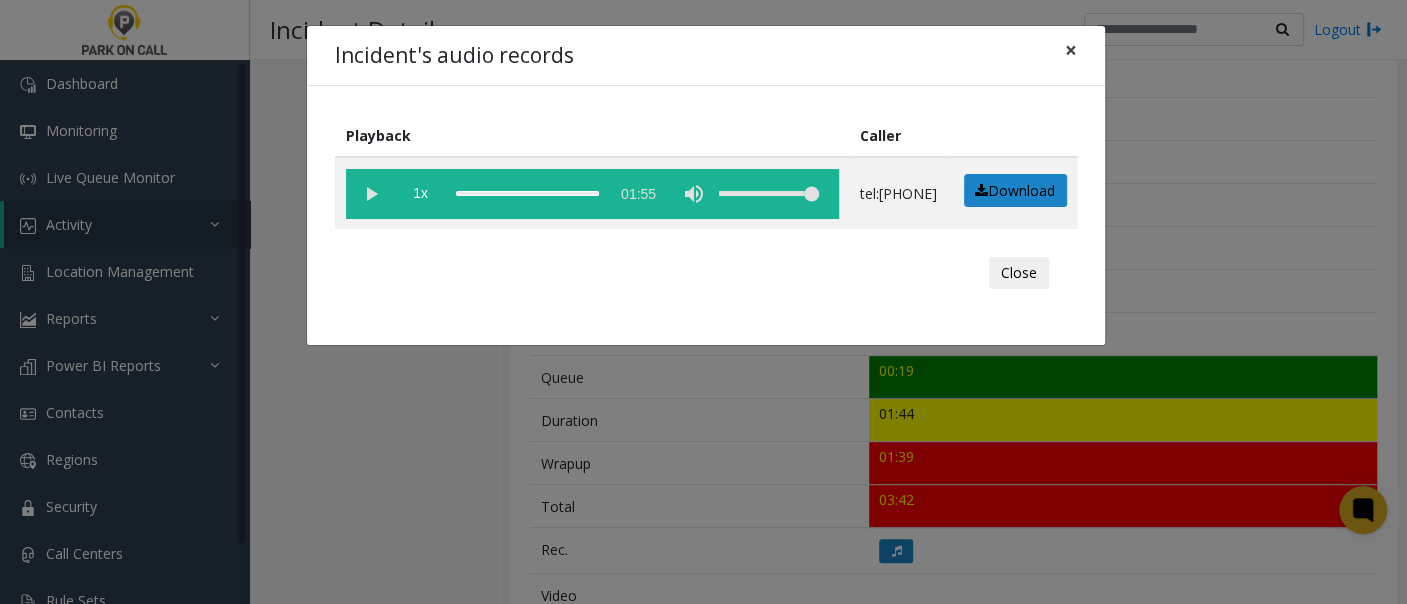 click on "×" 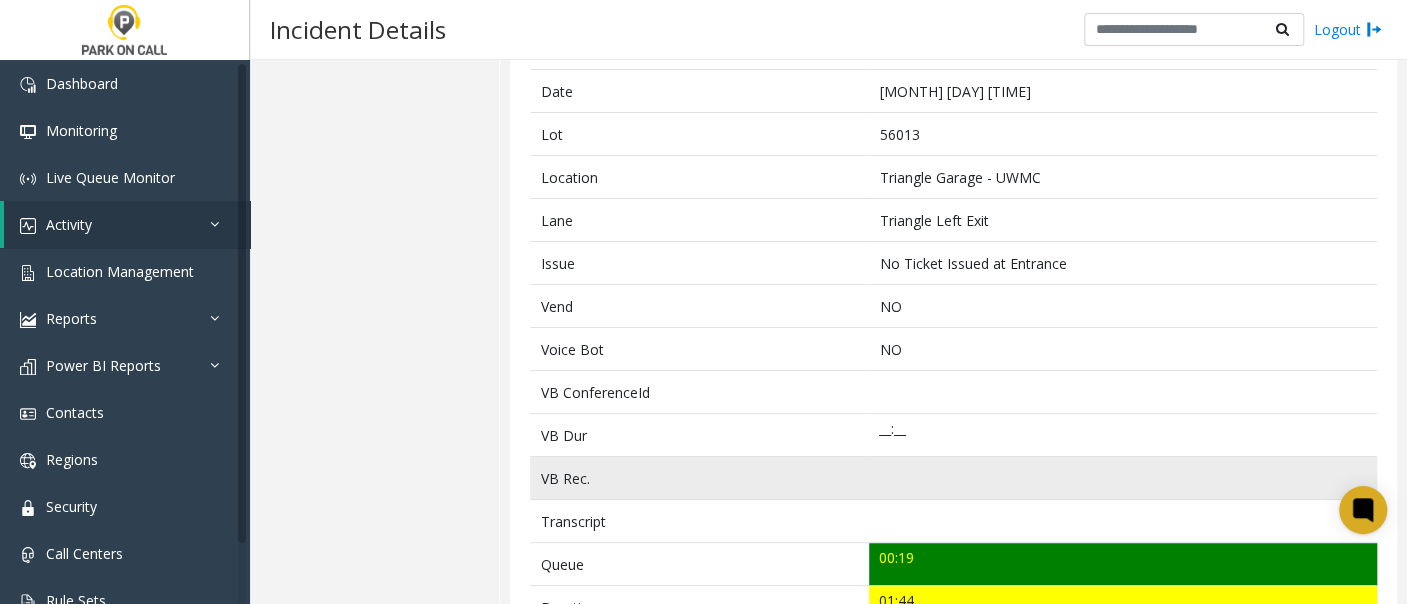 scroll, scrollTop: 222, scrollLeft: 0, axis: vertical 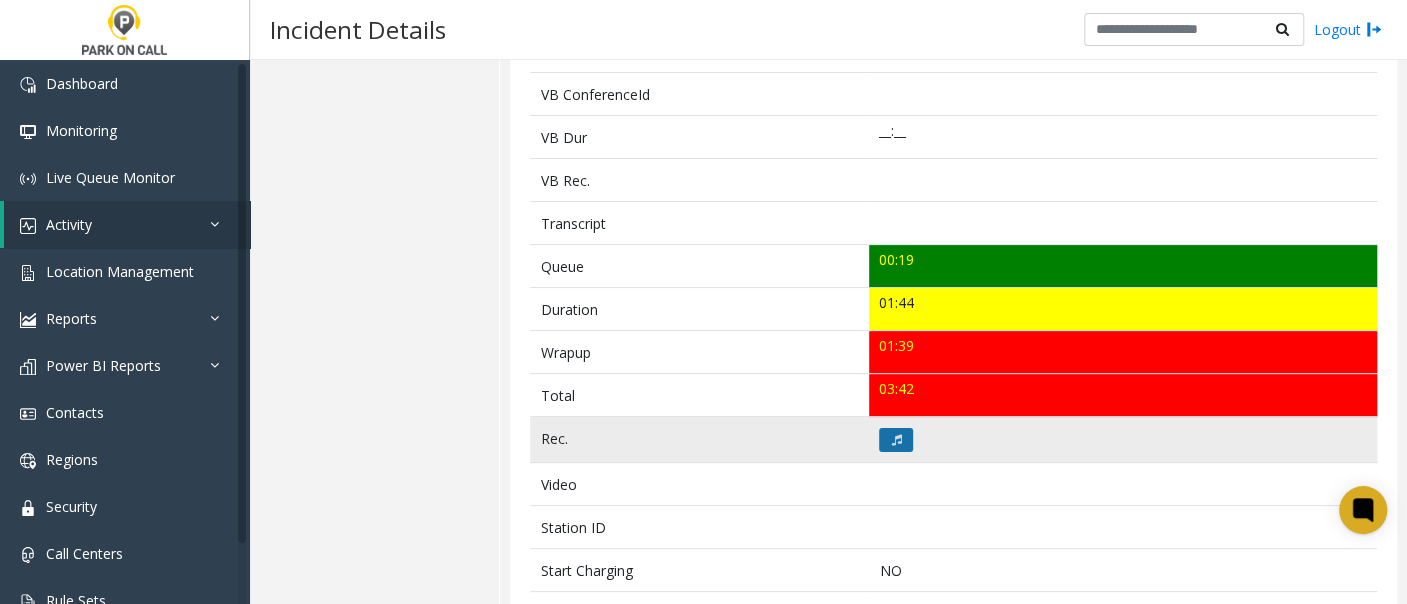 click 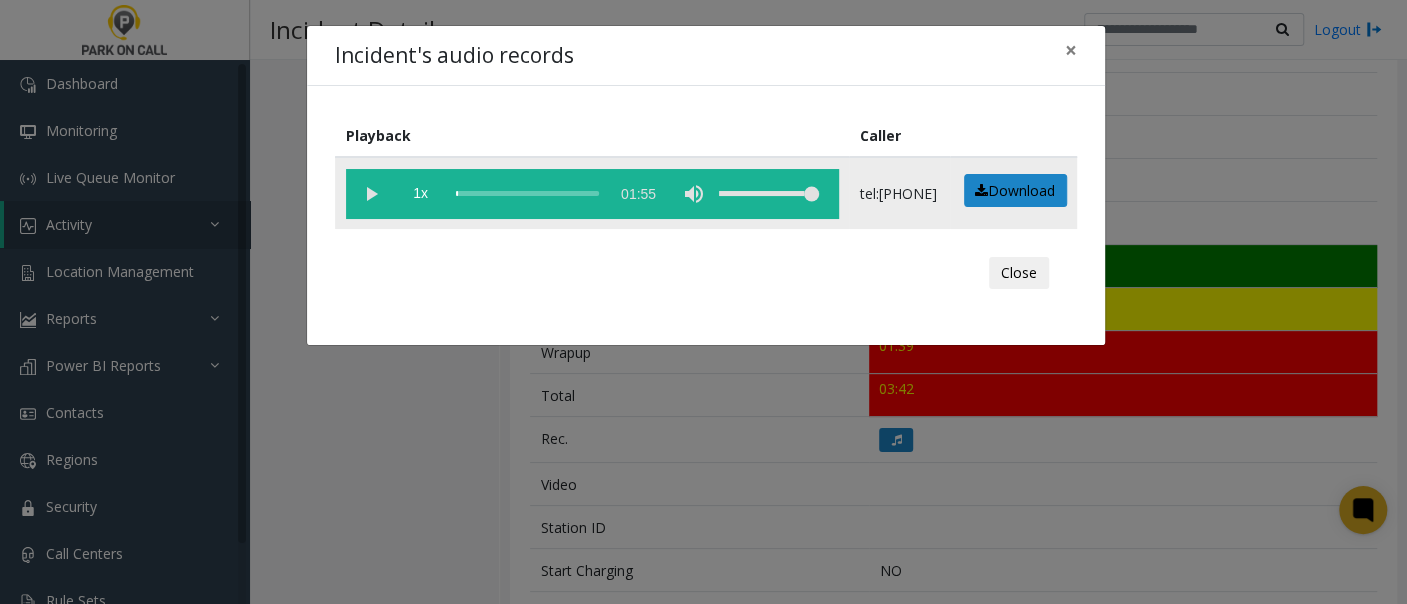 click 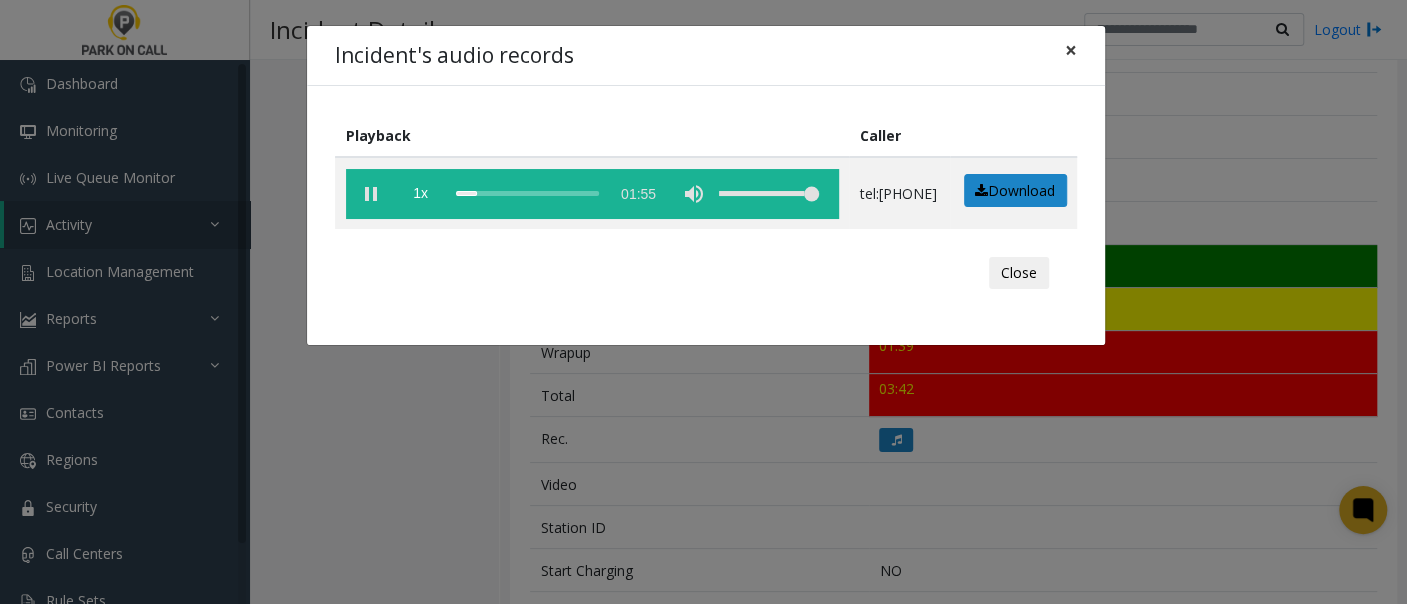 click on "×" 